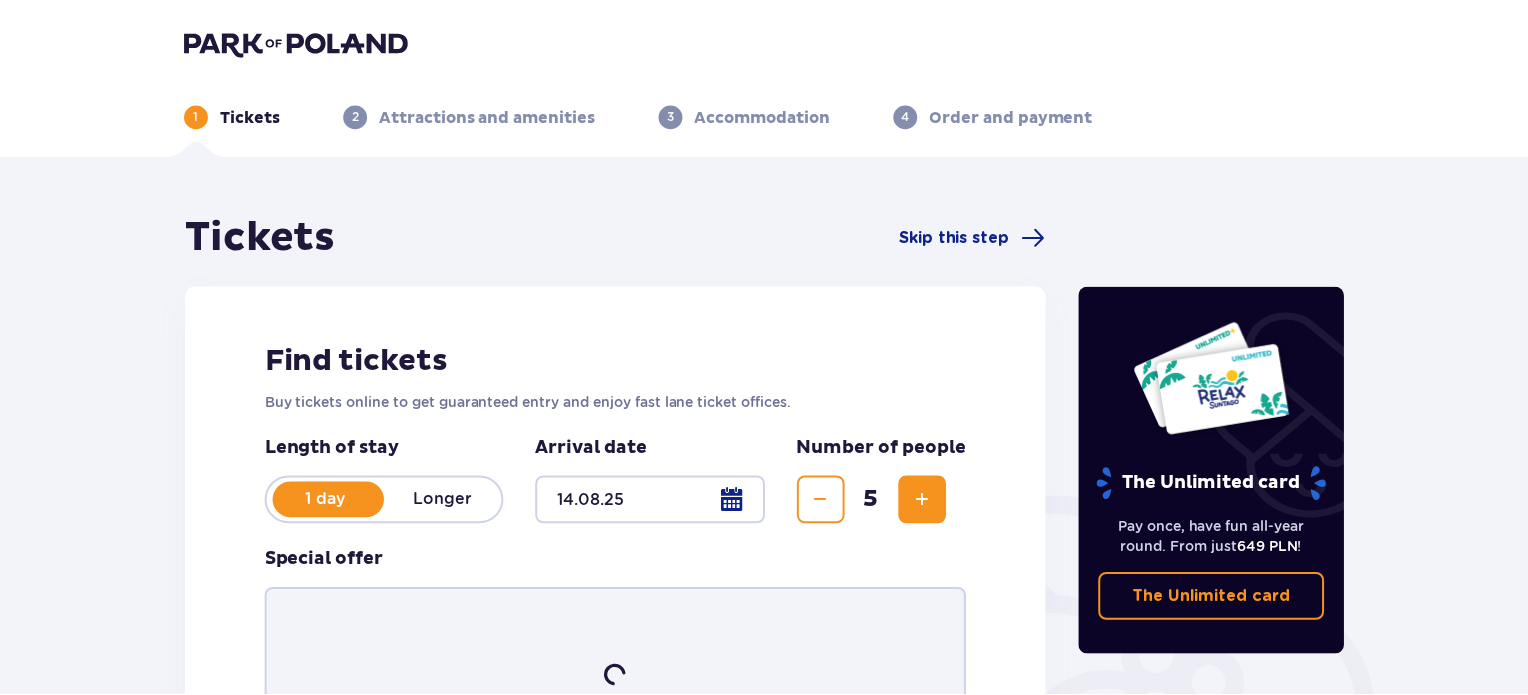 scroll, scrollTop: 0, scrollLeft: 0, axis: both 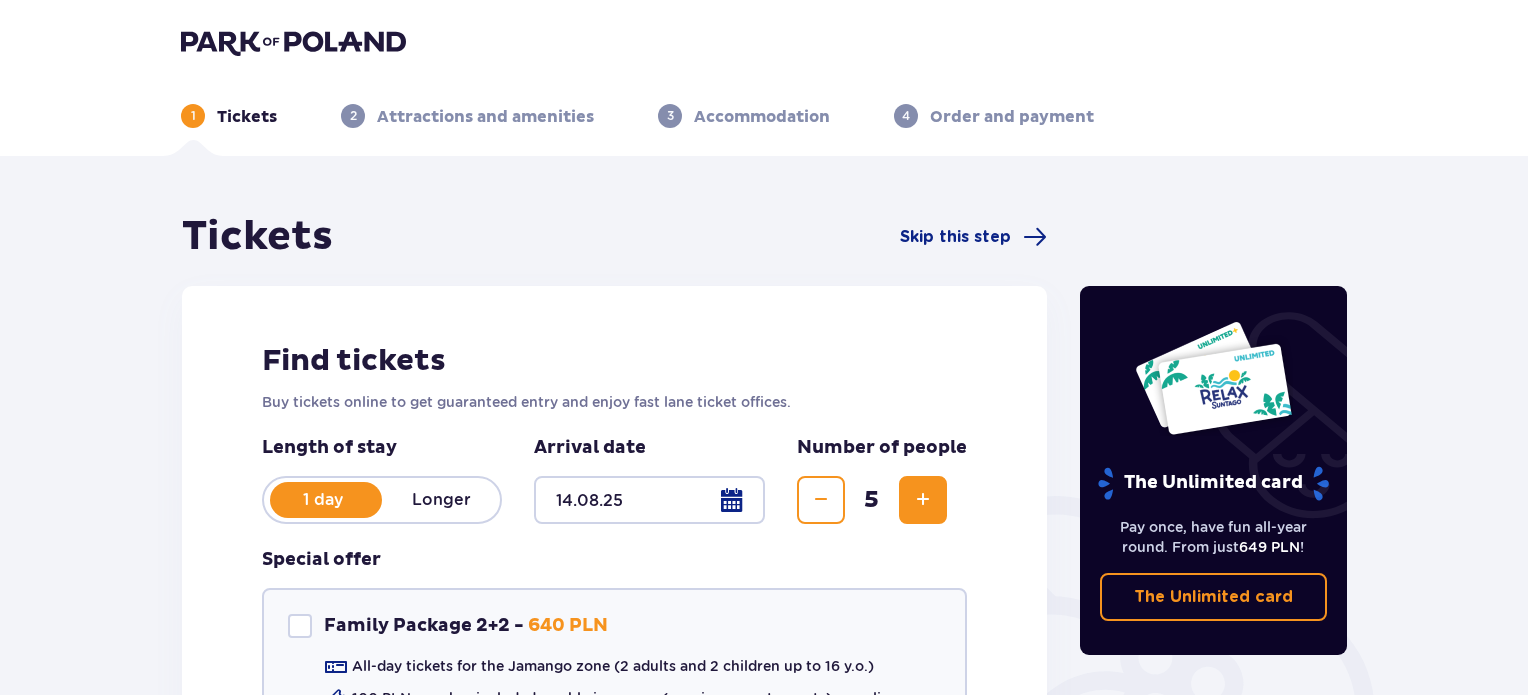 click at bounding box center (293, 42) 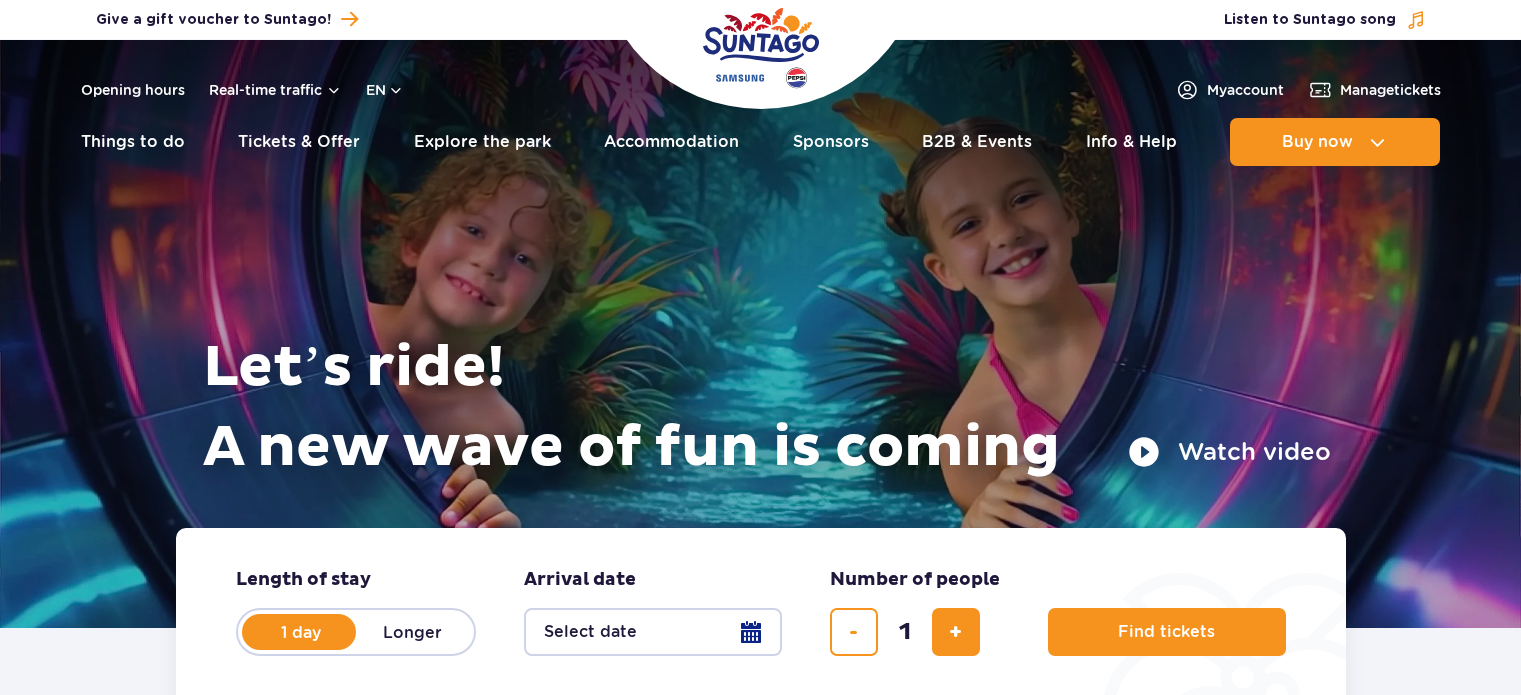scroll, scrollTop: 0, scrollLeft: 0, axis: both 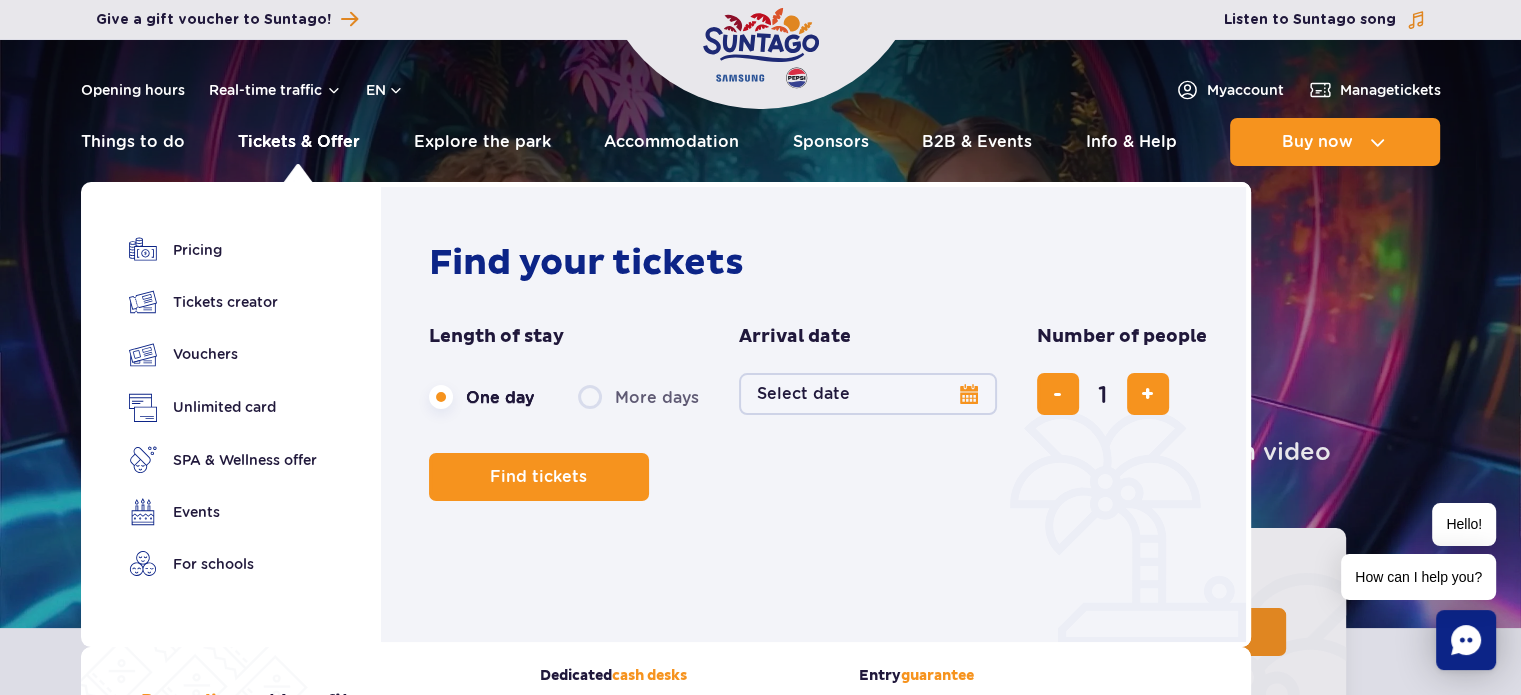 click on "Tickets & Offer" at bounding box center [299, 142] 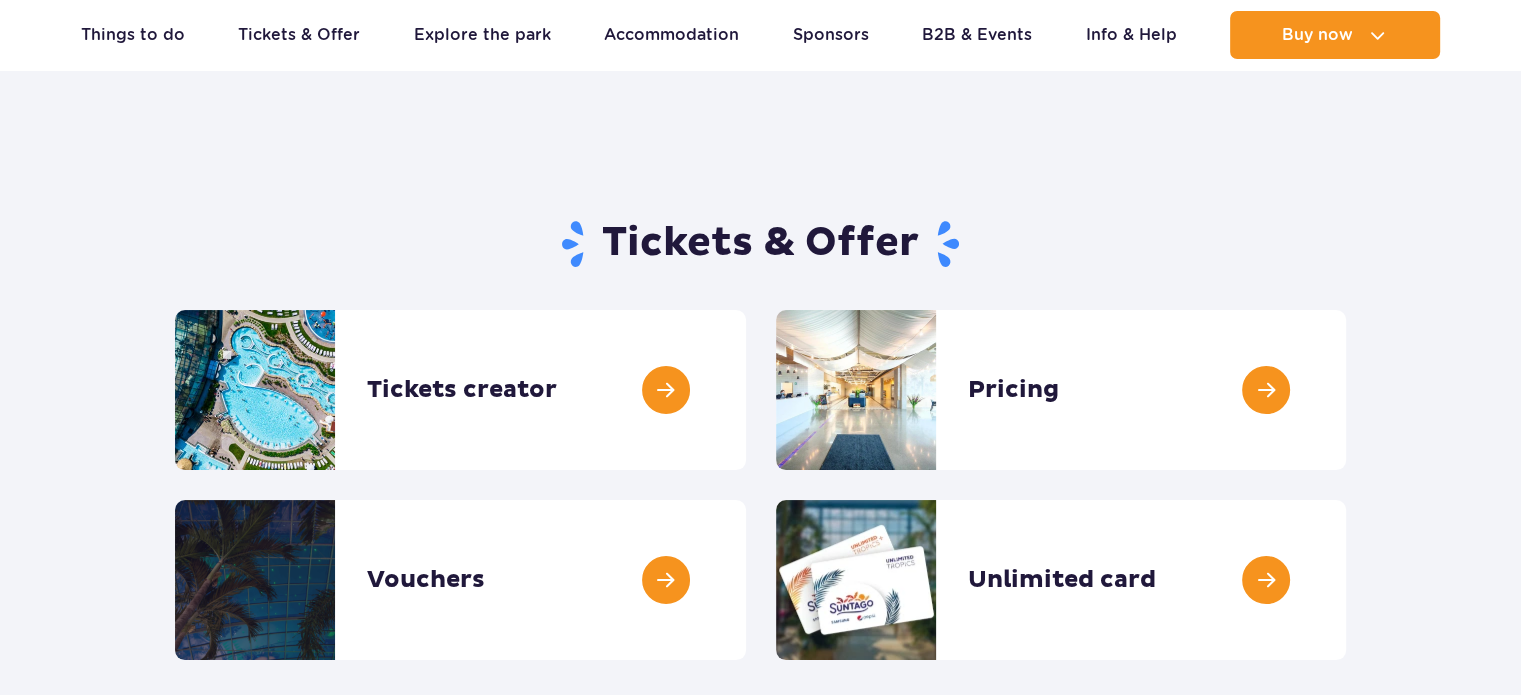scroll, scrollTop: 100, scrollLeft: 0, axis: vertical 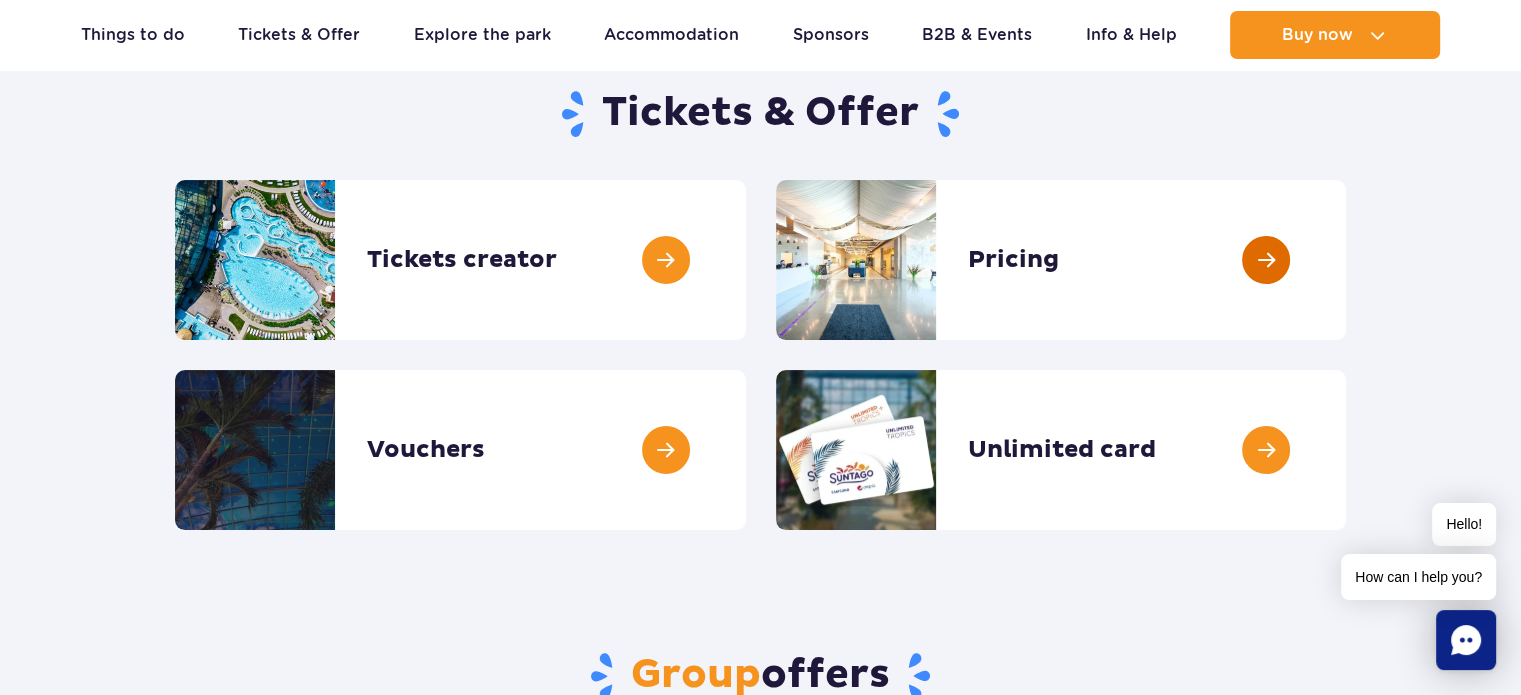 click at bounding box center [1346, 260] 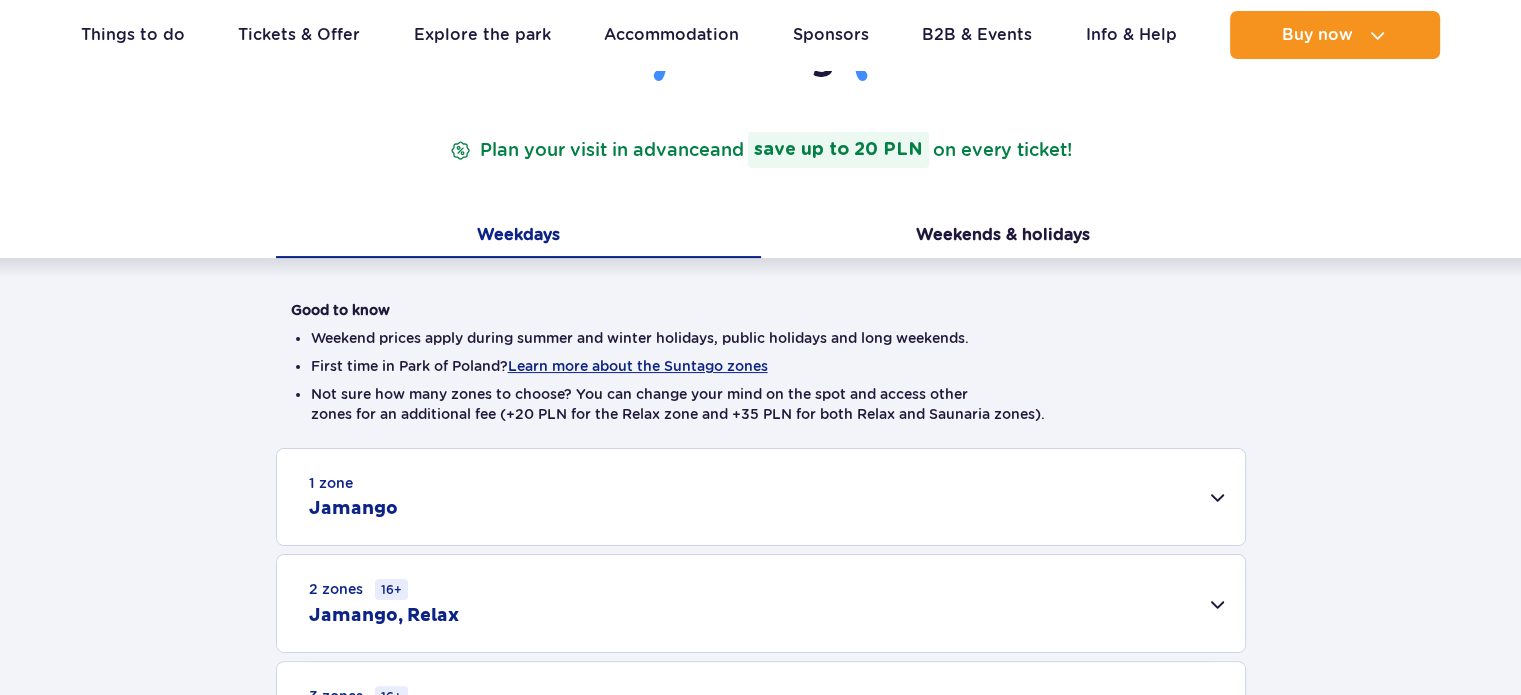 scroll, scrollTop: 0, scrollLeft: 0, axis: both 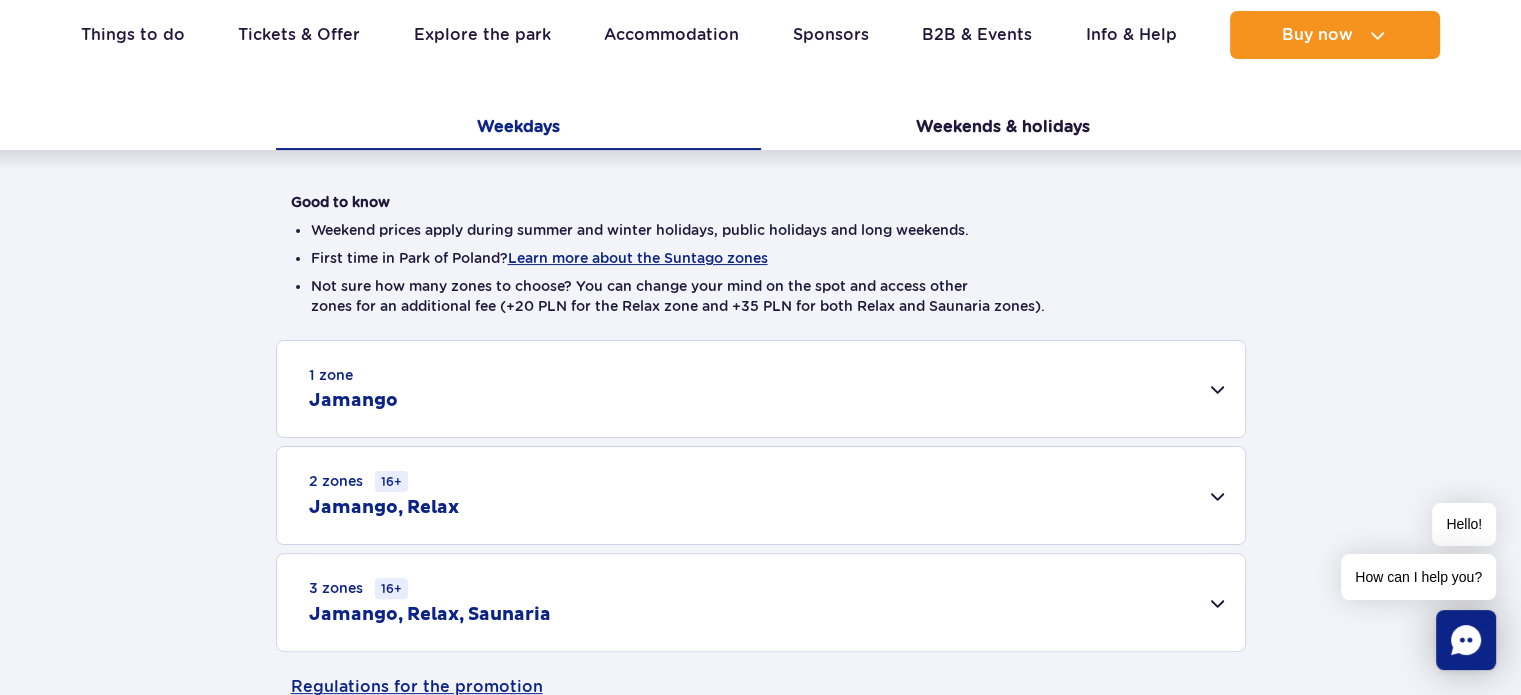 click on "1 zone
Jamango" at bounding box center [761, 389] 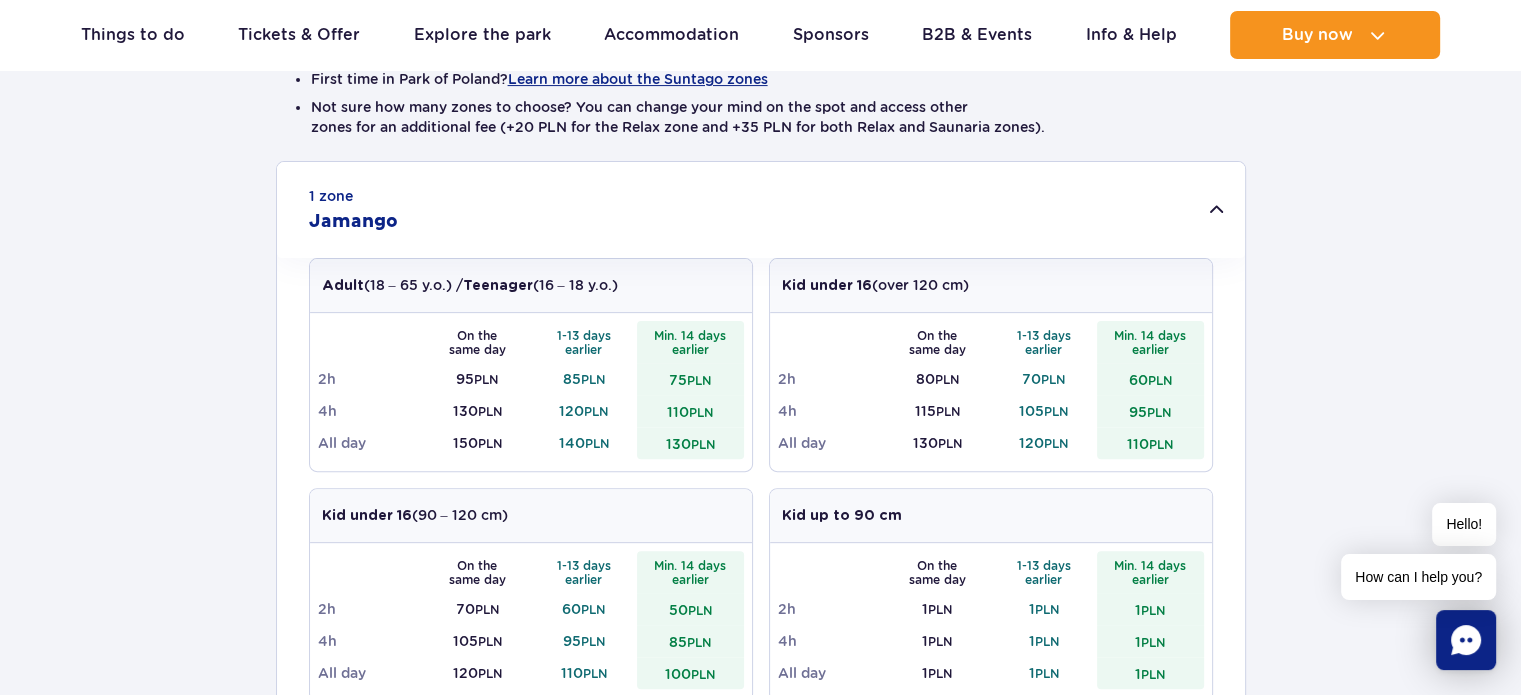 scroll, scrollTop: 600, scrollLeft: 0, axis: vertical 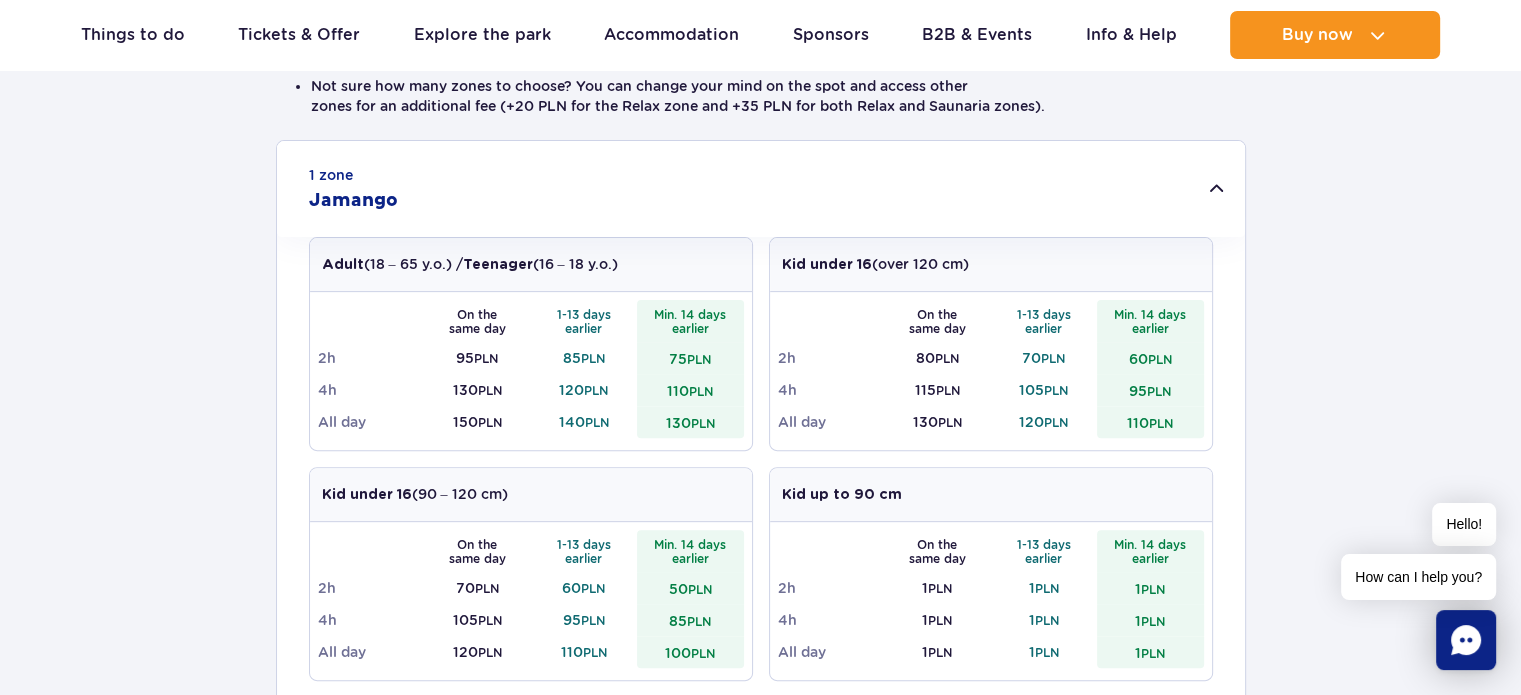 click on "1 zone
Jamango" at bounding box center [761, 189] 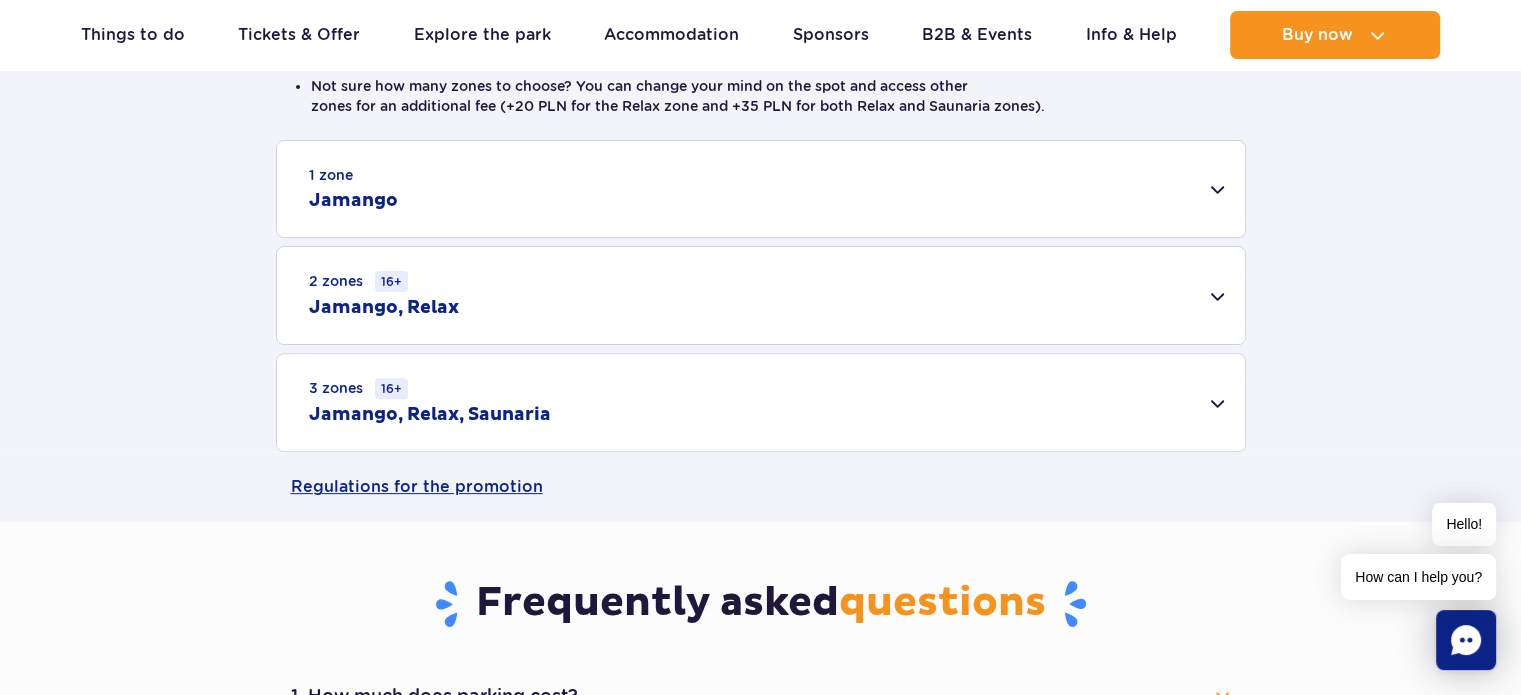 click on "3 zones  16+
Jamango, Relax, Saunaria" at bounding box center (761, 402) 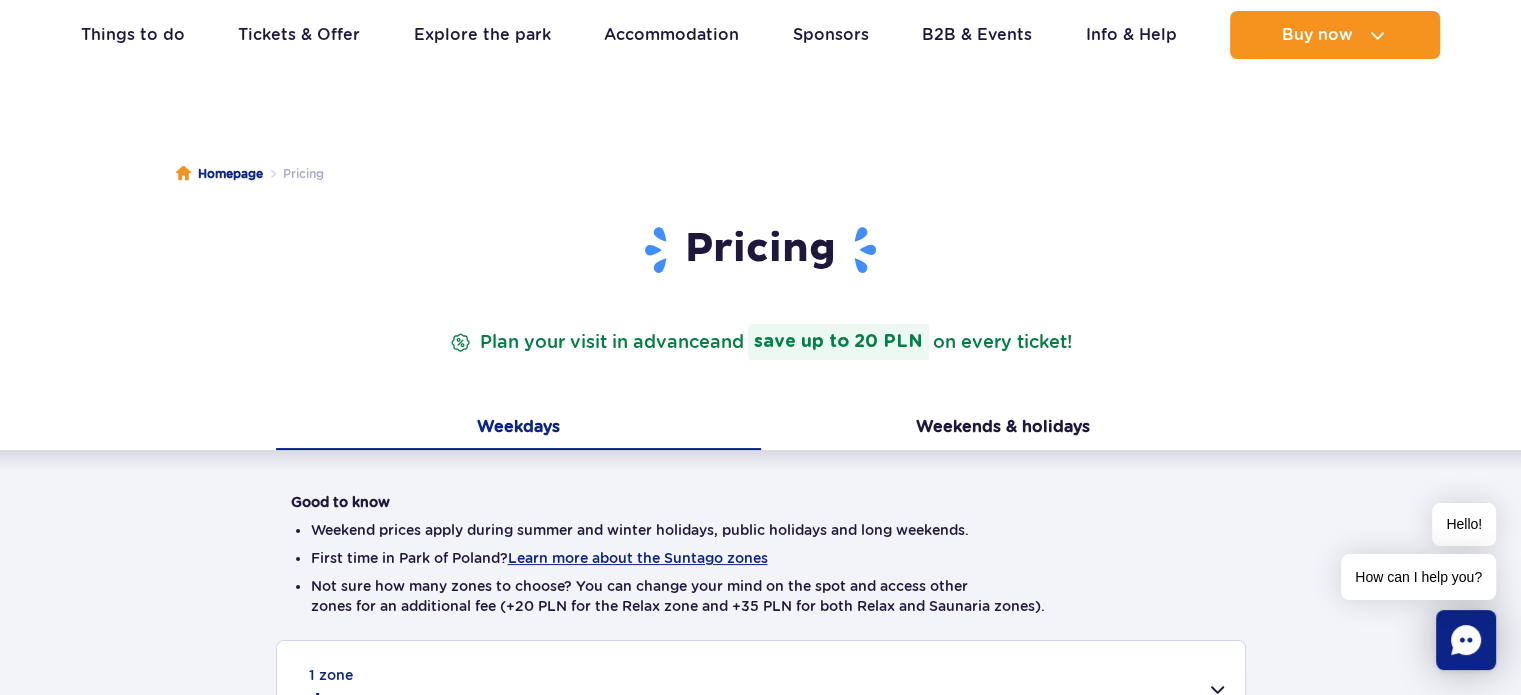 scroll, scrollTop: 0, scrollLeft: 0, axis: both 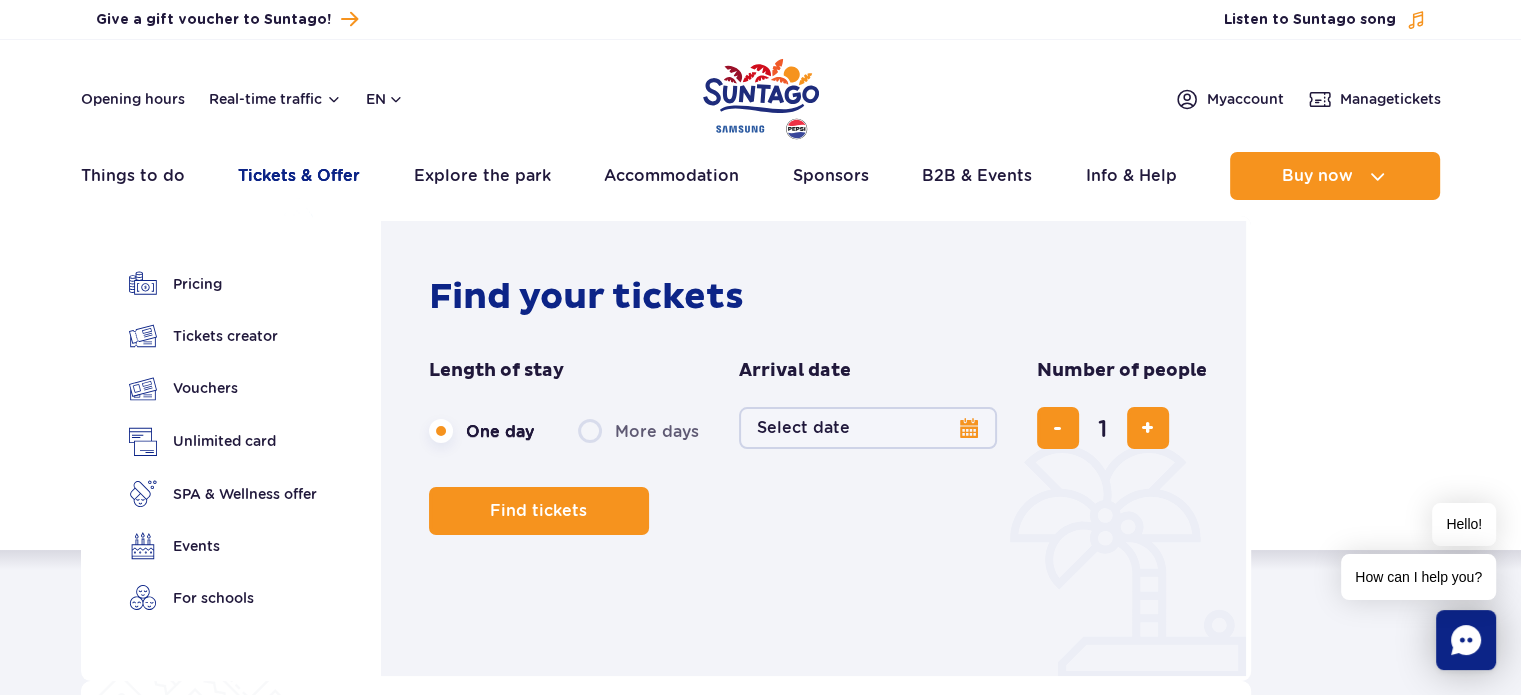 click on "Tickets & Offer" at bounding box center [299, 176] 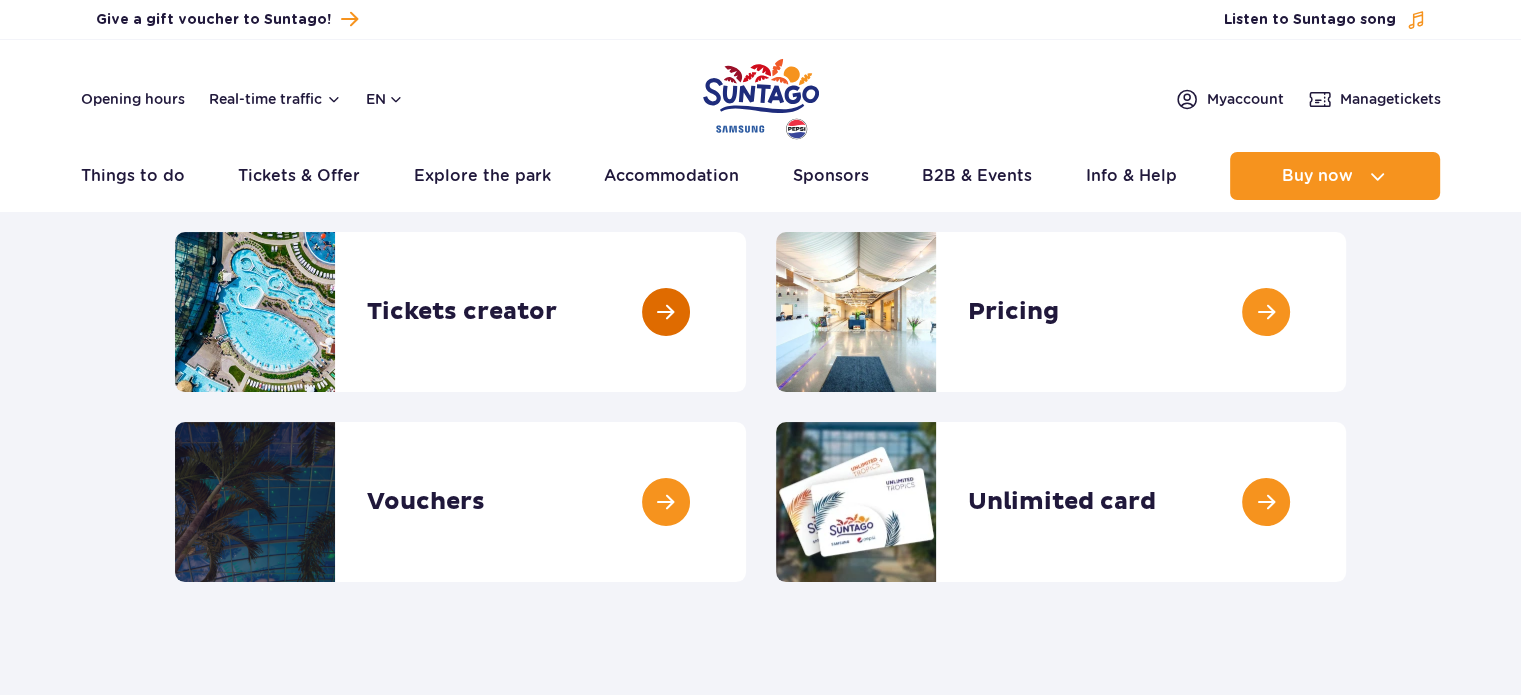 scroll, scrollTop: 200, scrollLeft: 0, axis: vertical 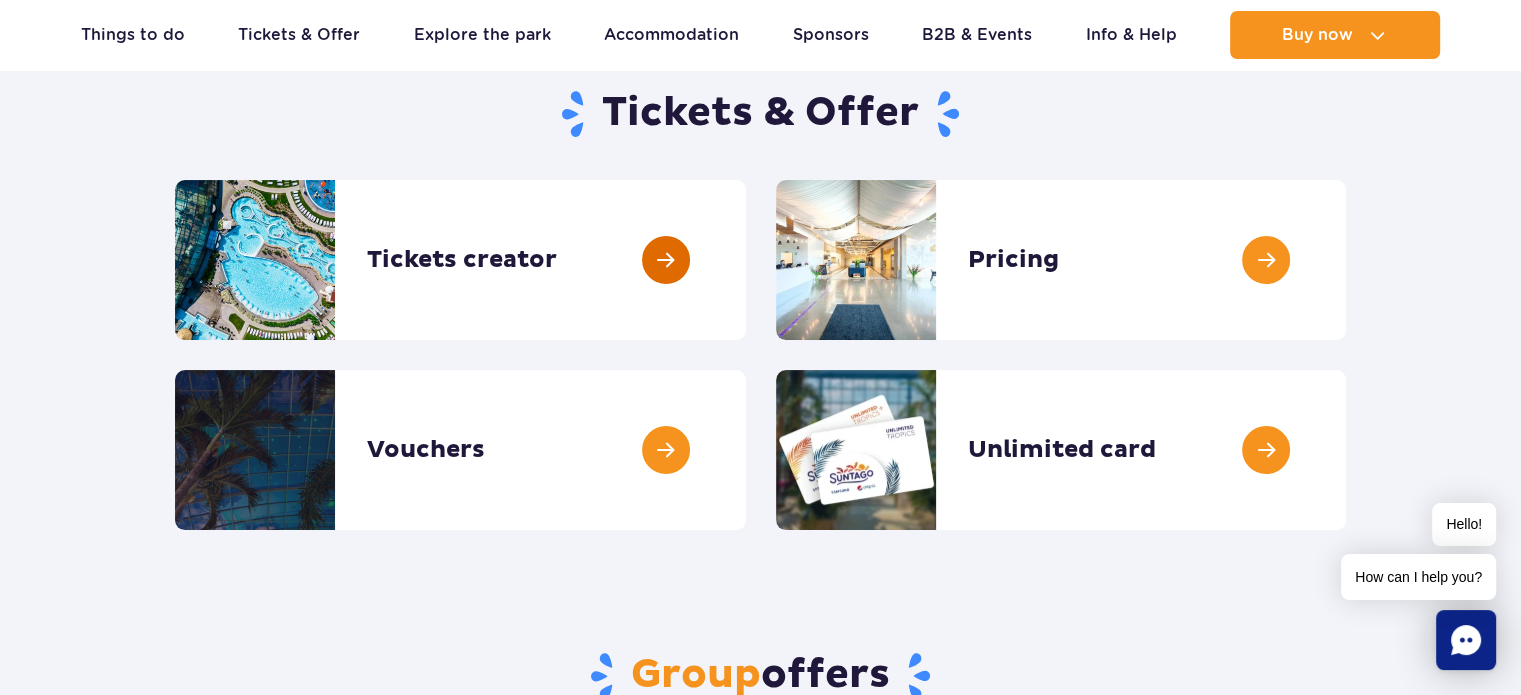 click at bounding box center [746, 260] 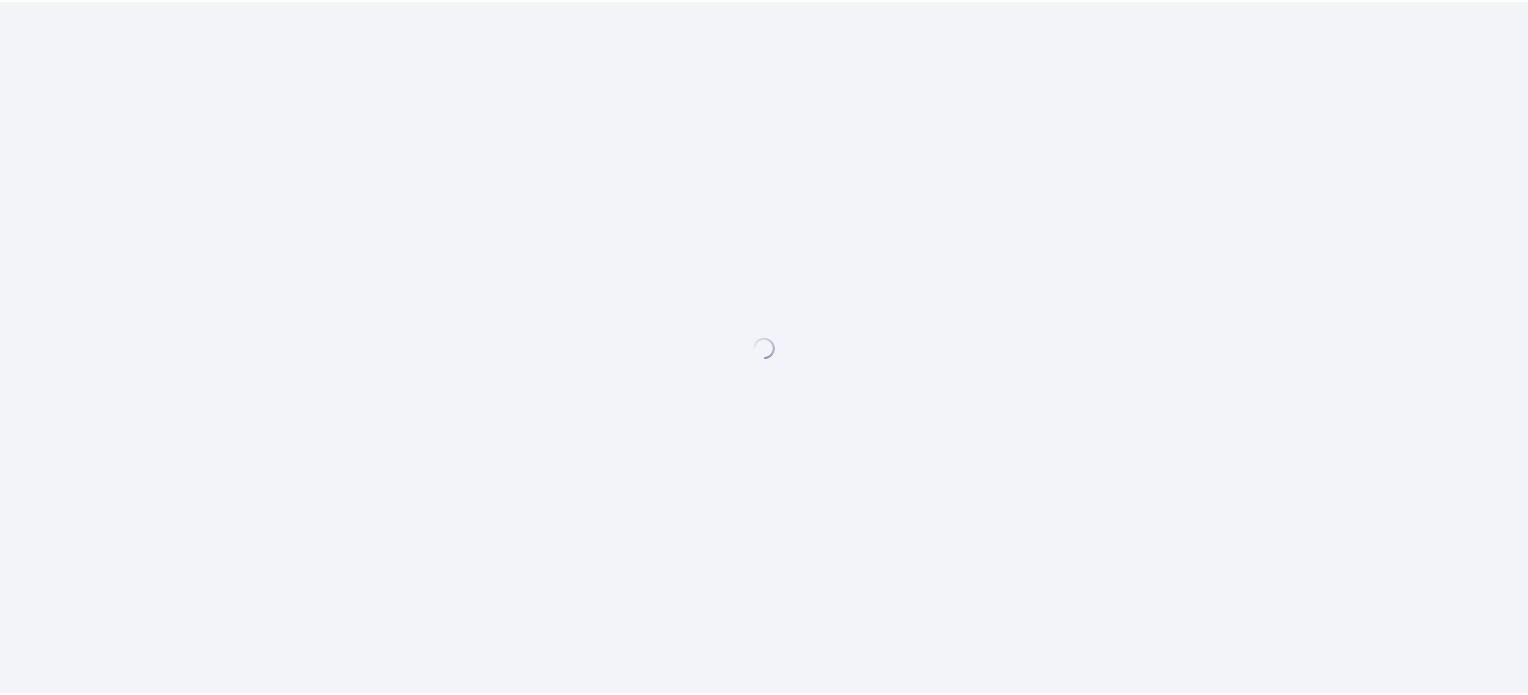 scroll, scrollTop: 0, scrollLeft: 0, axis: both 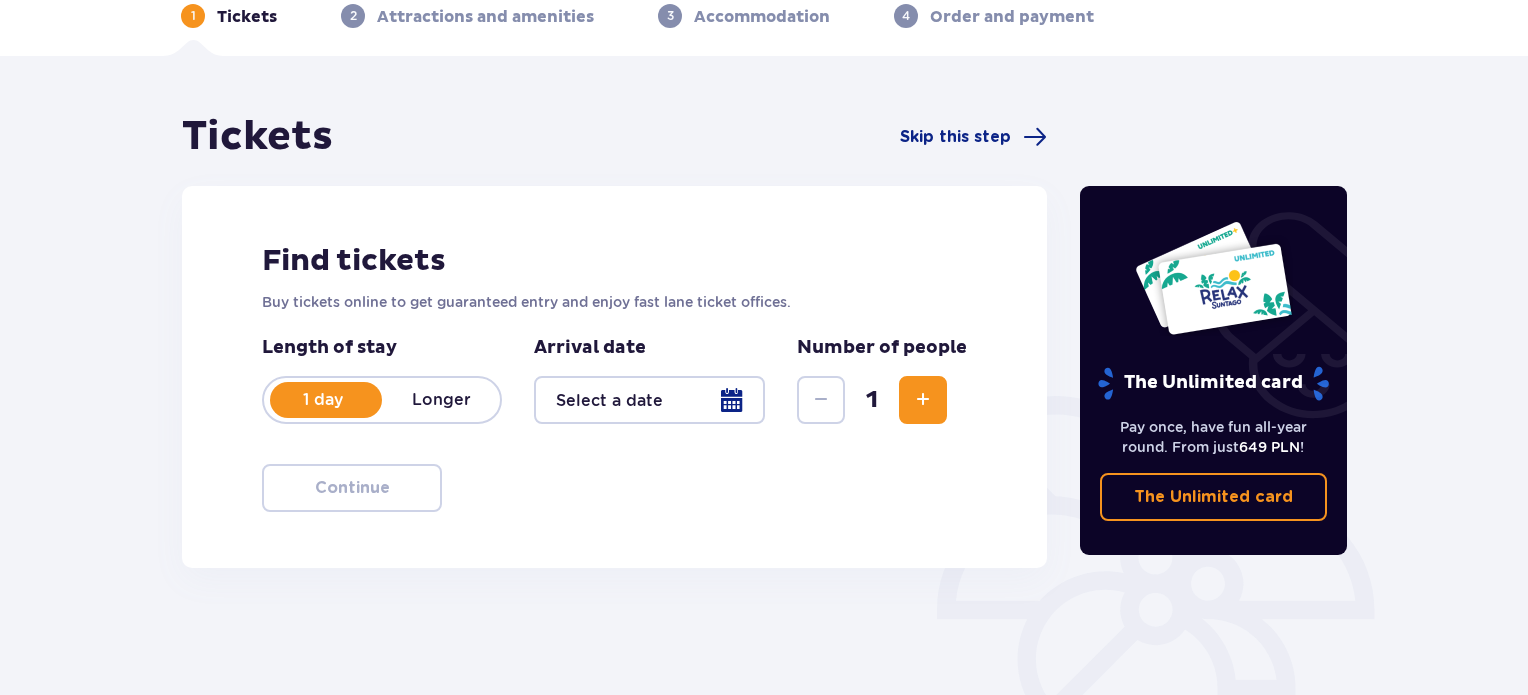 click at bounding box center (923, 400) 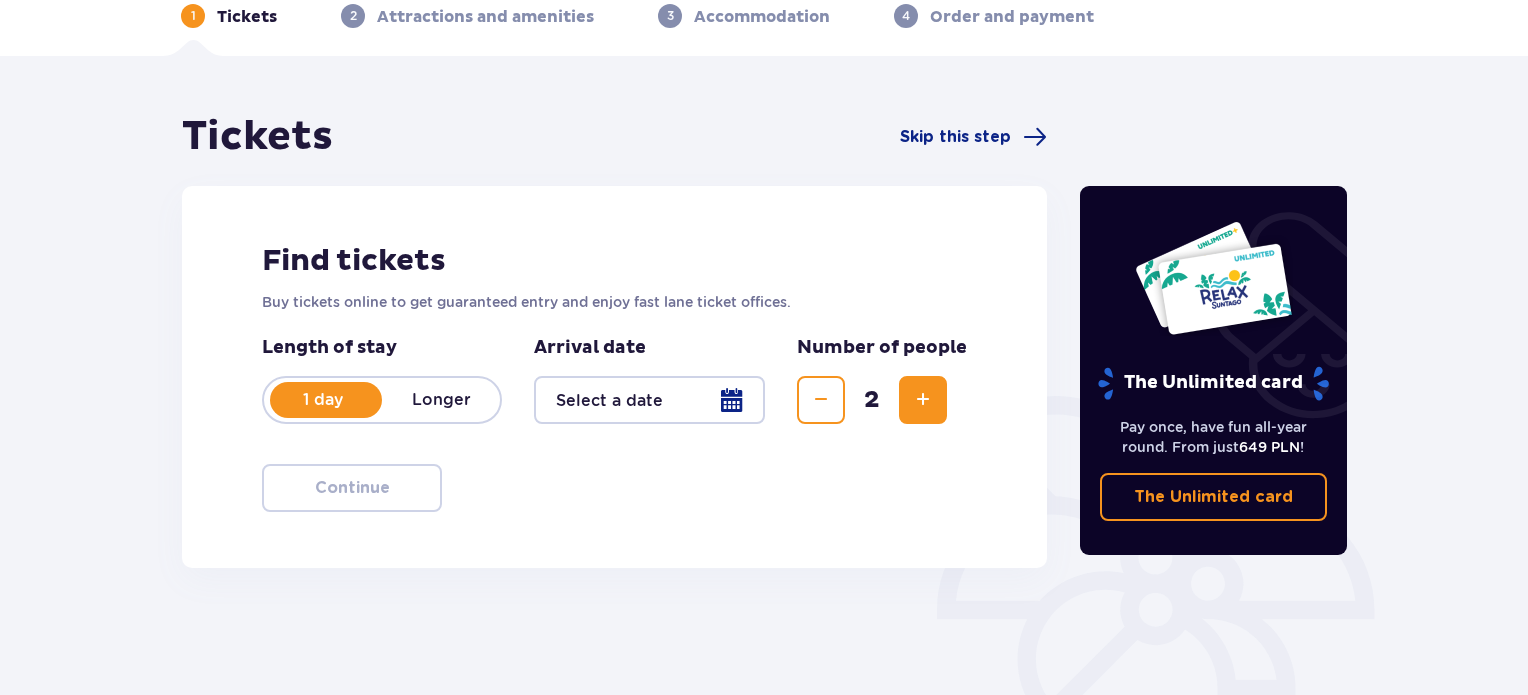 click at bounding box center [923, 400] 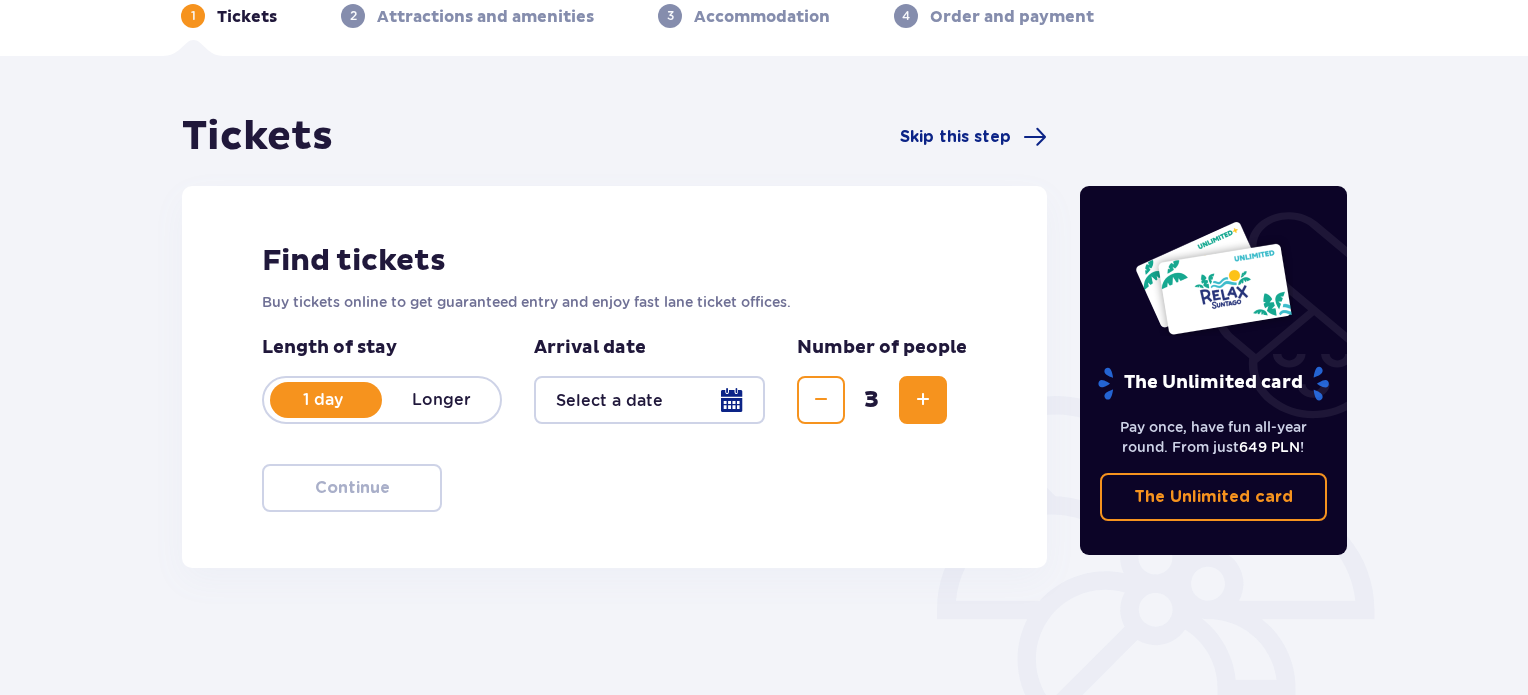 click at bounding box center [923, 400] 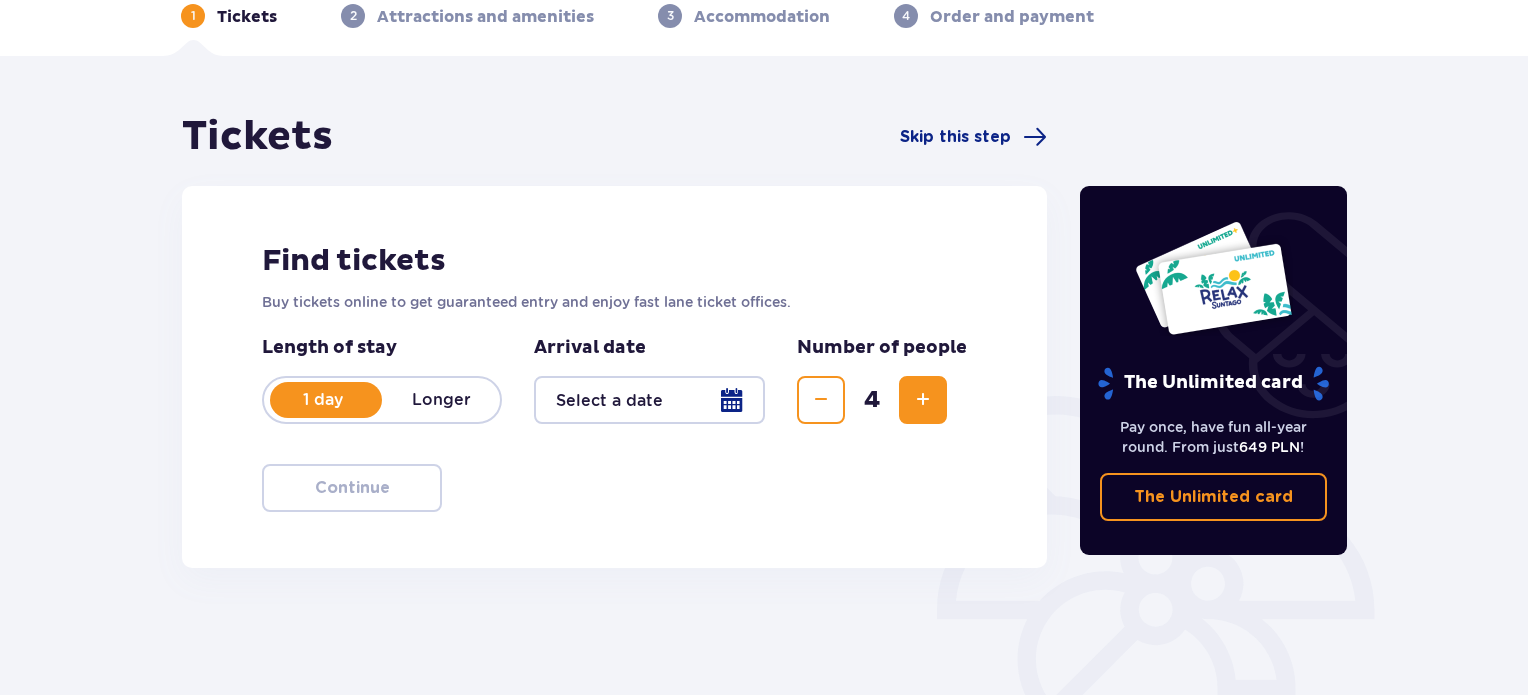 click at bounding box center [923, 400] 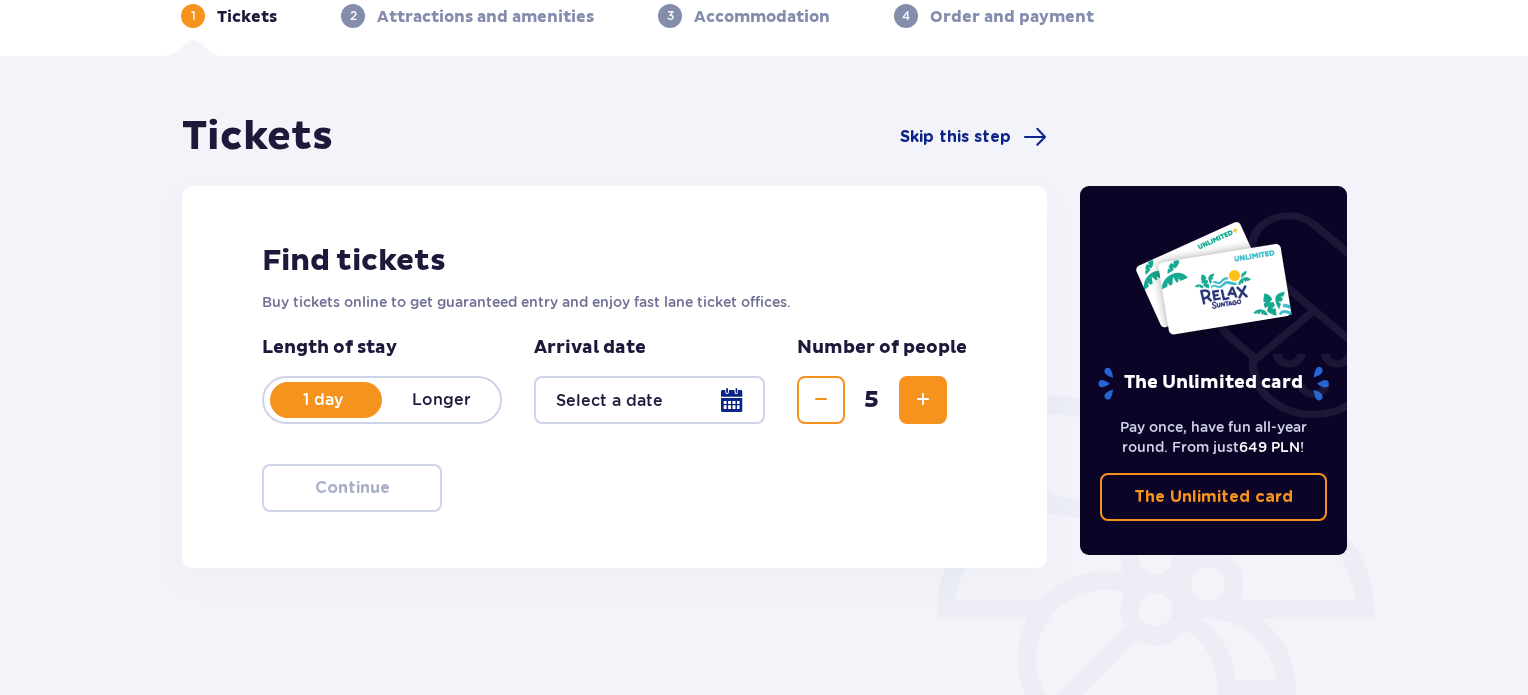 click at bounding box center [649, 400] 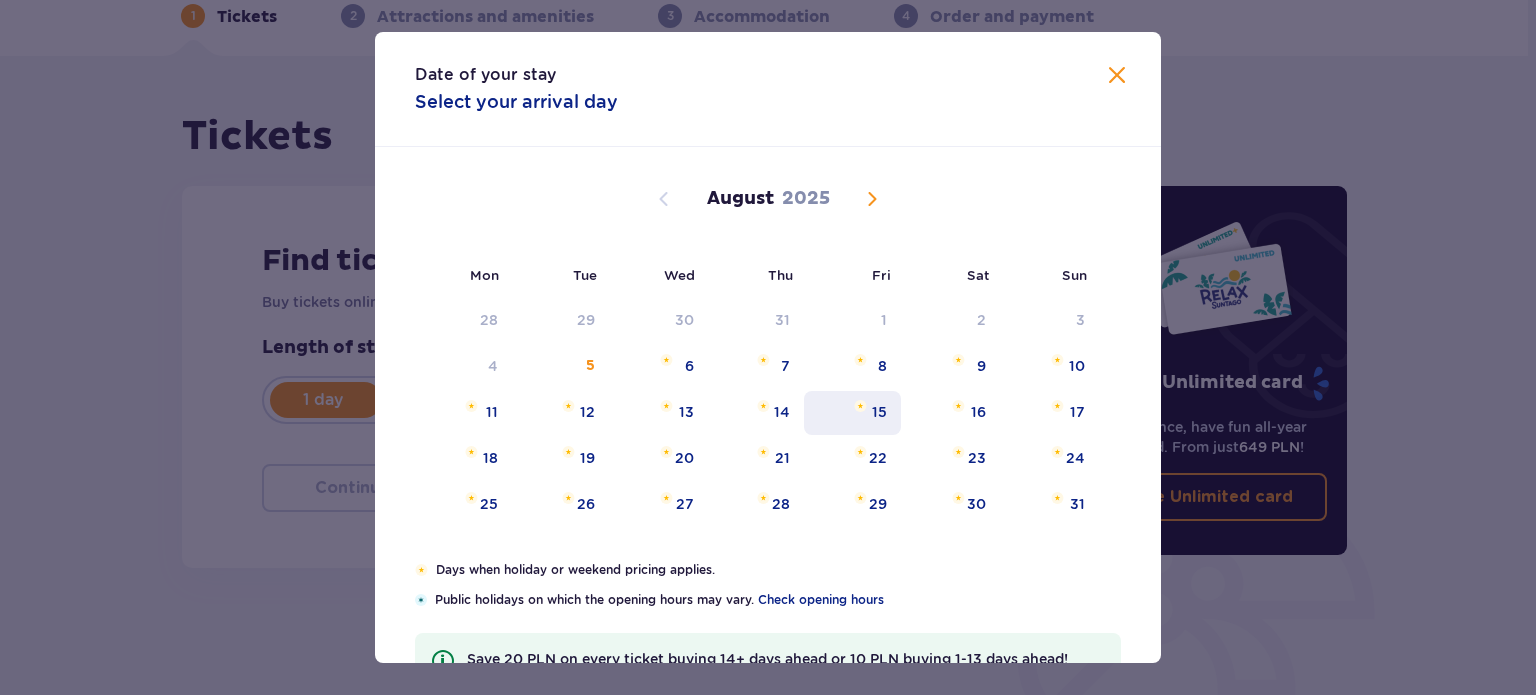 click at bounding box center (860, 406) 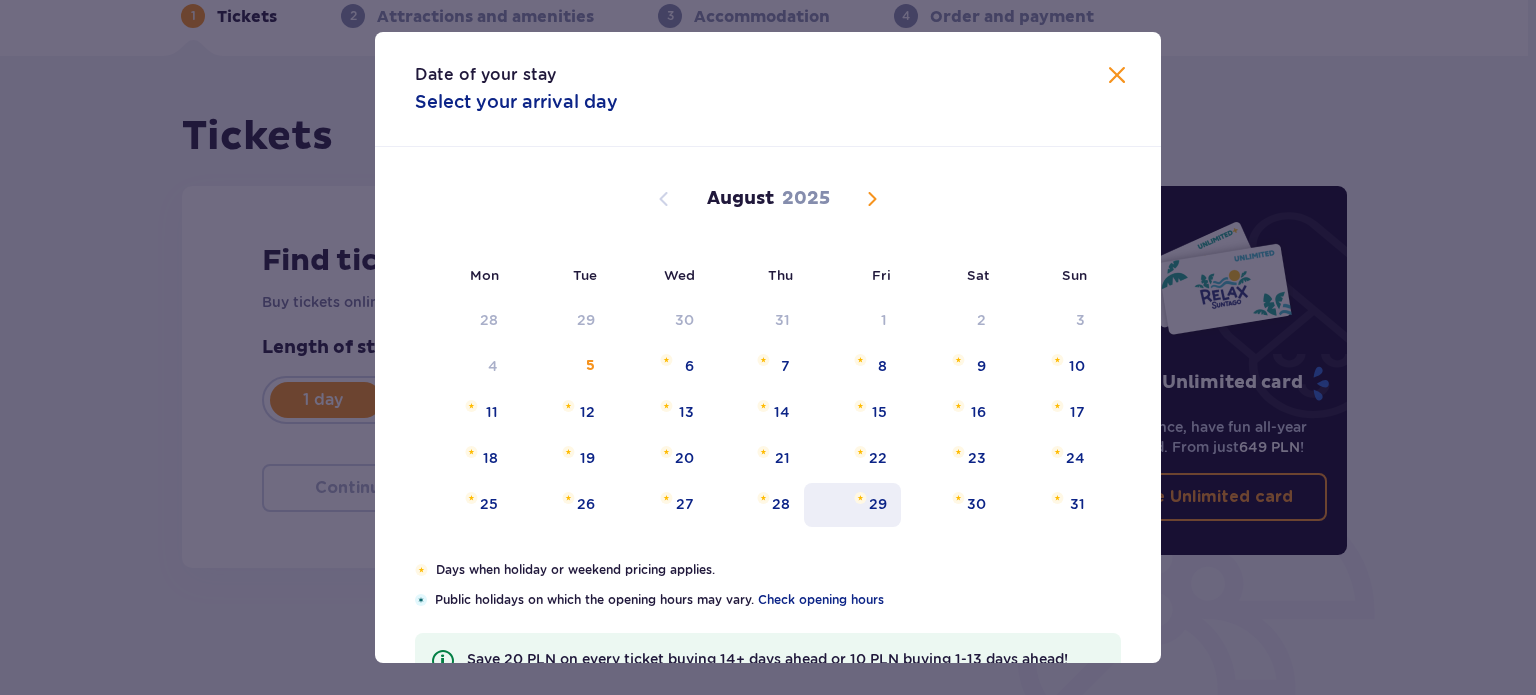 type on "15.08.25" 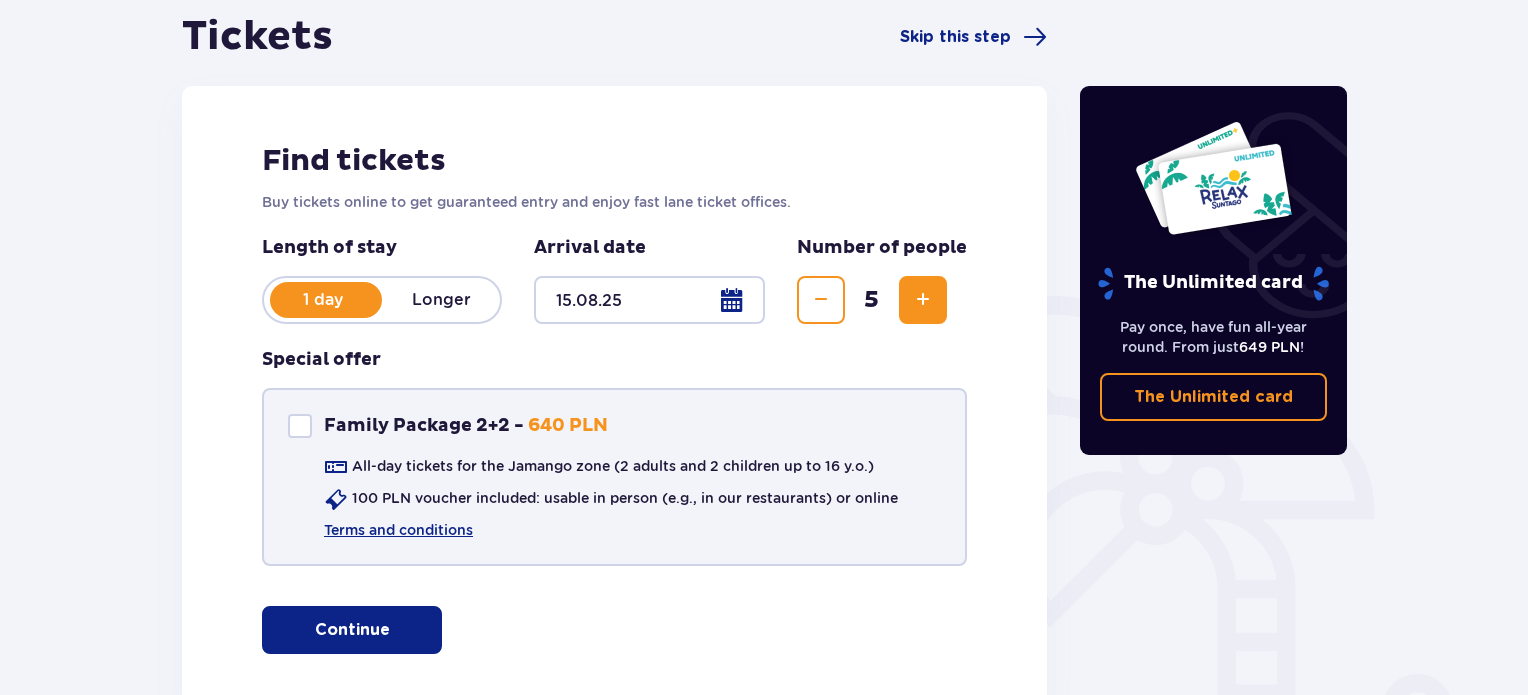 scroll, scrollTop: 300, scrollLeft: 0, axis: vertical 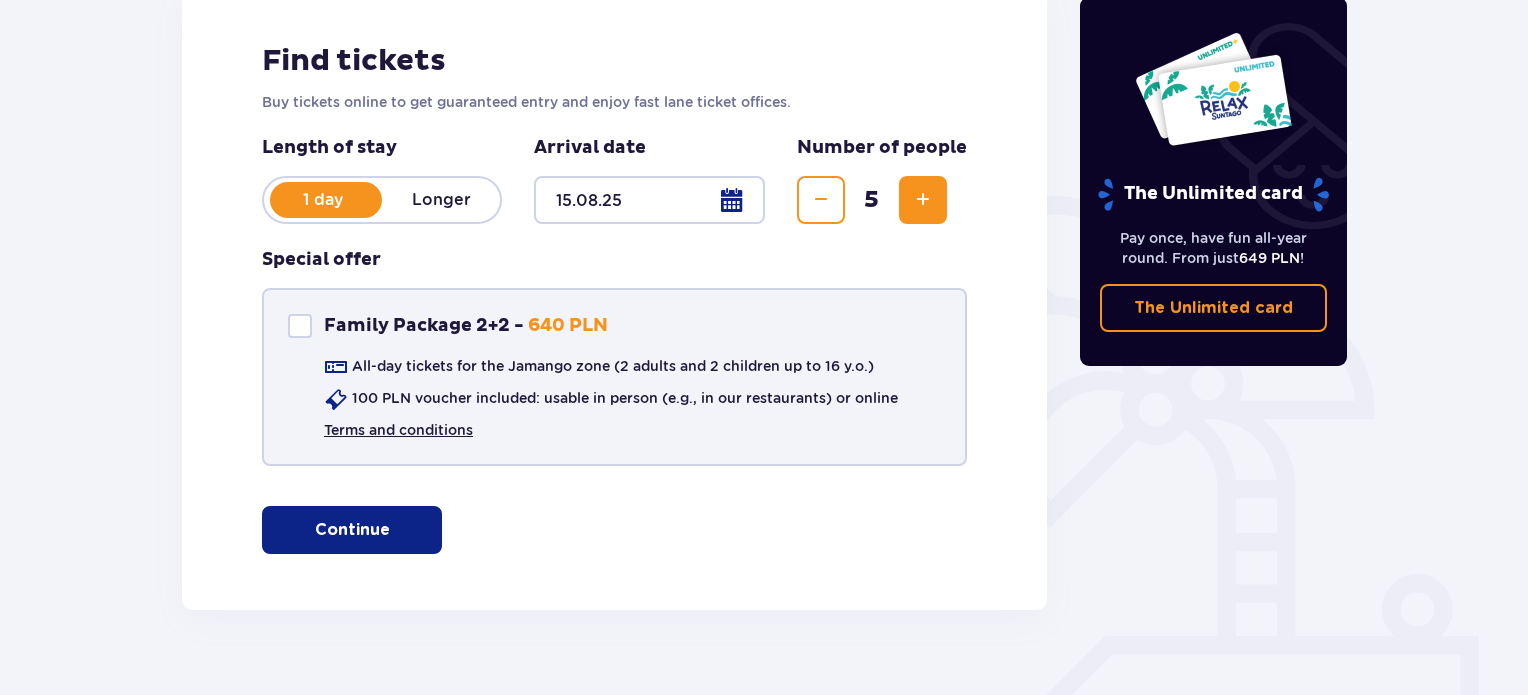 click on "Terms and conditions" at bounding box center (398, 430) 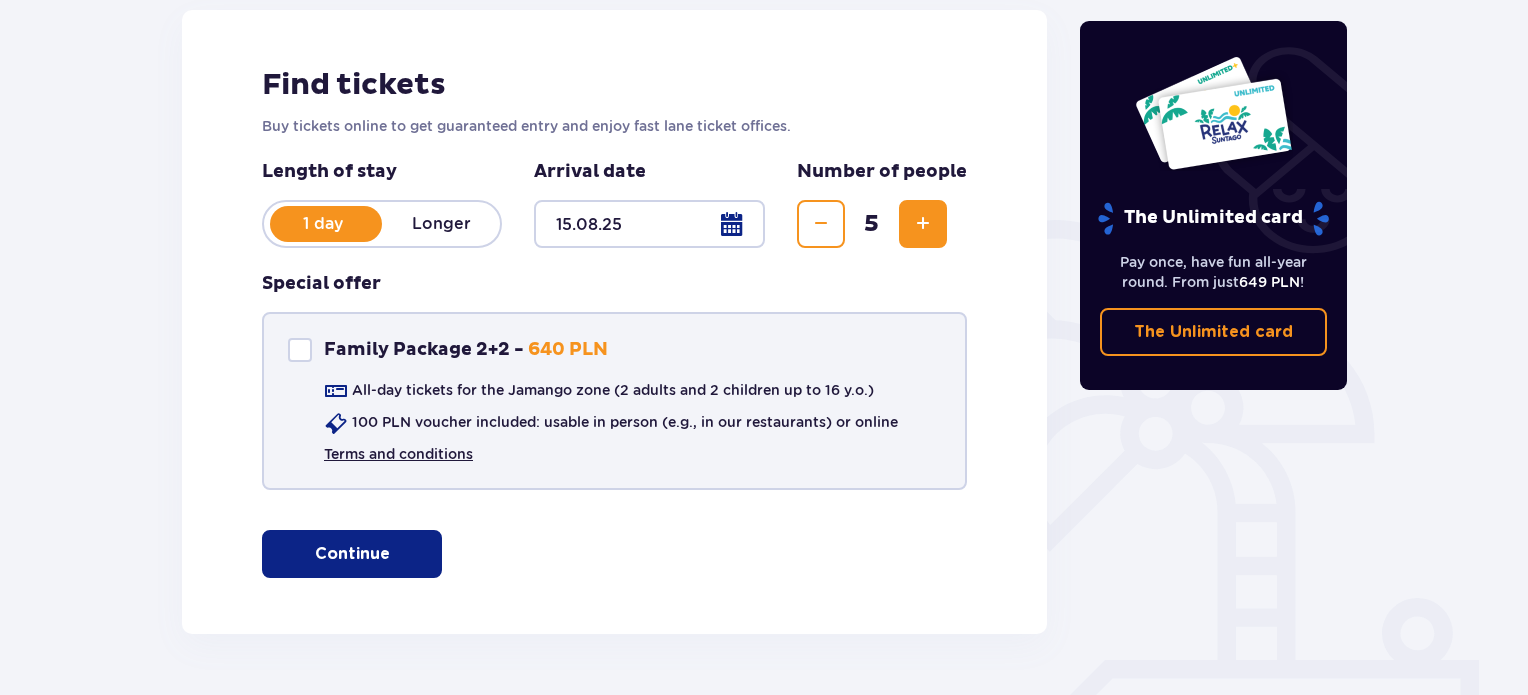 scroll, scrollTop: 0, scrollLeft: 0, axis: both 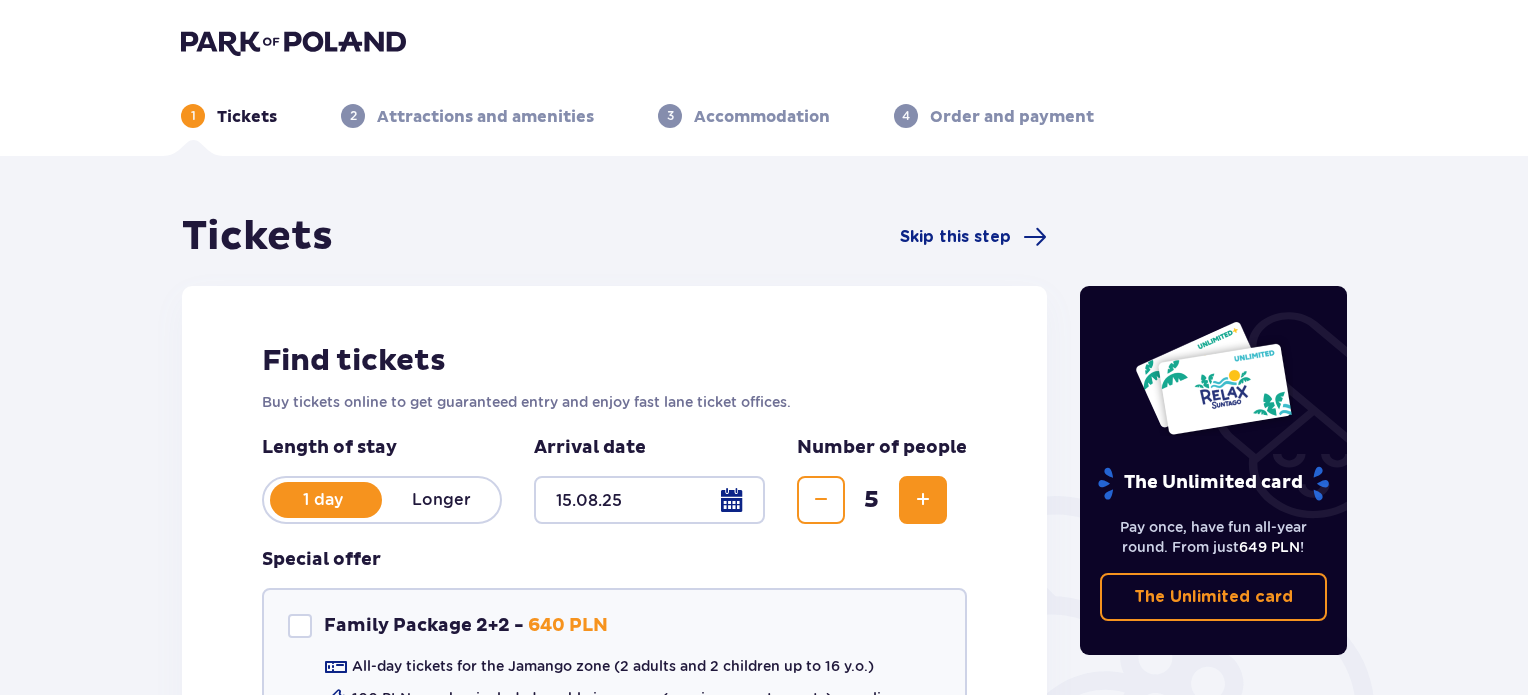 click at bounding box center [293, 42] 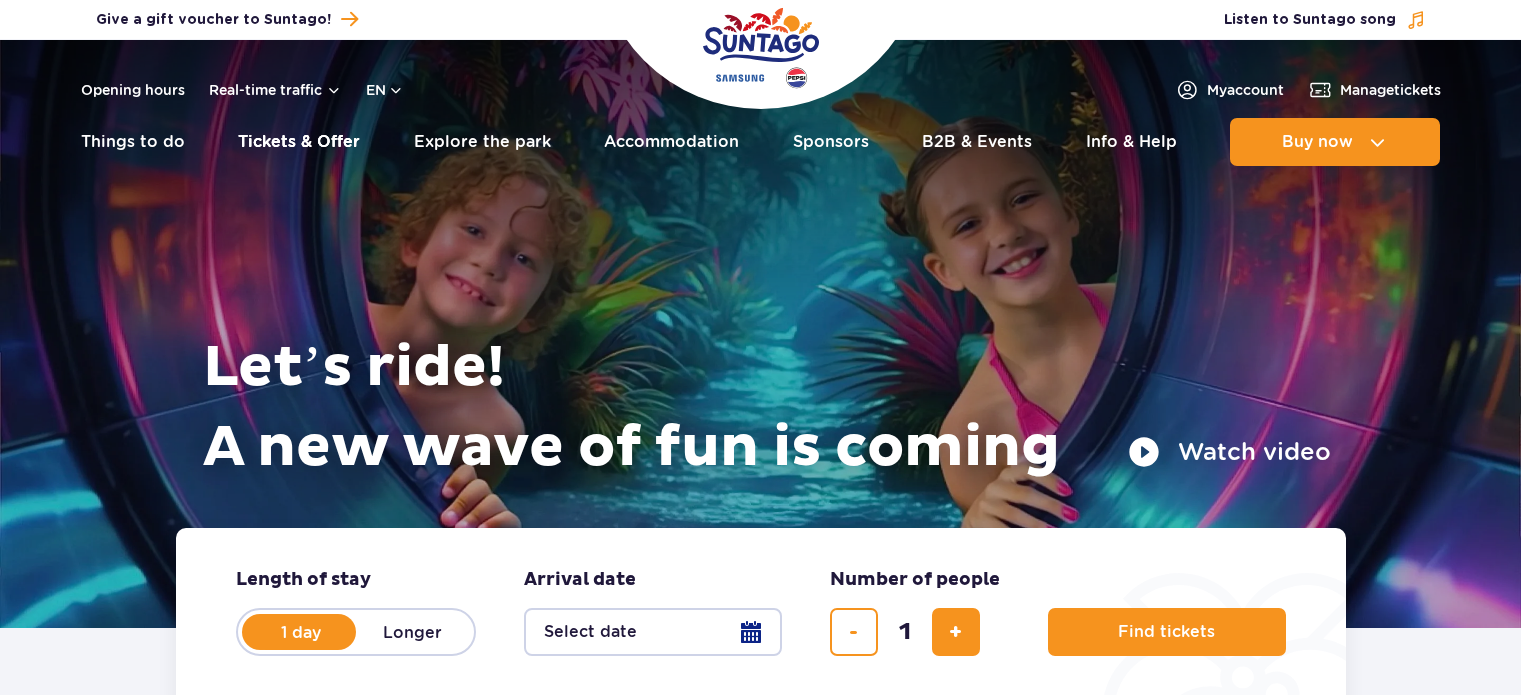 scroll, scrollTop: 0, scrollLeft: 0, axis: both 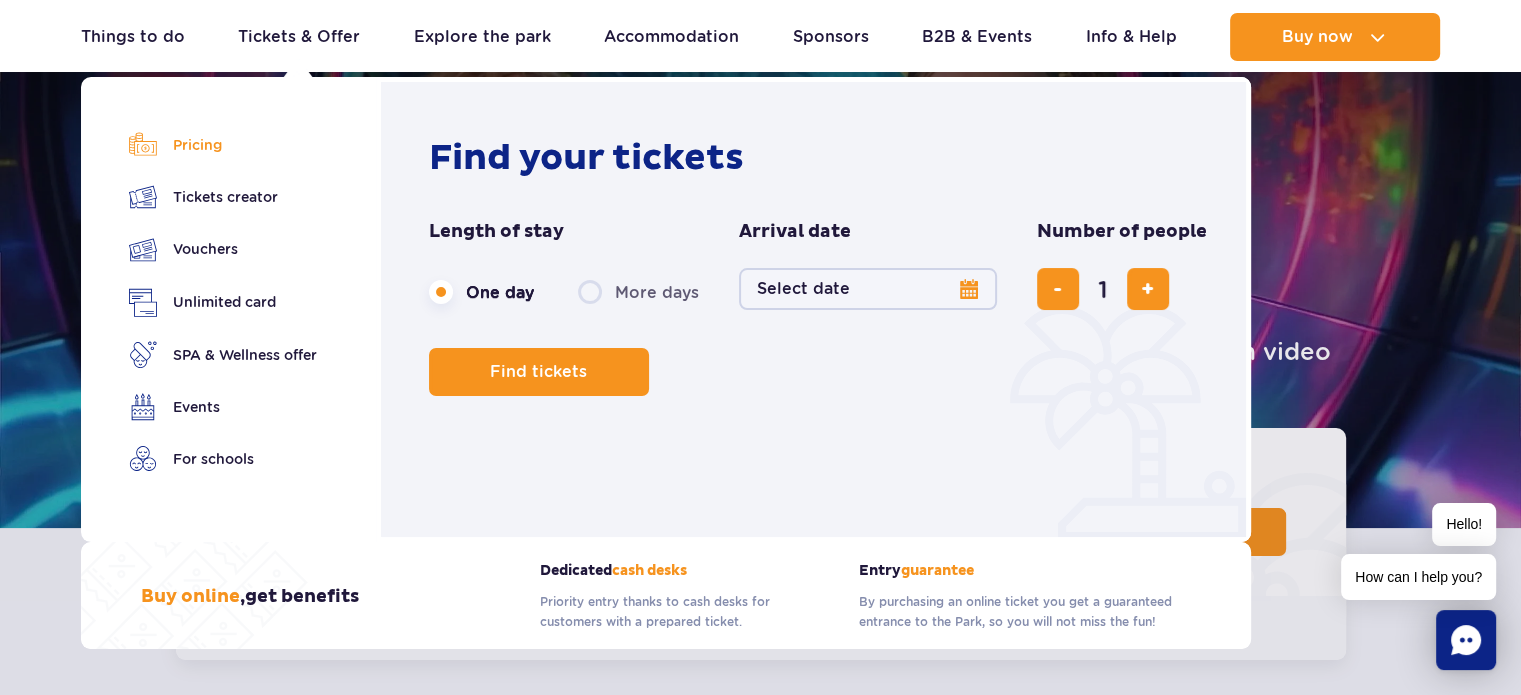 click on "Pricing" at bounding box center (223, 145) 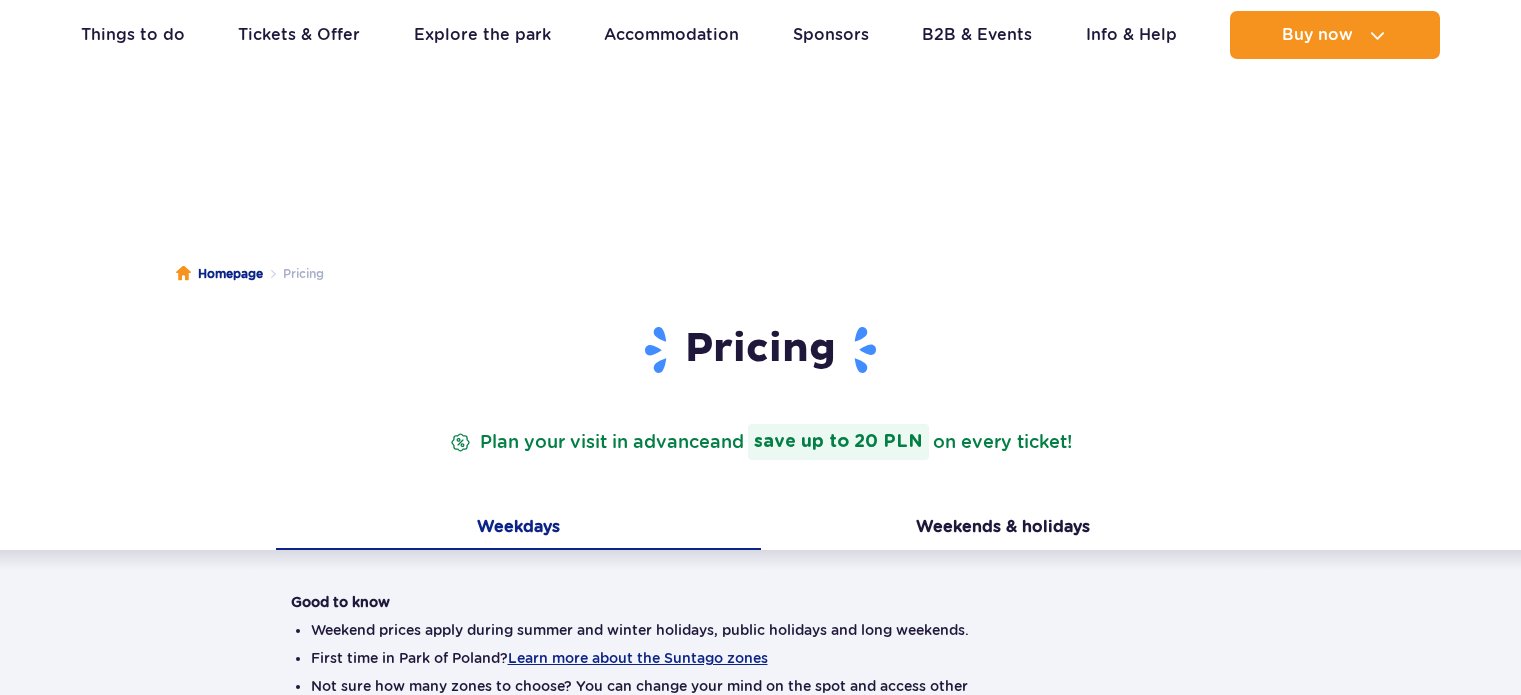 scroll, scrollTop: 200, scrollLeft: 0, axis: vertical 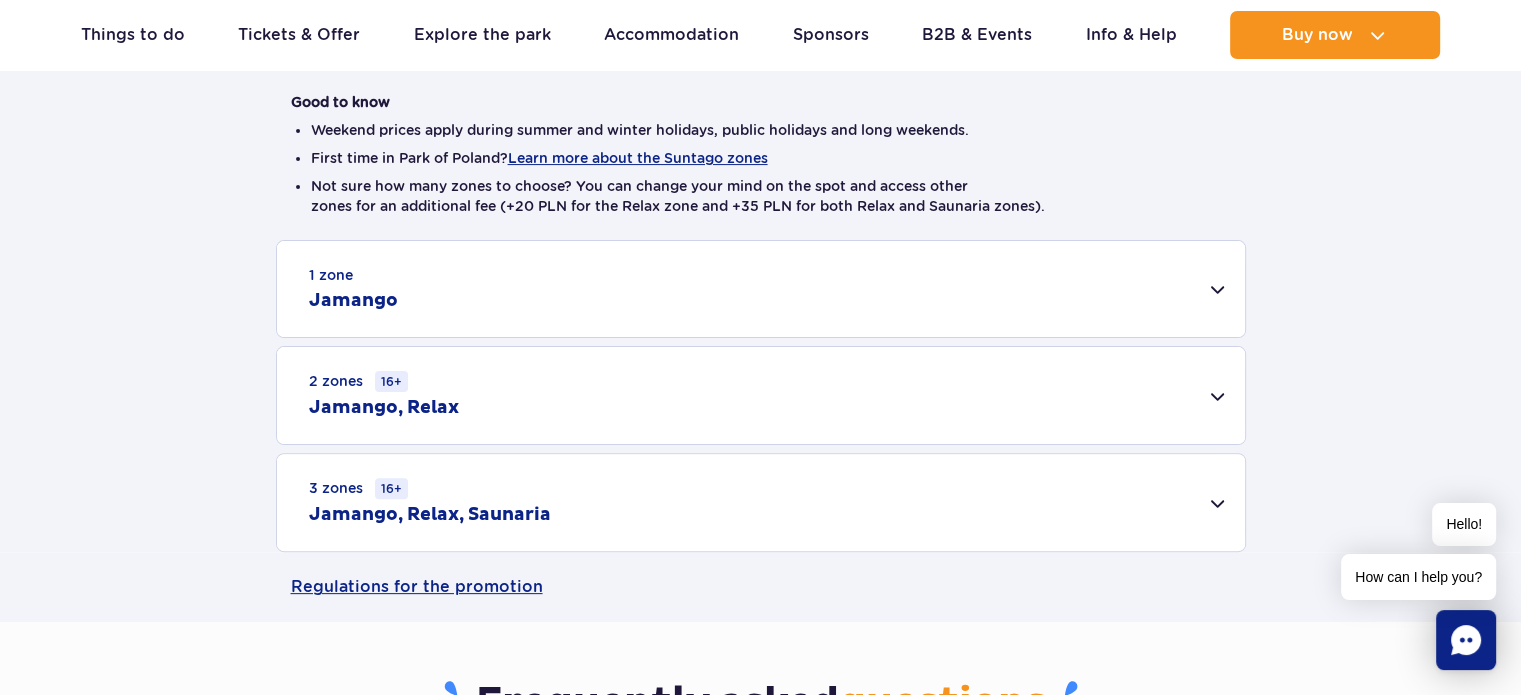 click on "2 zones  16+
Jamango, Relax" at bounding box center [761, 395] 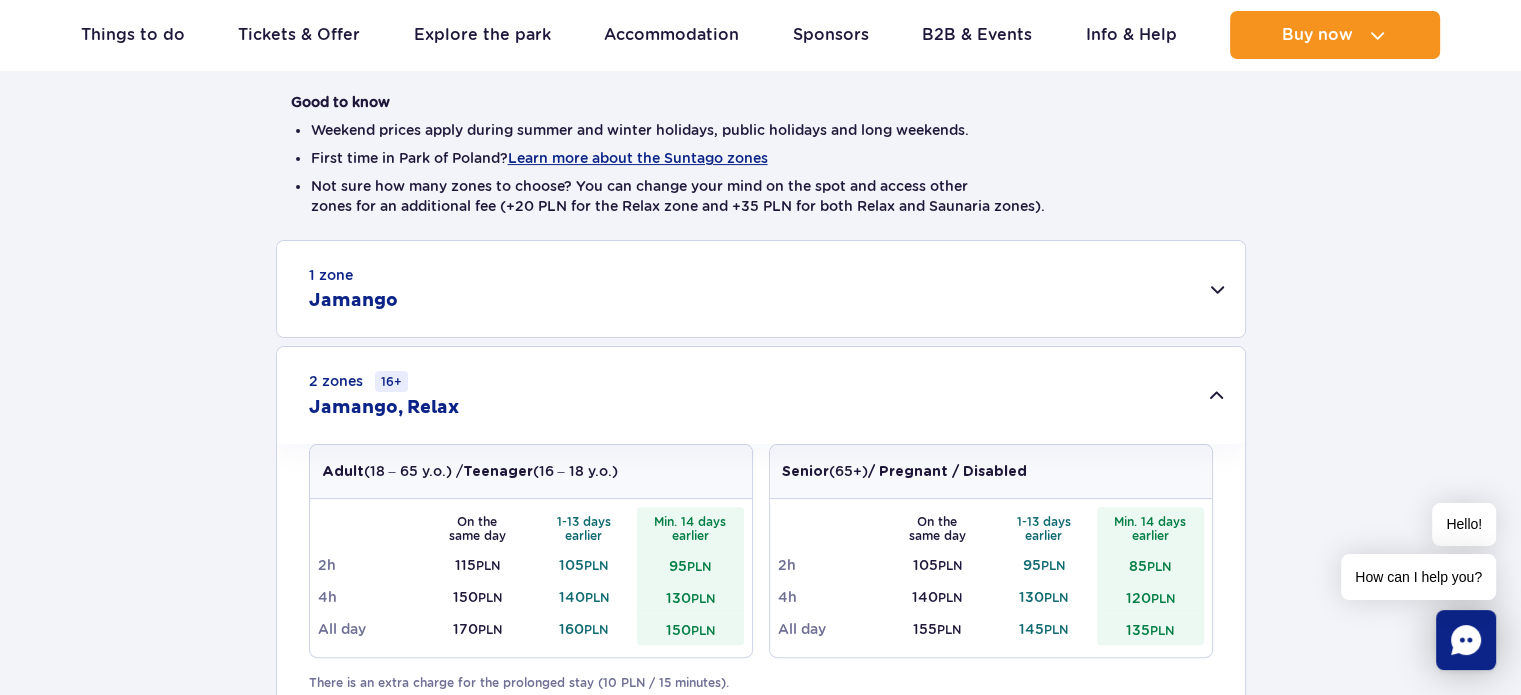 click on "1 zone
Jamango" at bounding box center (761, 289) 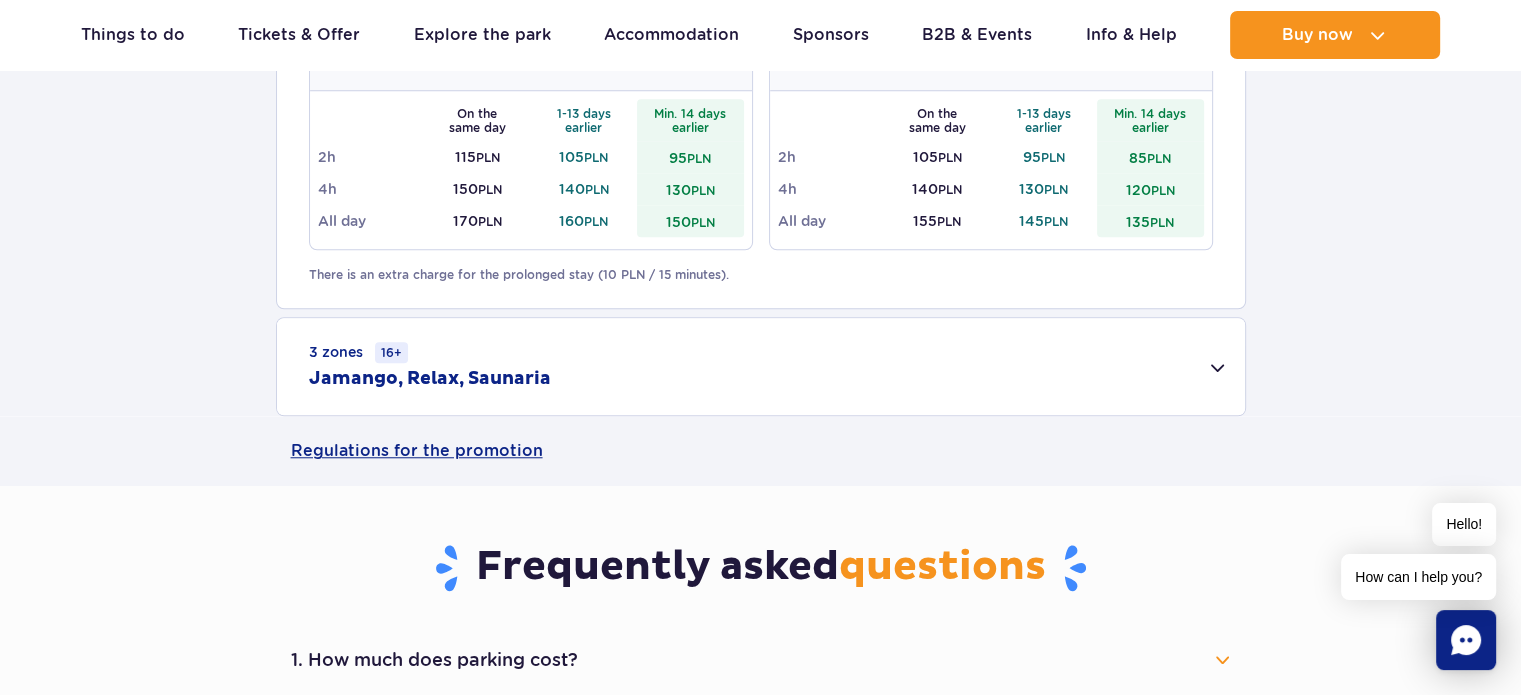 scroll, scrollTop: 1700, scrollLeft: 0, axis: vertical 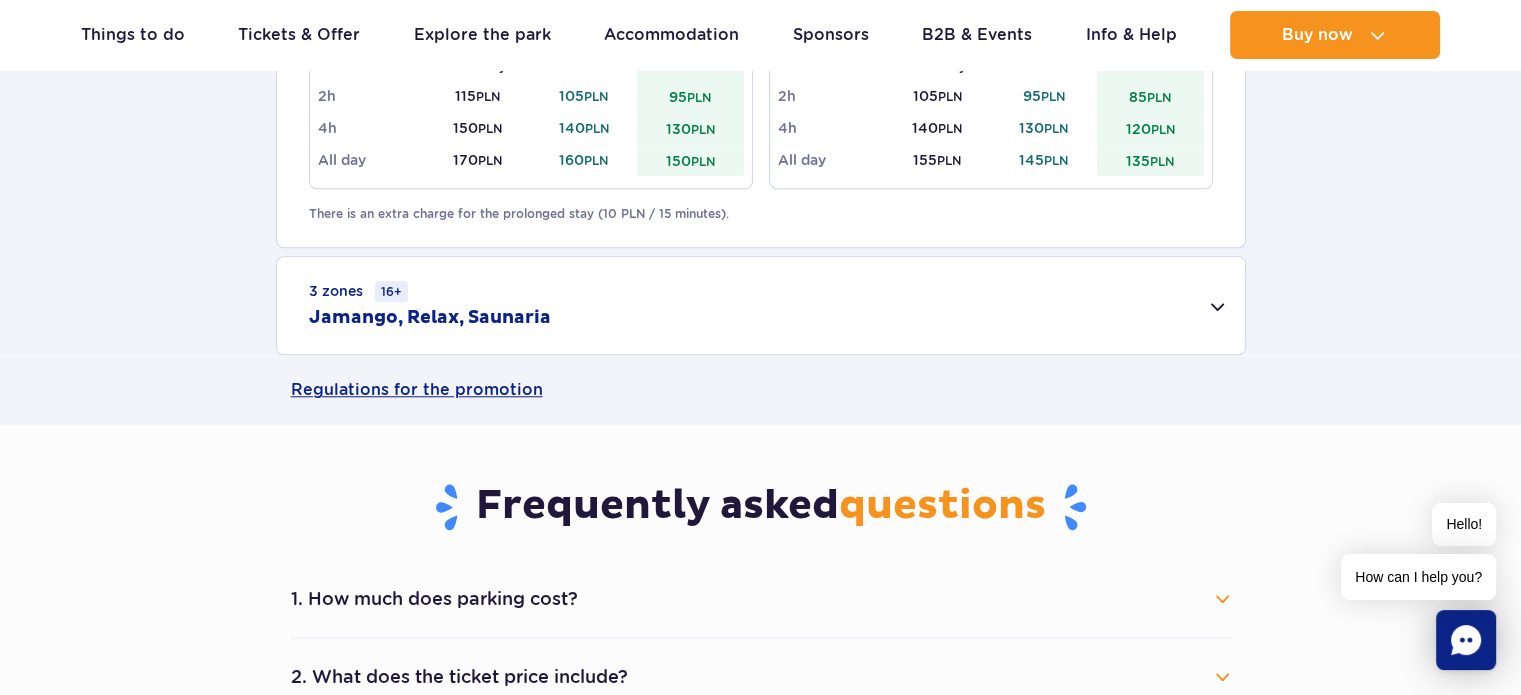 click on "3 zones  16+
Jamango, Relax, Saunaria" at bounding box center (761, 305) 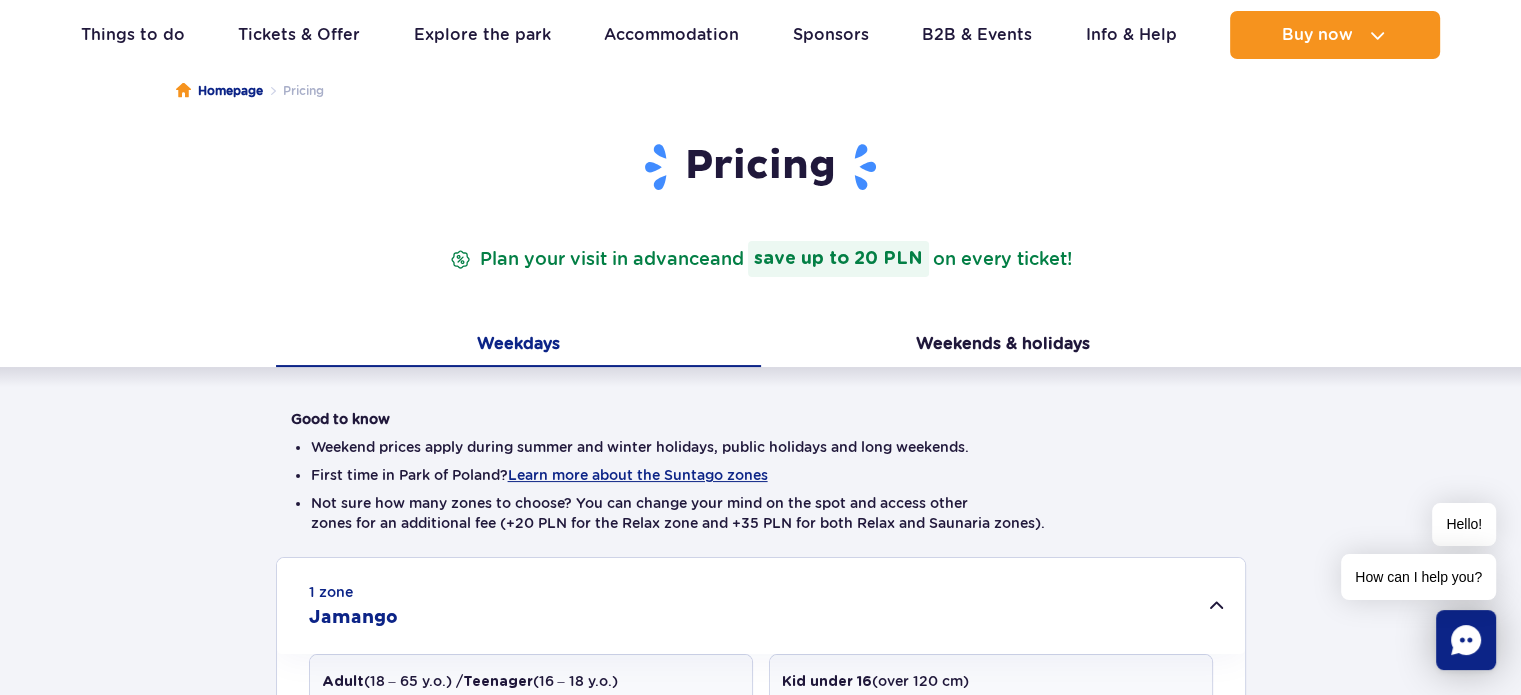 scroll, scrollTop: 0, scrollLeft: 0, axis: both 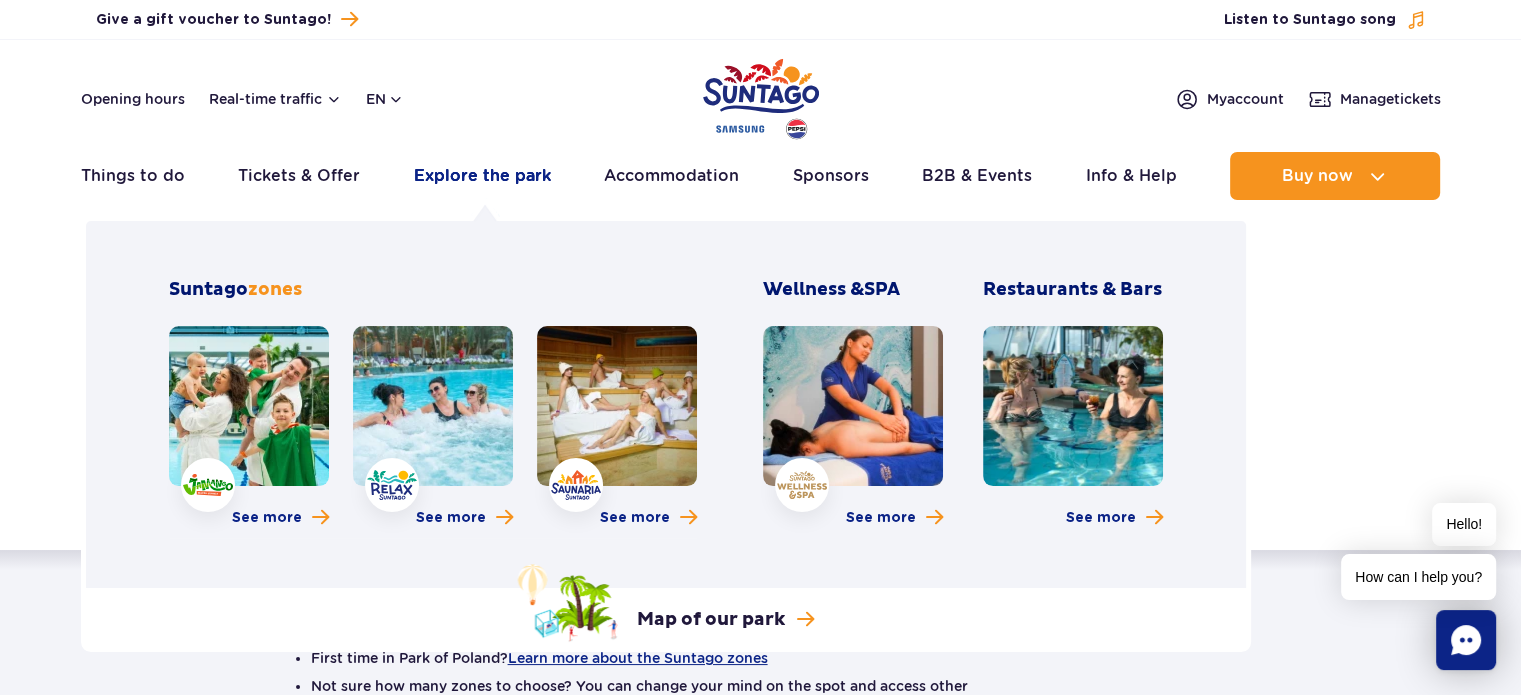 click on "Explore the park" at bounding box center (482, 176) 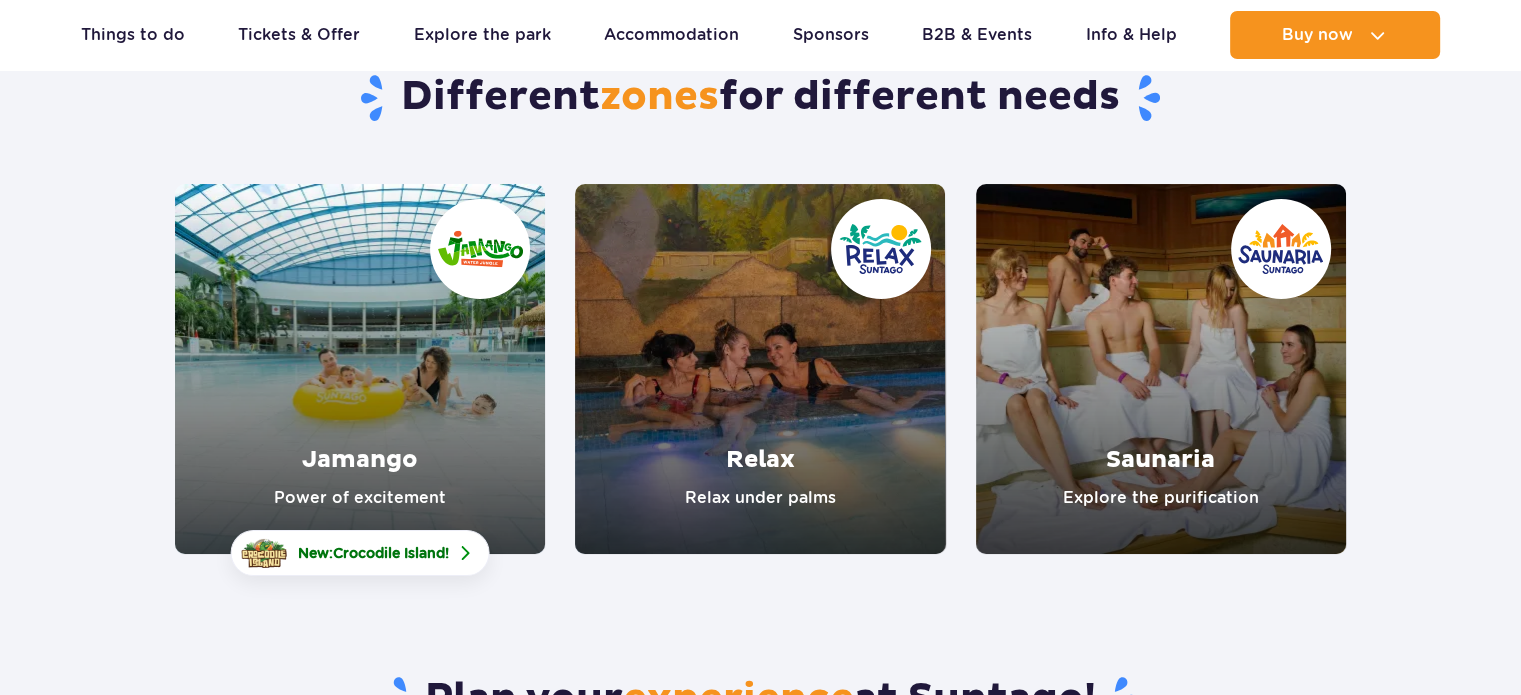 scroll, scrollTop: 0, scrollLeft: 0, axis: both 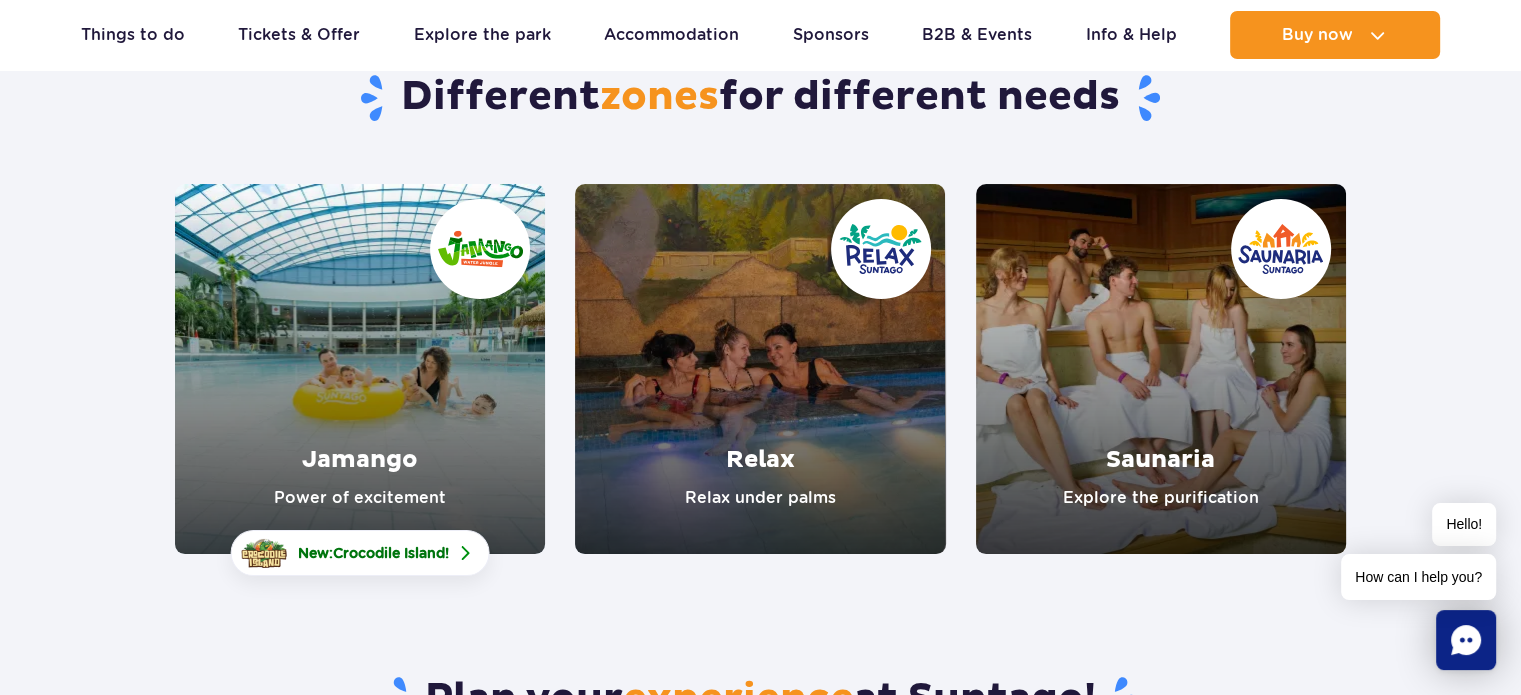 click at bounding box center (360, 369) 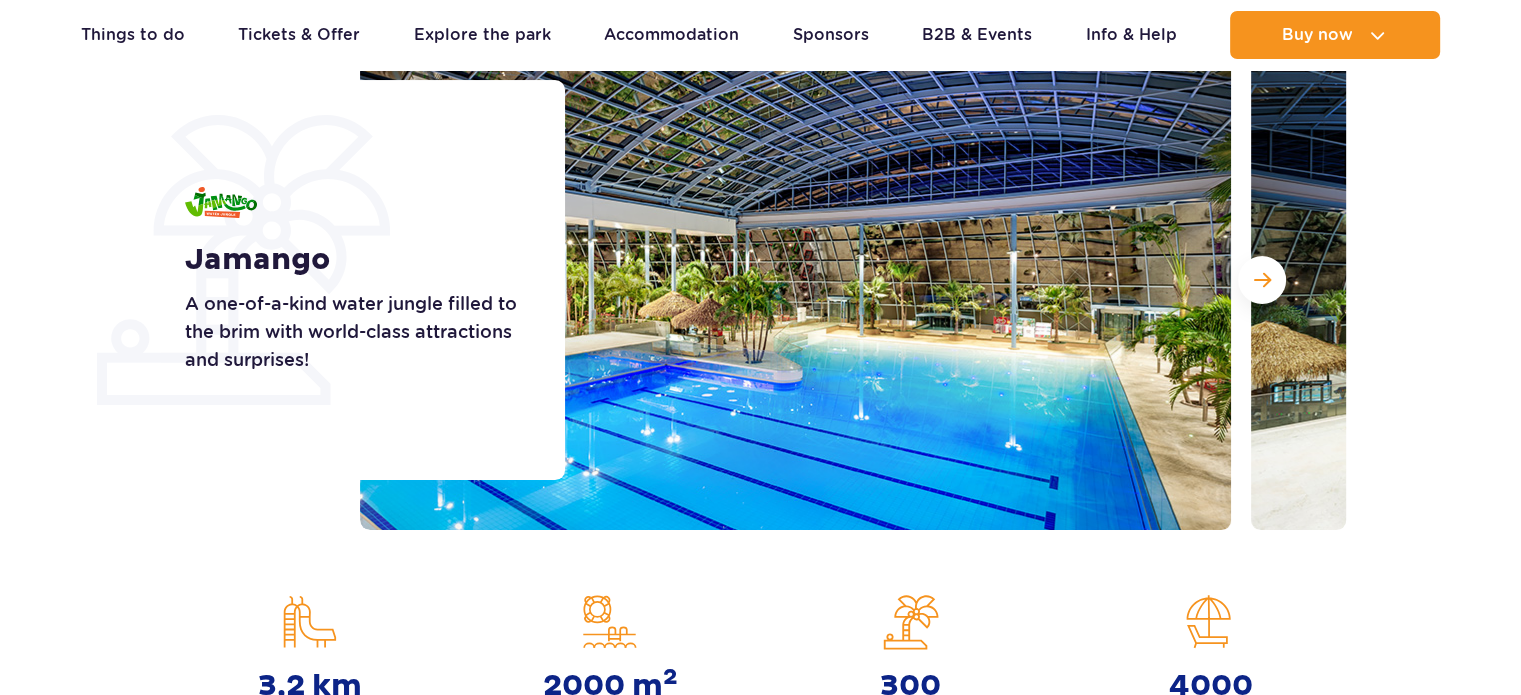 scroll, scrollTop: 396, scrollLeft: 0, axis: vertical 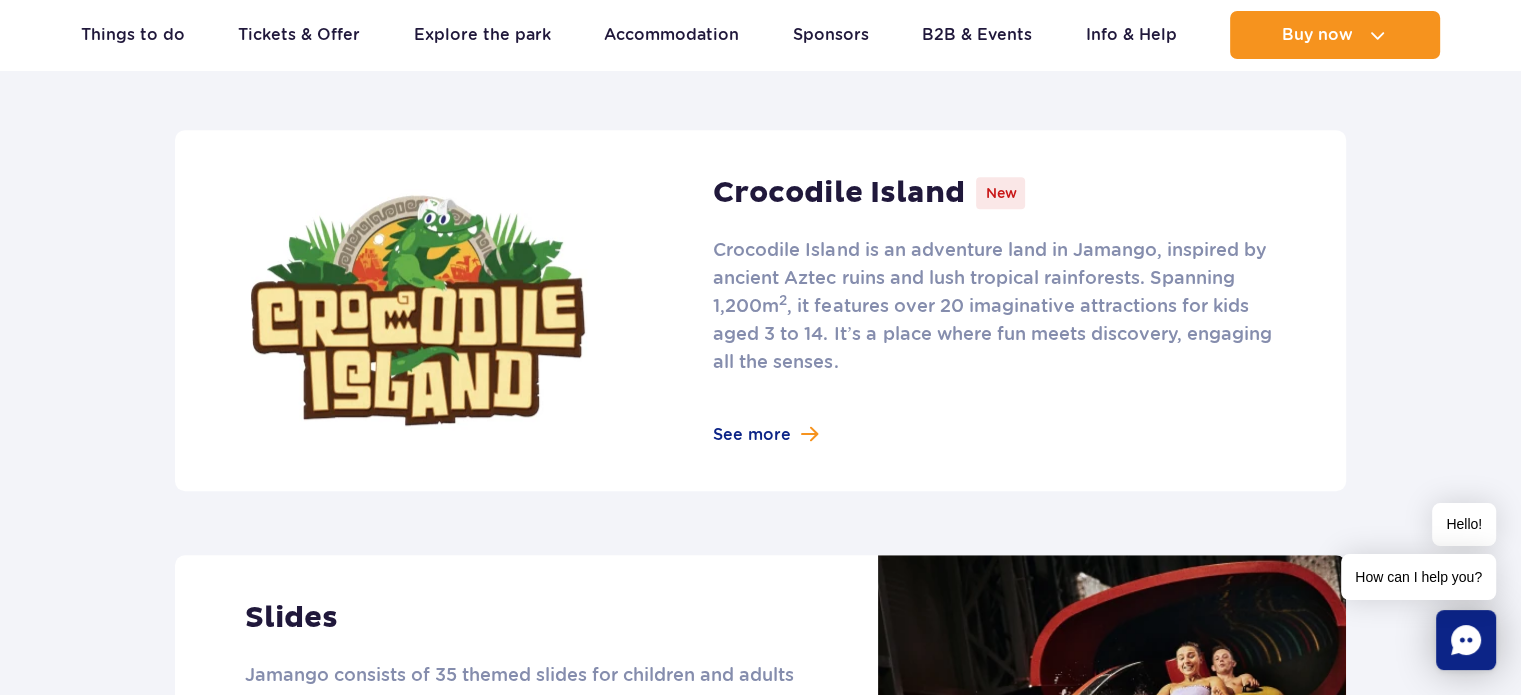 click at bounding box center (760, 310) 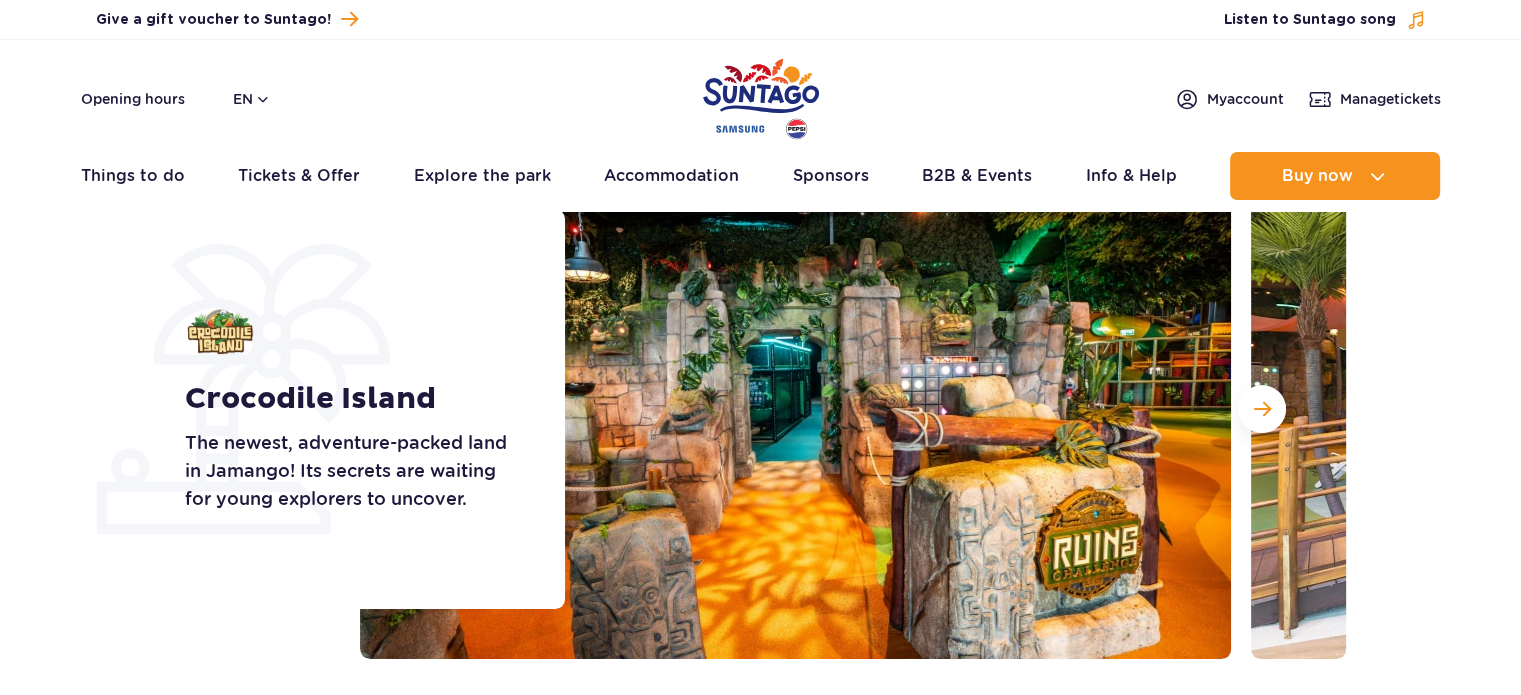 scroll, scrollTop: 0, scrollLeft: 0, axis: both 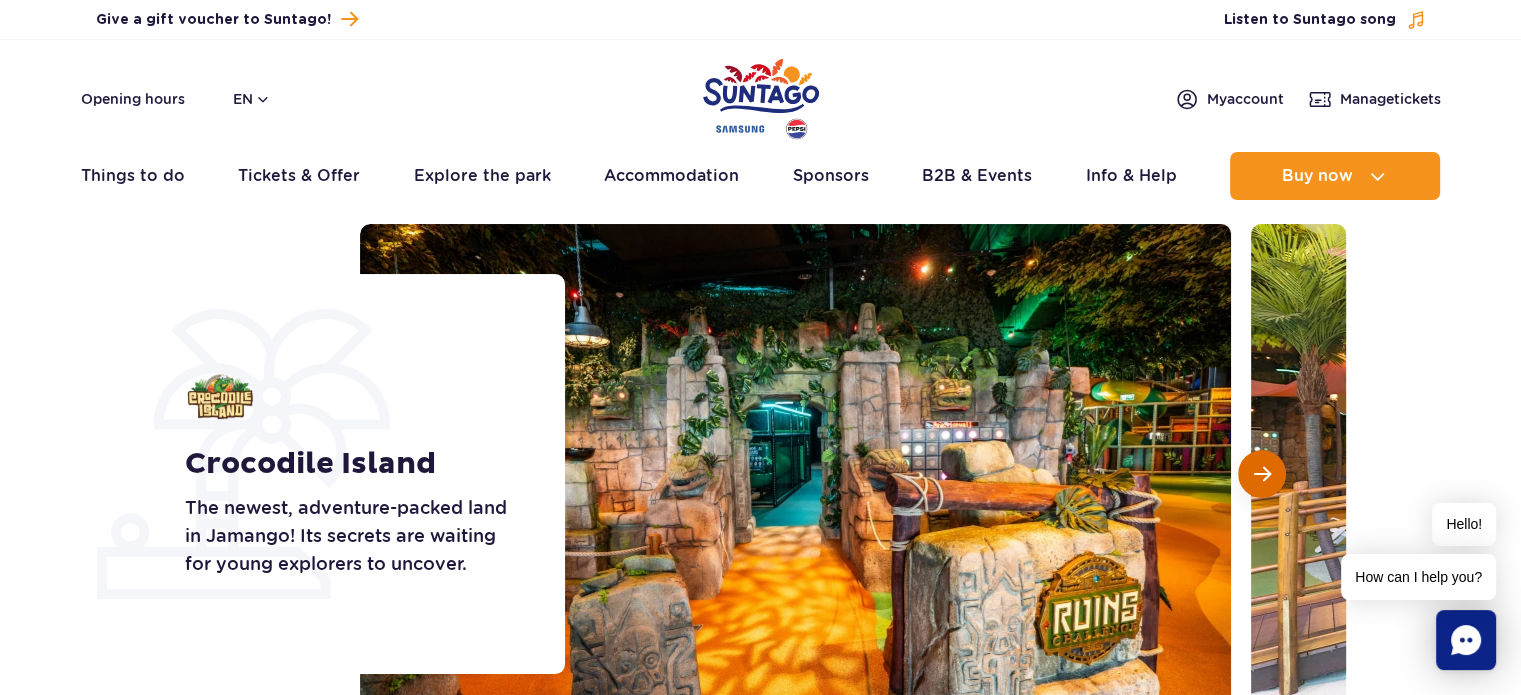 click at bounding box center (1262, 474) 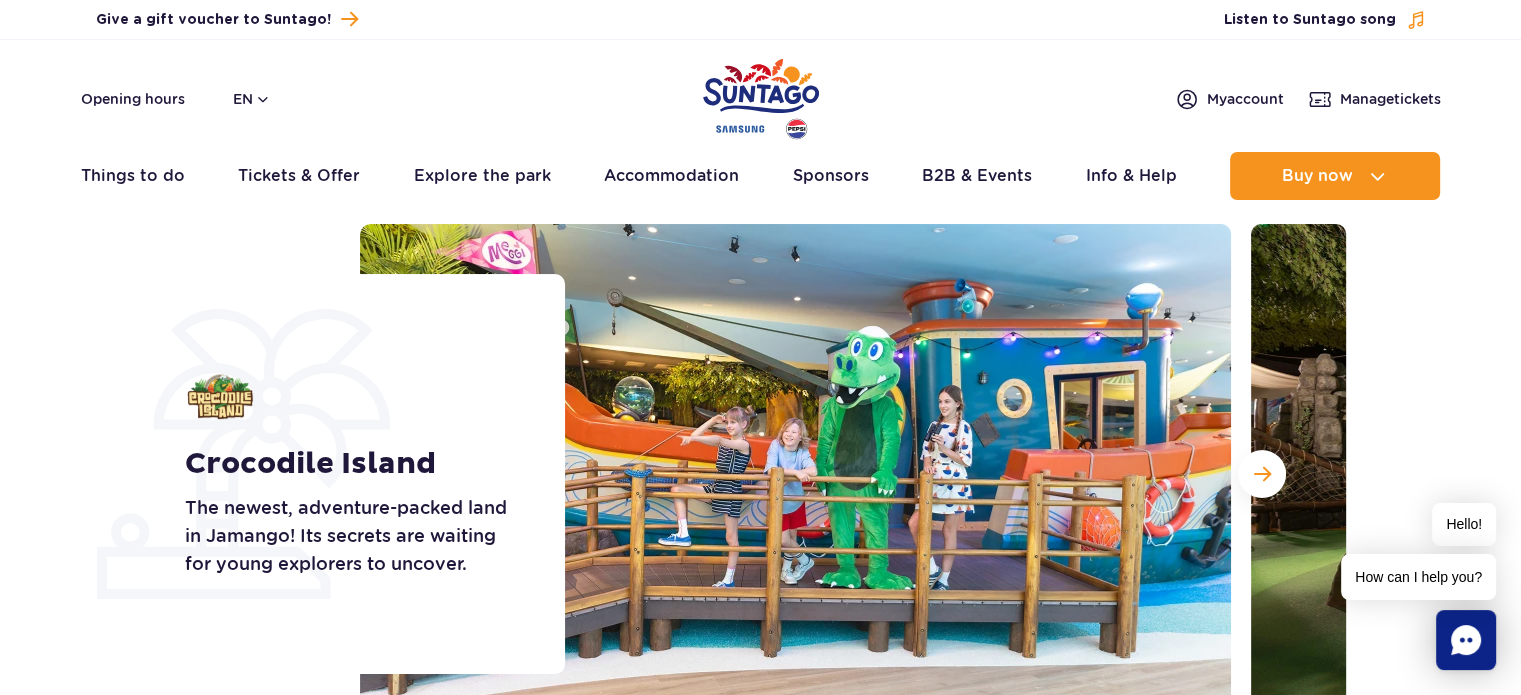 scroll, scrollTop: 200, scrollLeft: 0, axis: vertical 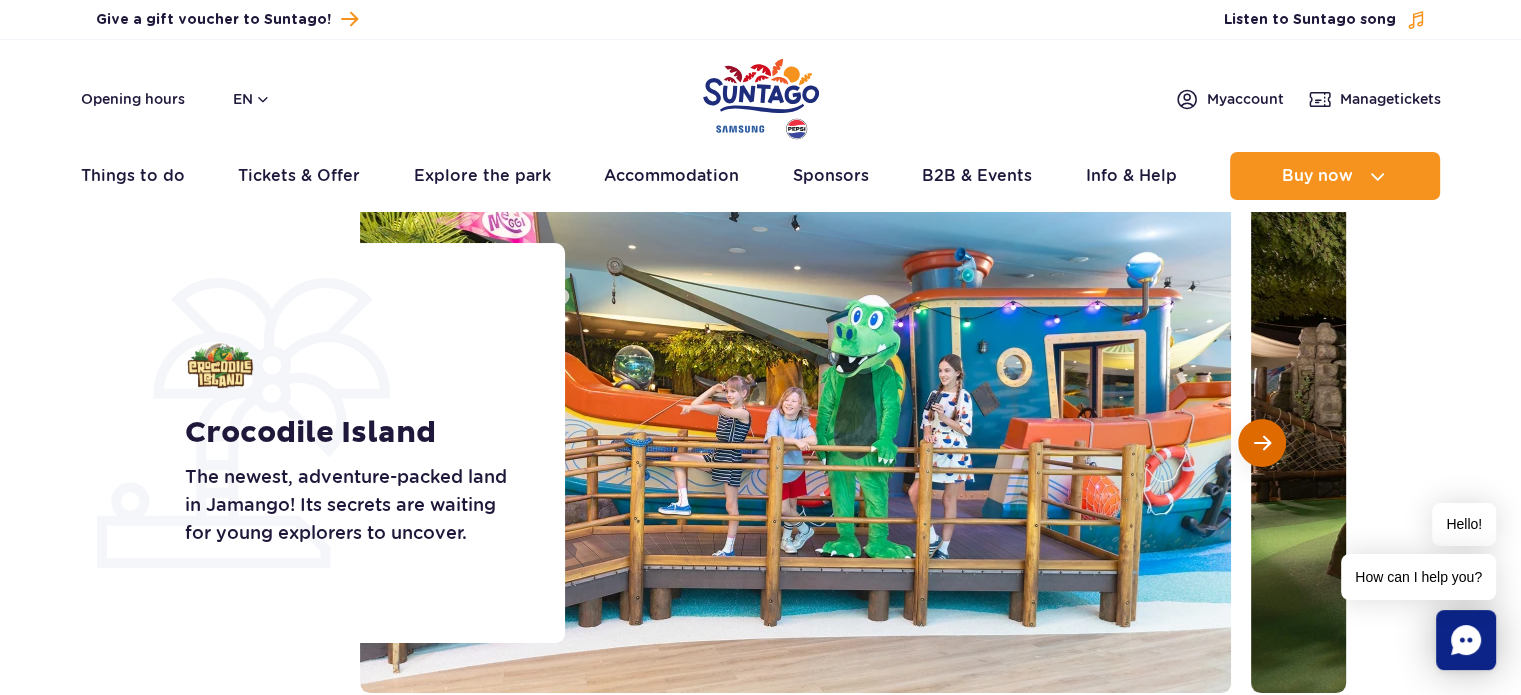 click at bounding box center [1262, 443] 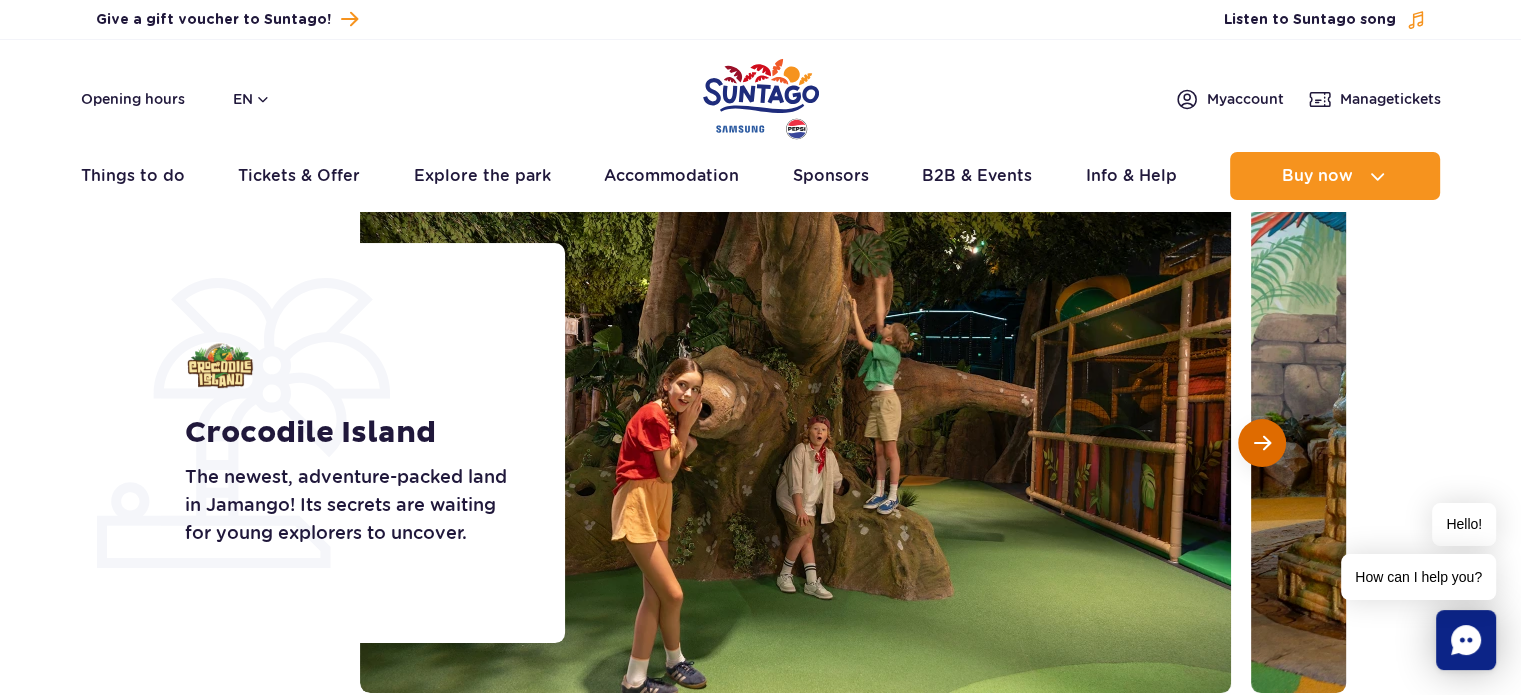 click at bounding box center (1262, 443) 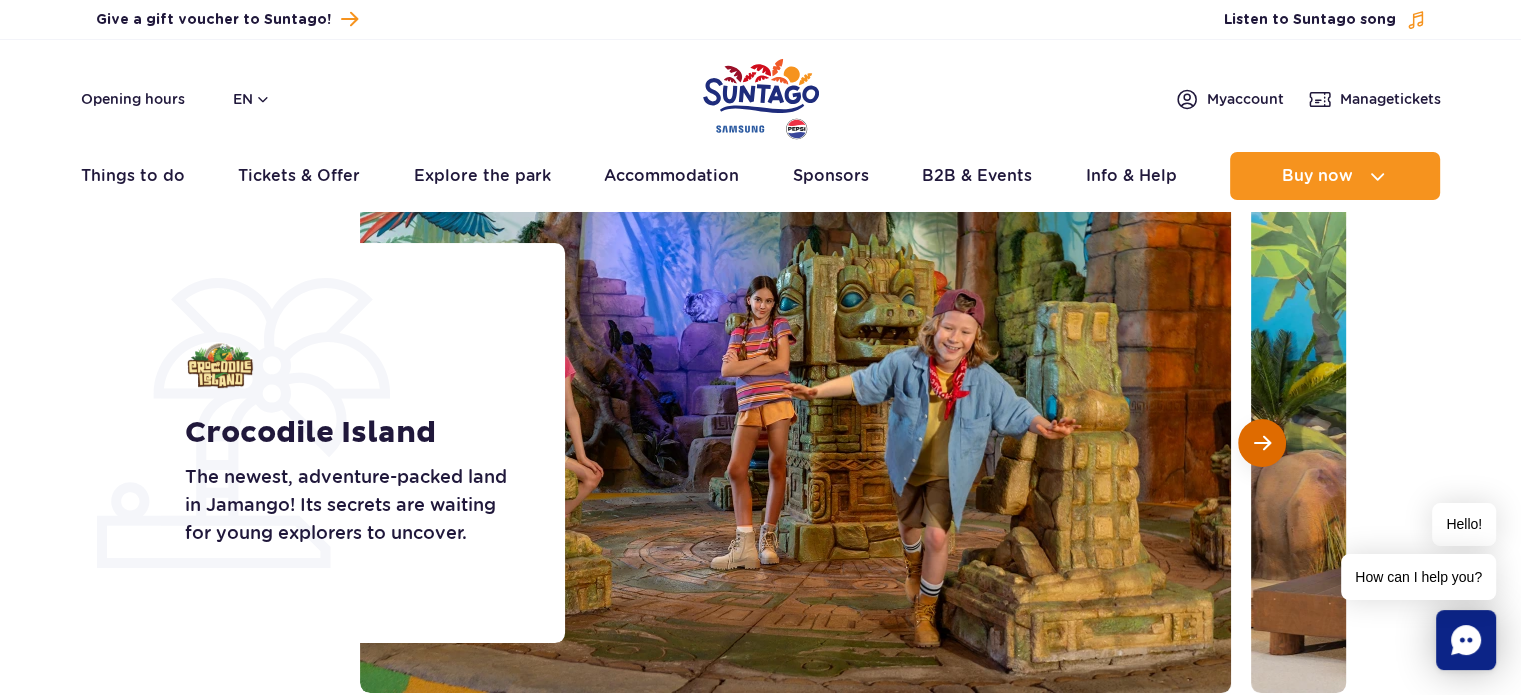 click at bounding box center (1262, 443) 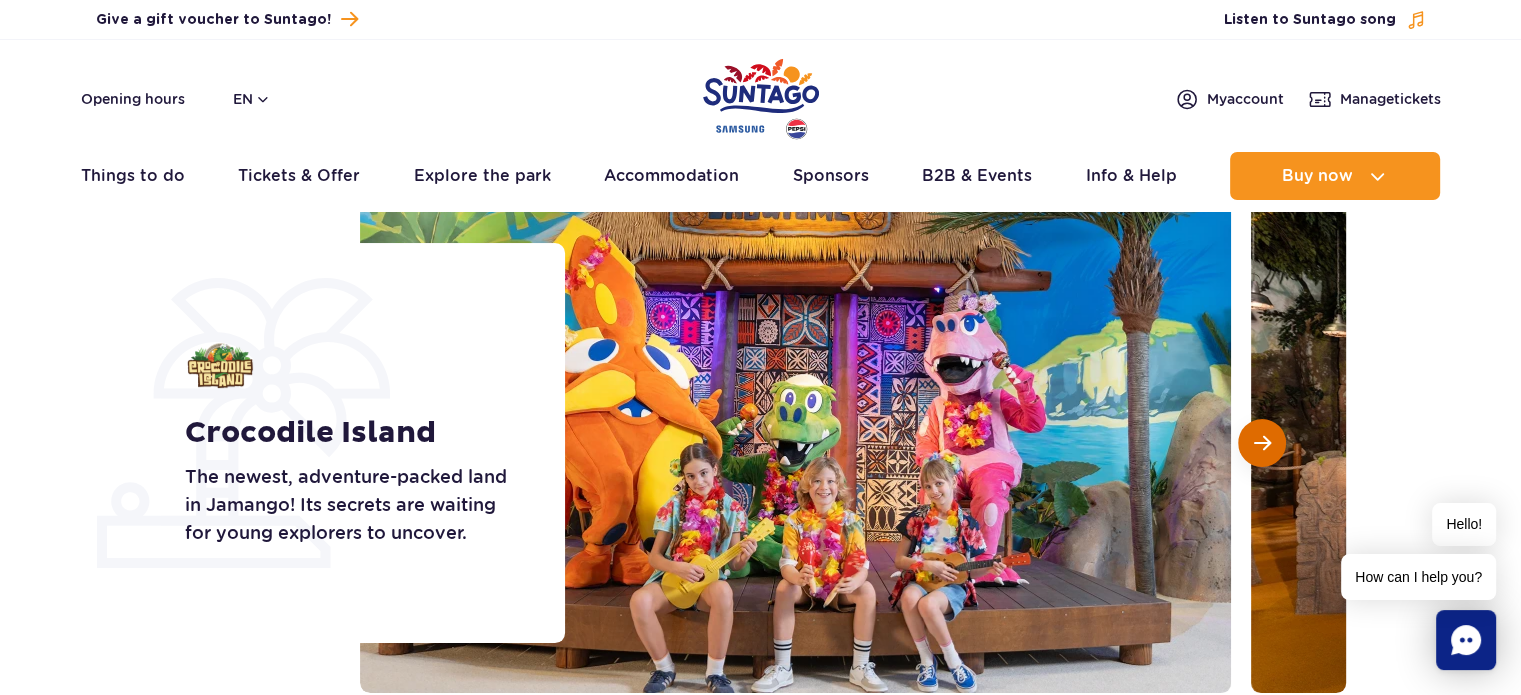 click at bounding box center (1262, 443) 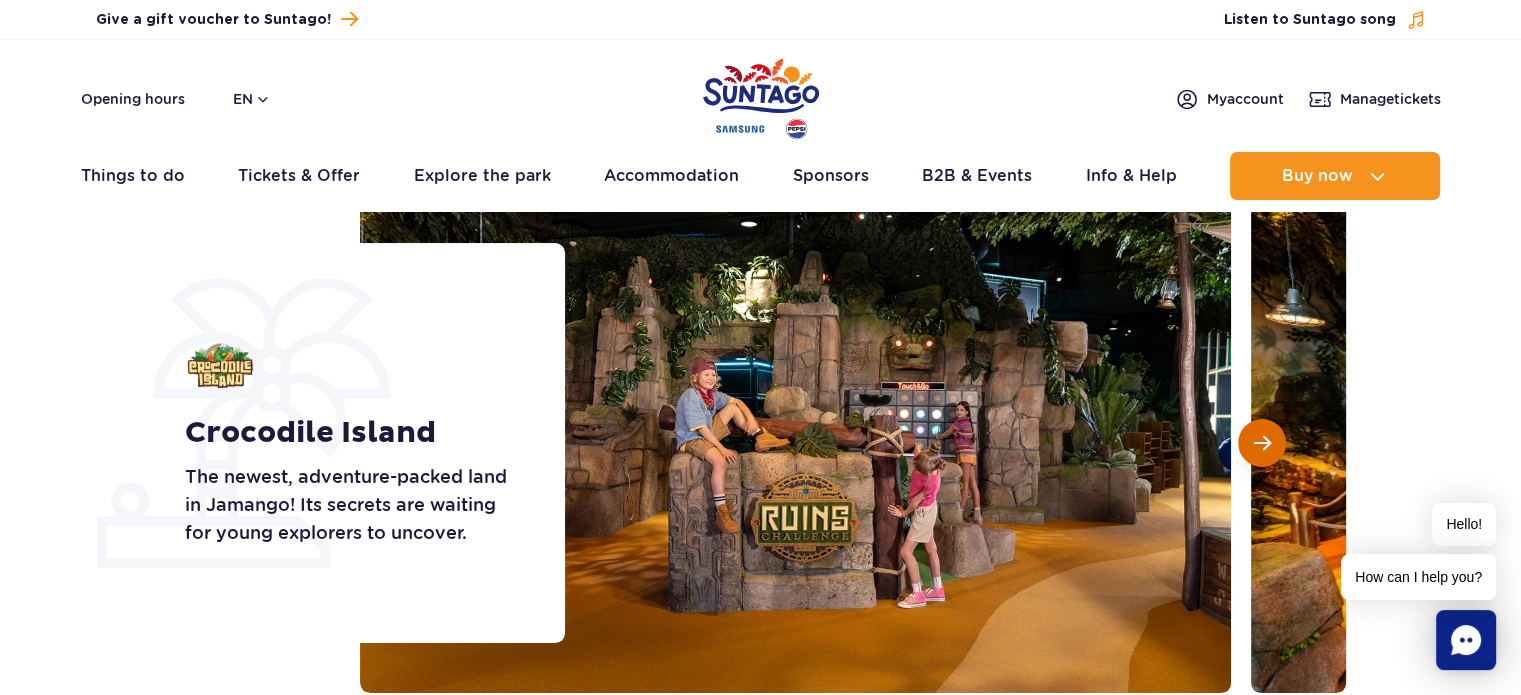 click at bounding box center (1262, 443) 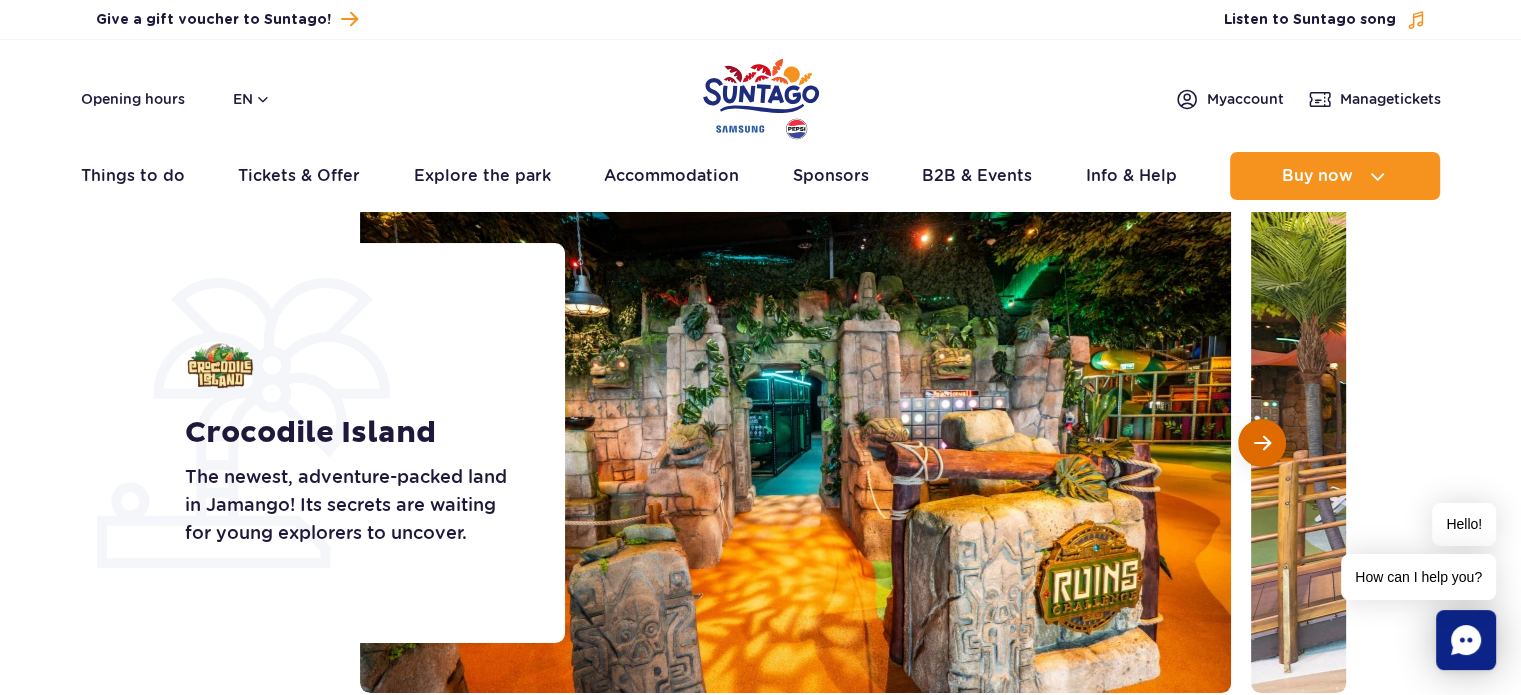 click at bounding box center [1262, 443] 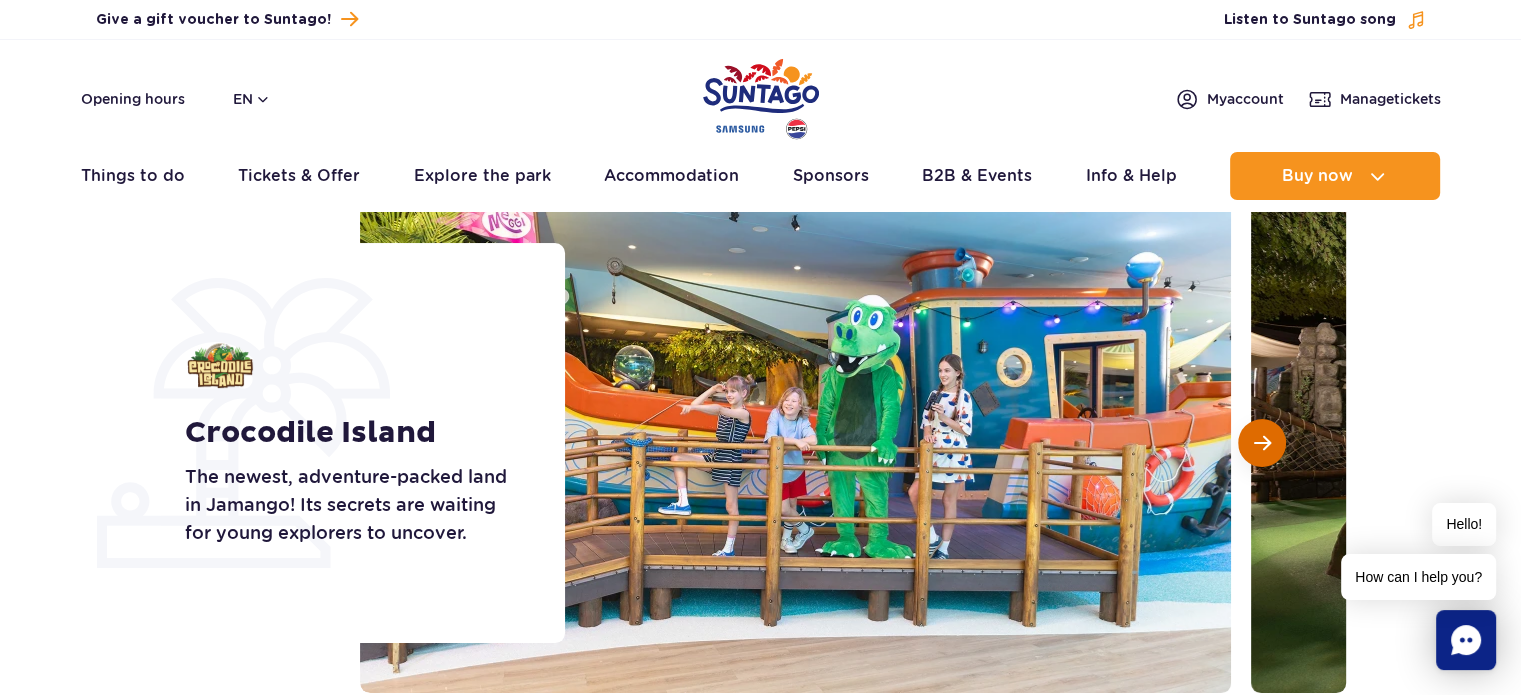 click at bounding box center (1262, 443) 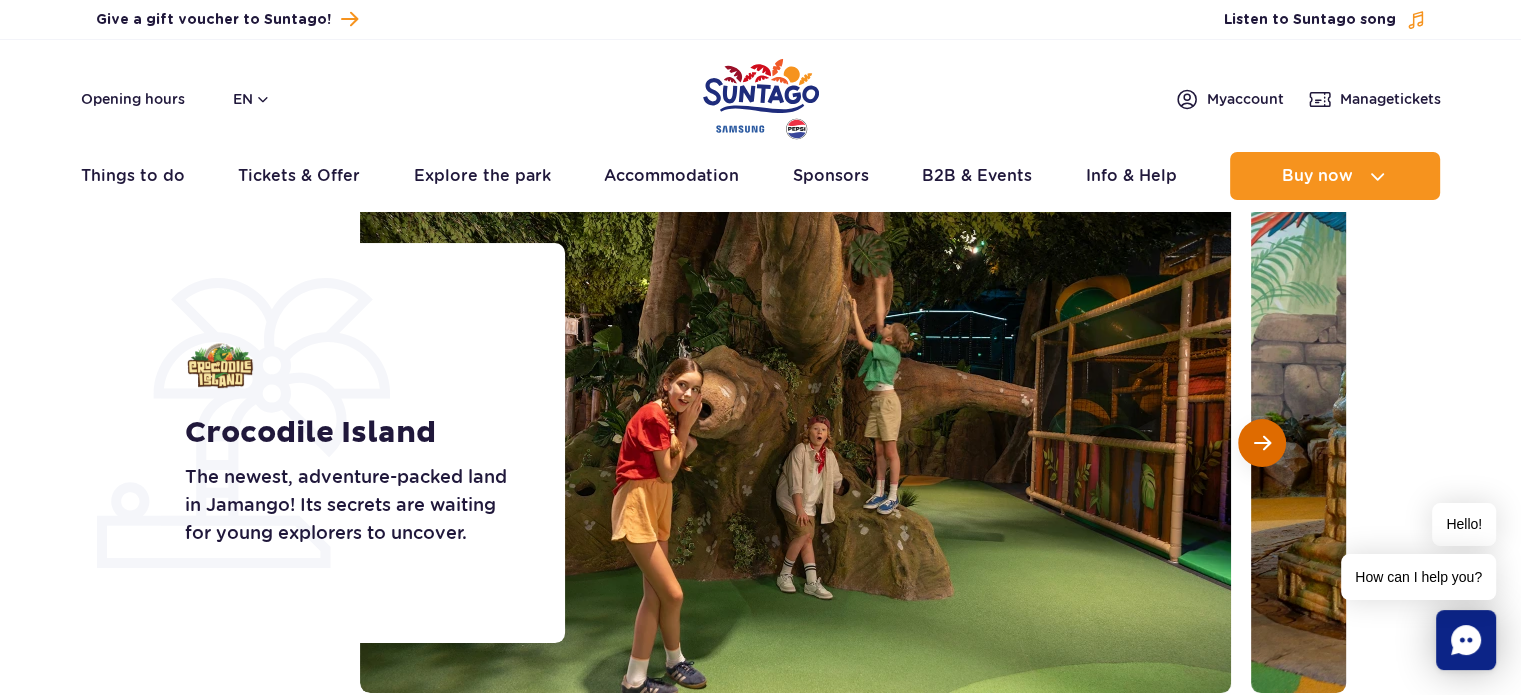 click at bounding box center (1262, 443) 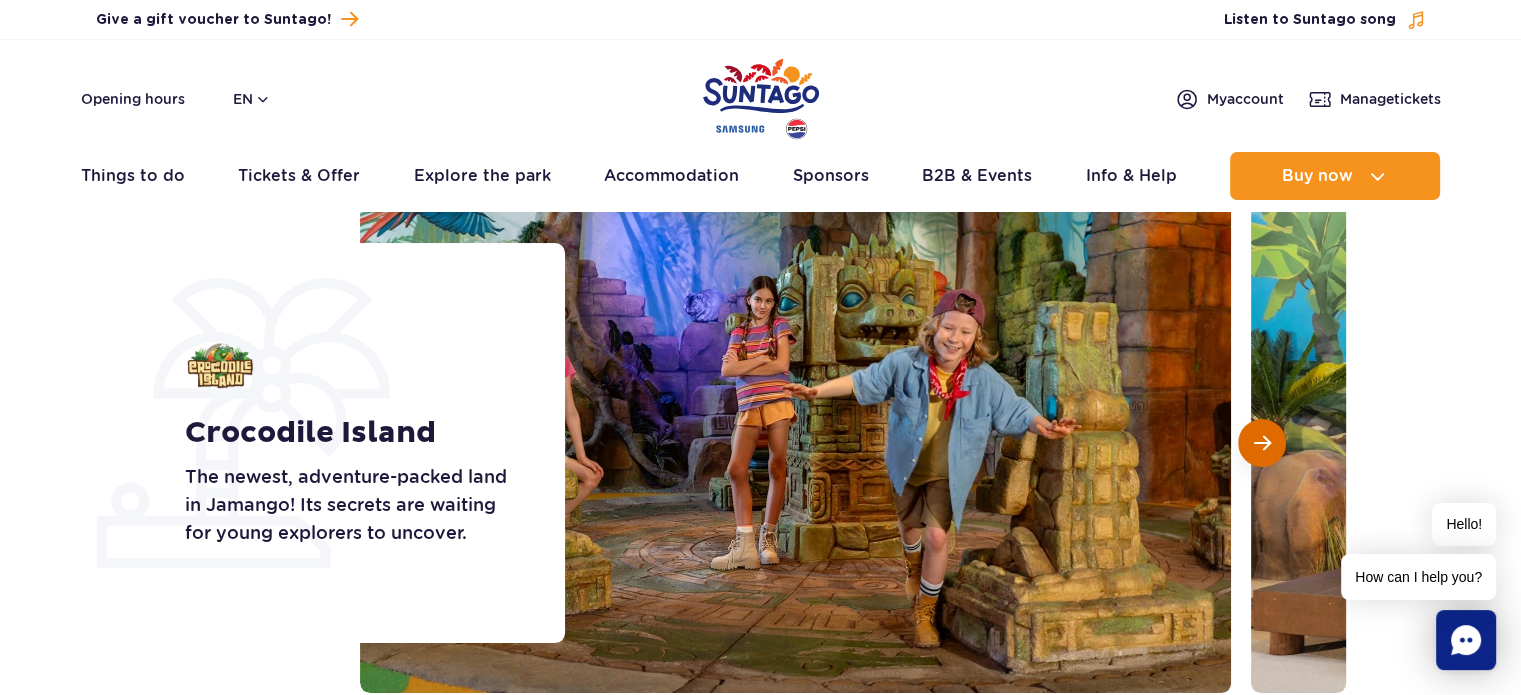 click at bounding box center (1262, 443) 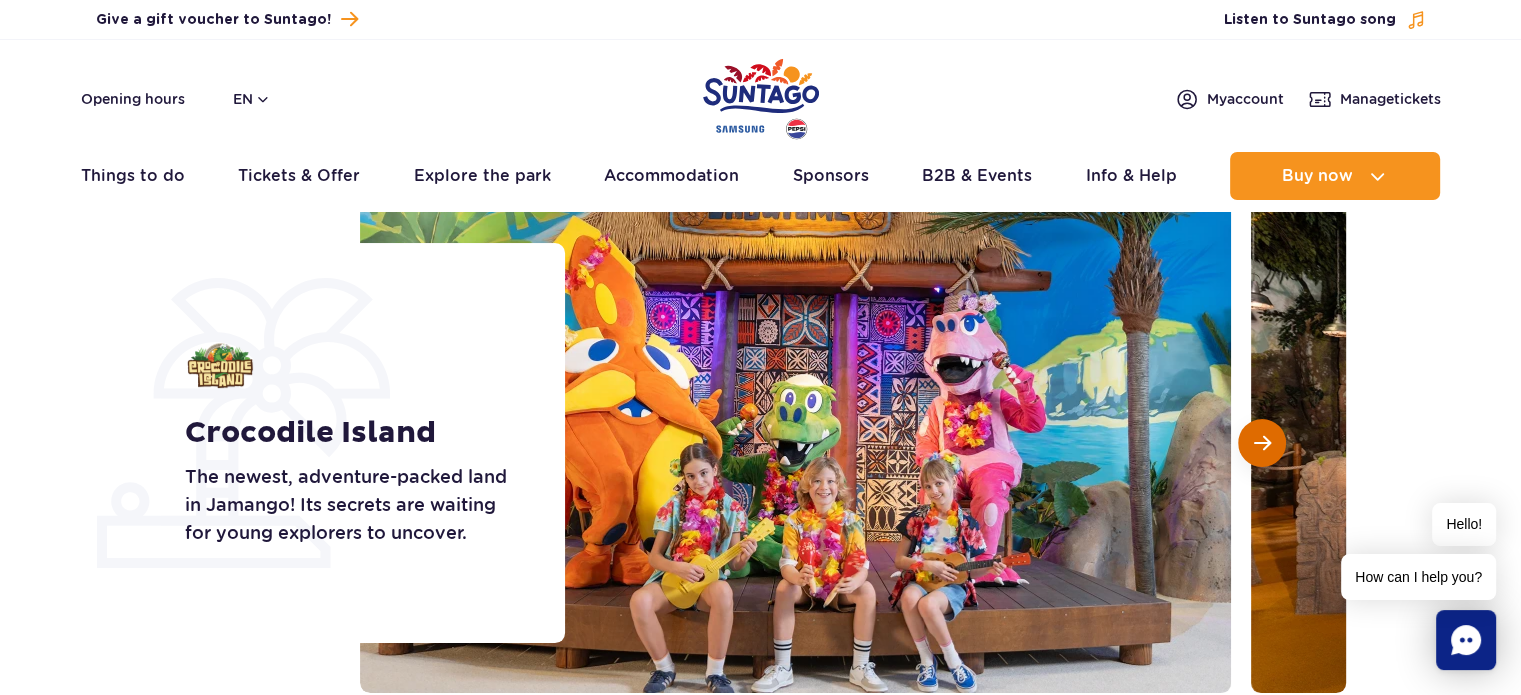 click at bounding box center (1262, 443) 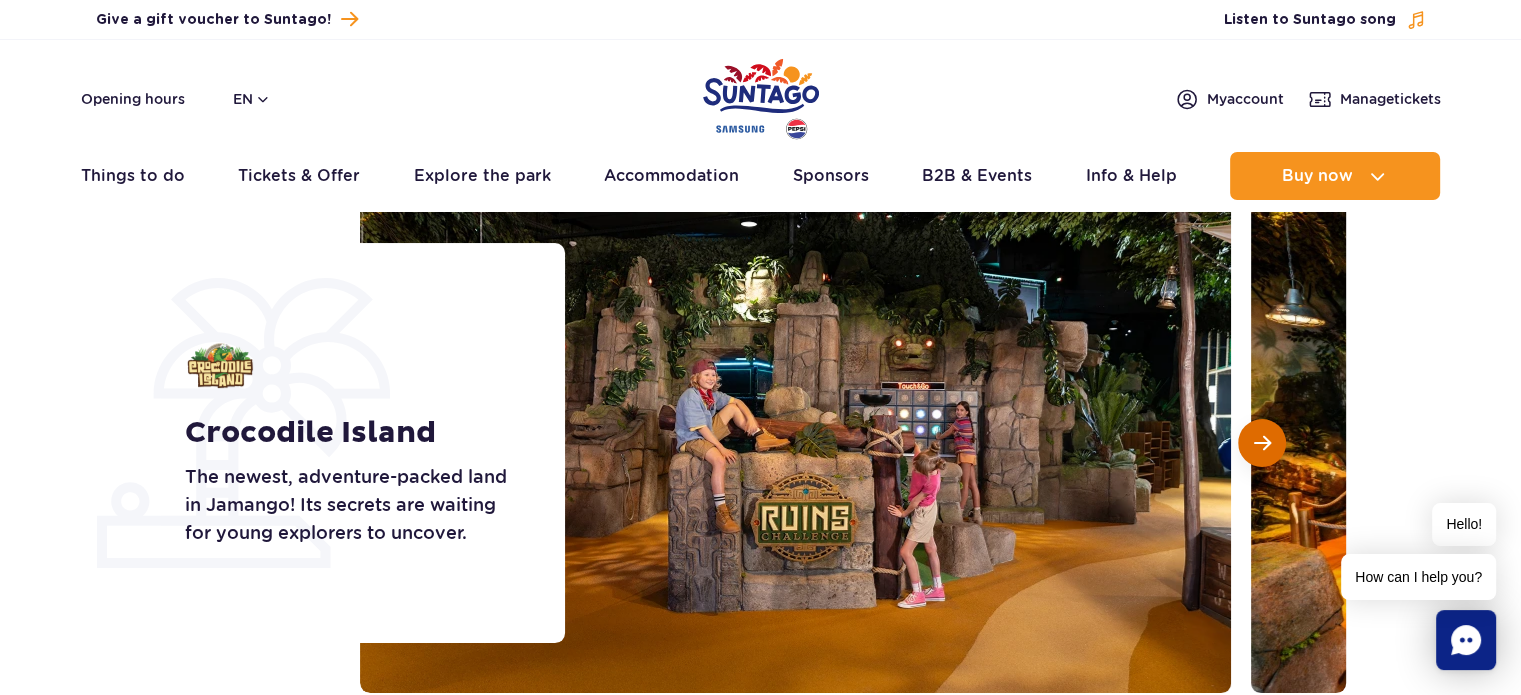click at bounding box center [1262, 443] 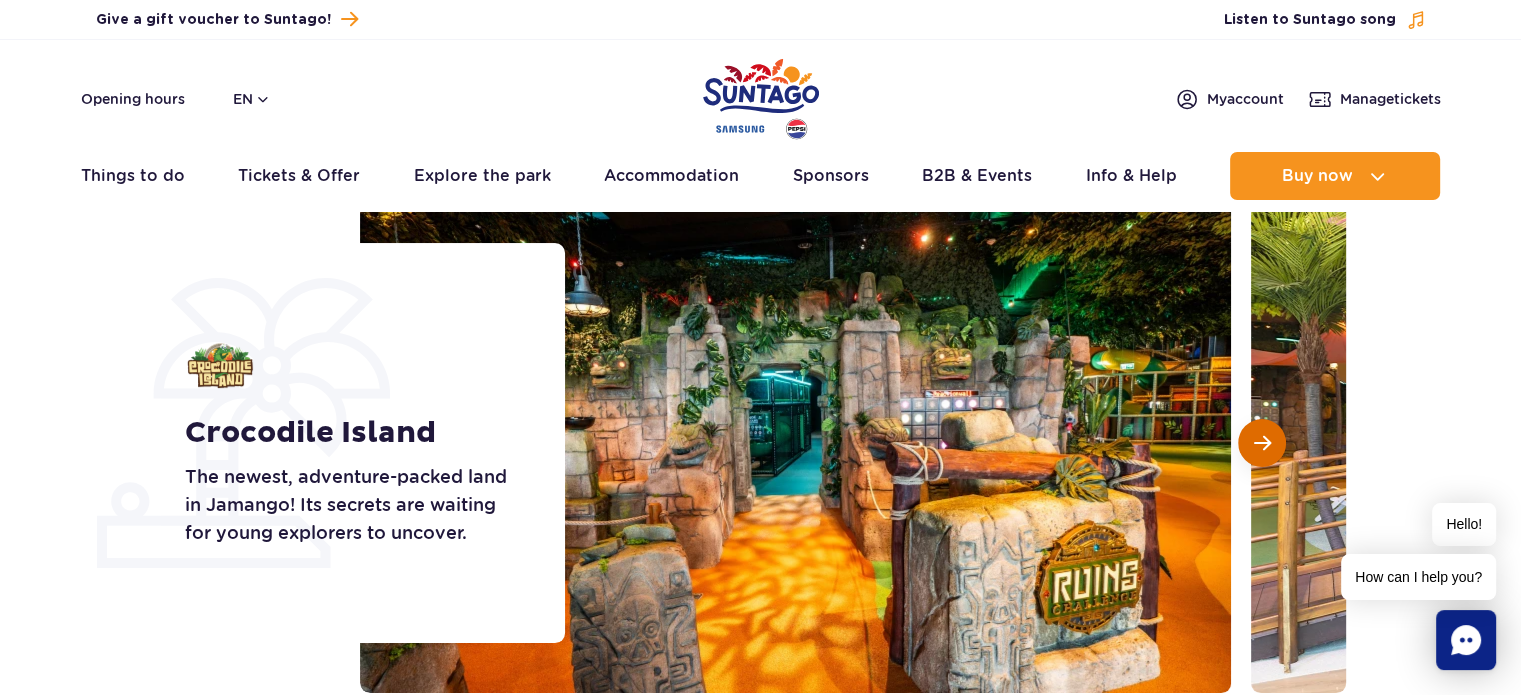 click at bounding box center [1262, 443] 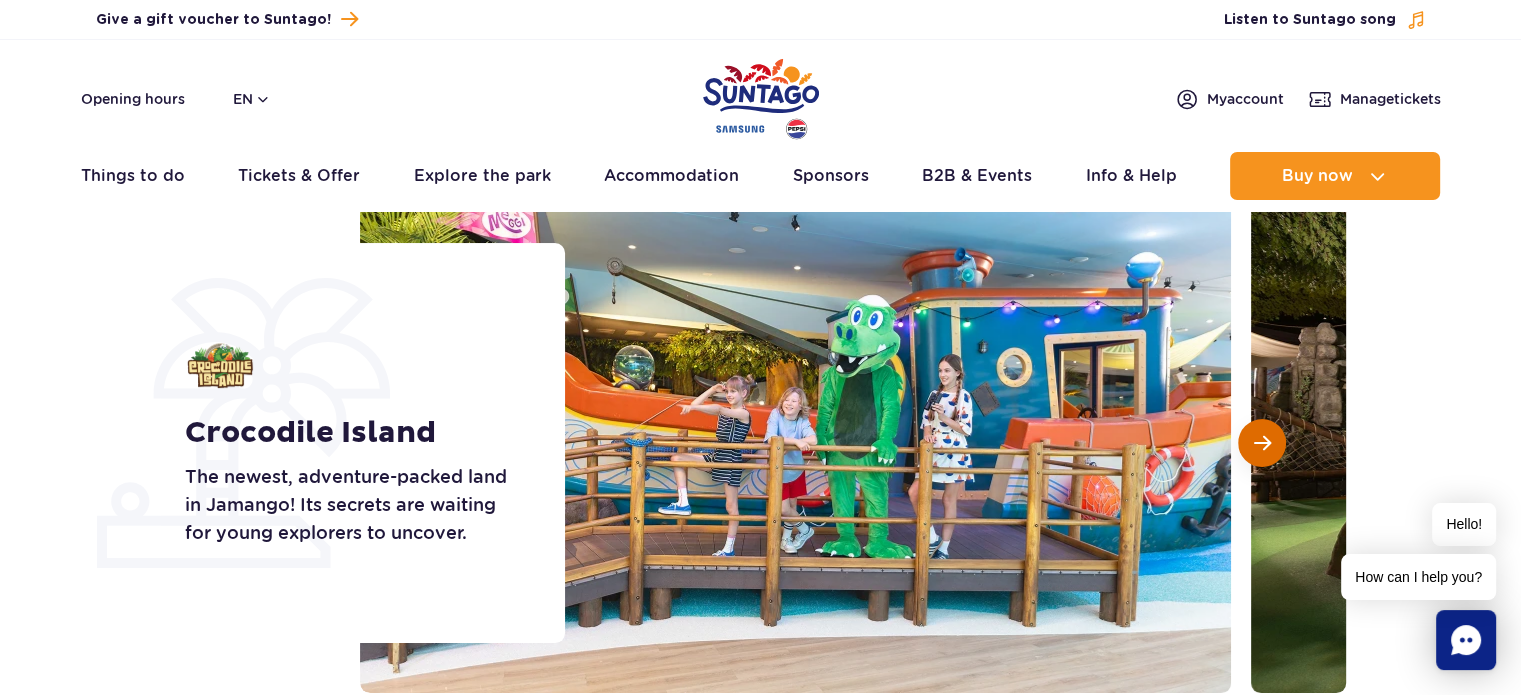 click at bounding box center [1262, 443] 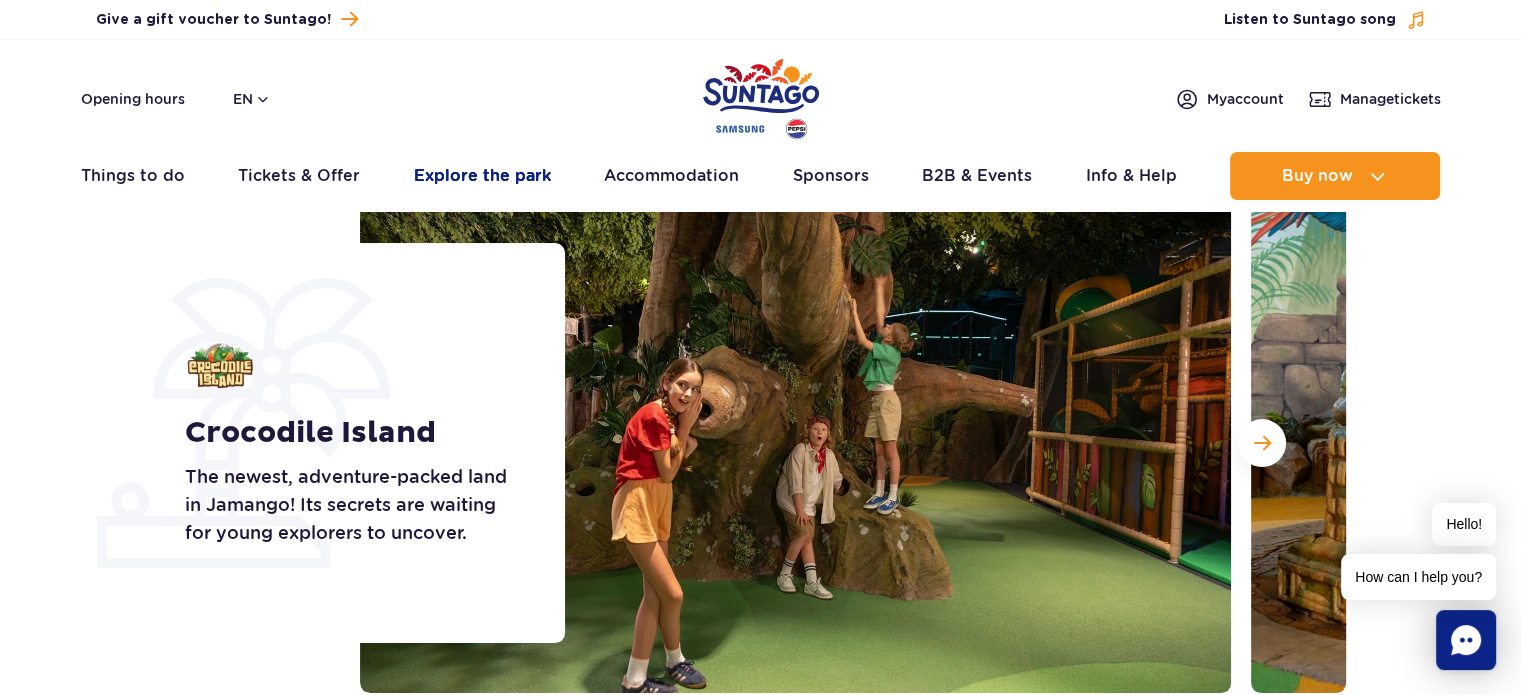 click on "Explore the park" at bounding box center [482, 176] 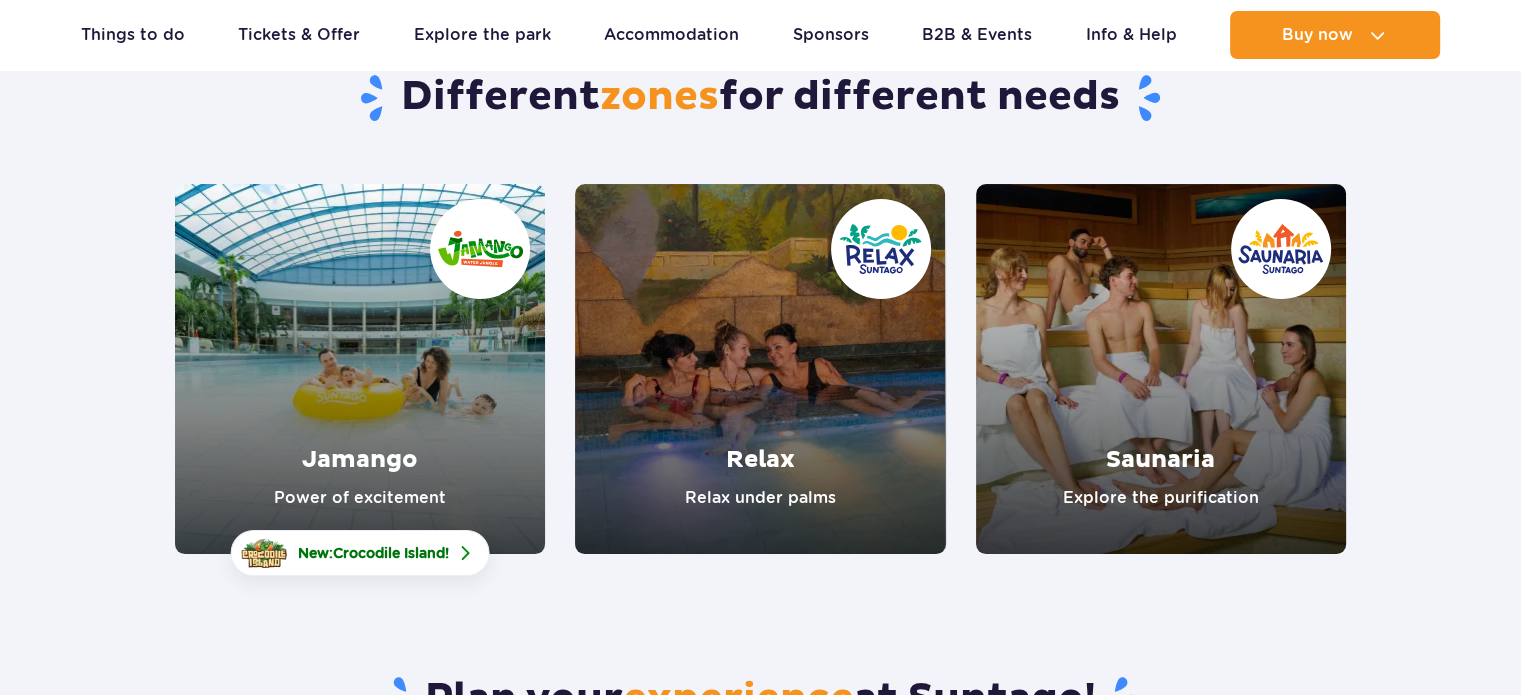 scroll, scrollTop: 200, scrollLeft: 0, axis: vertical 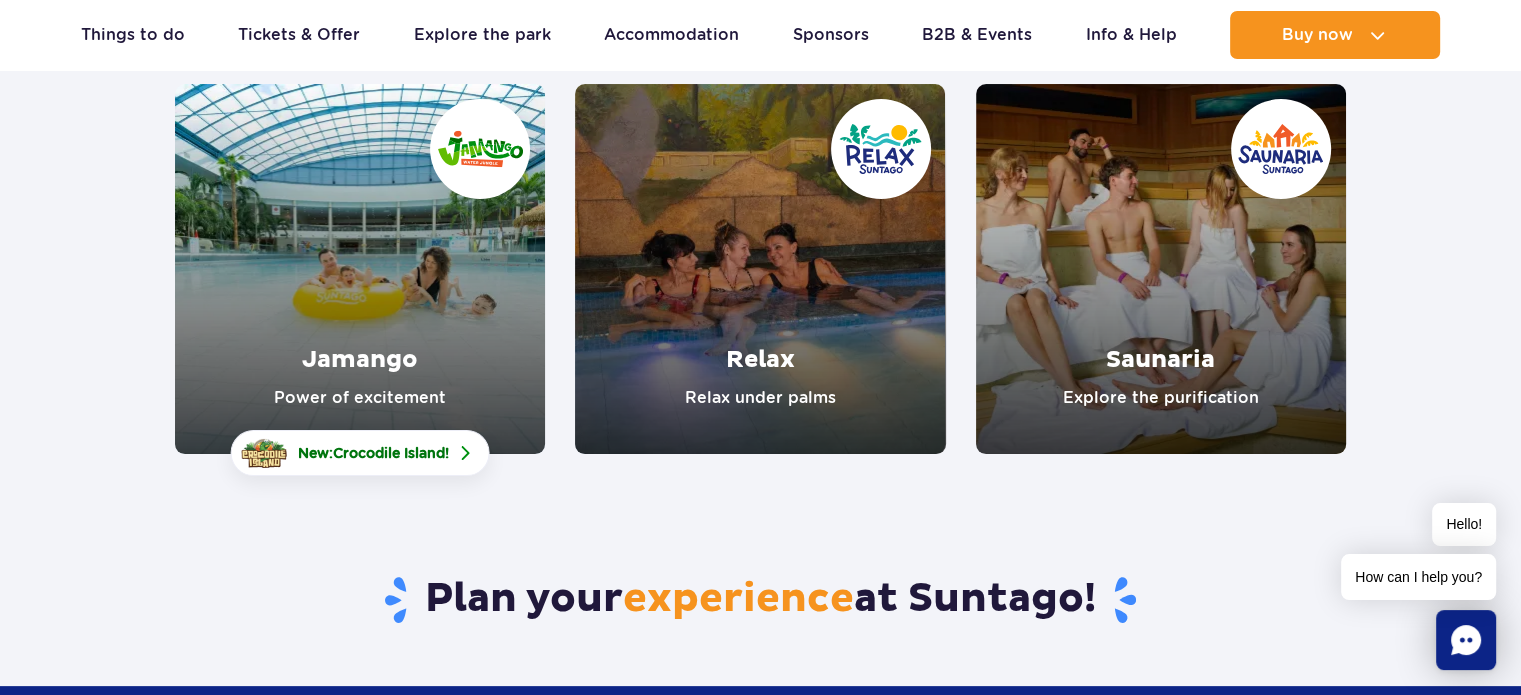 click at bounding box center [760, 269] 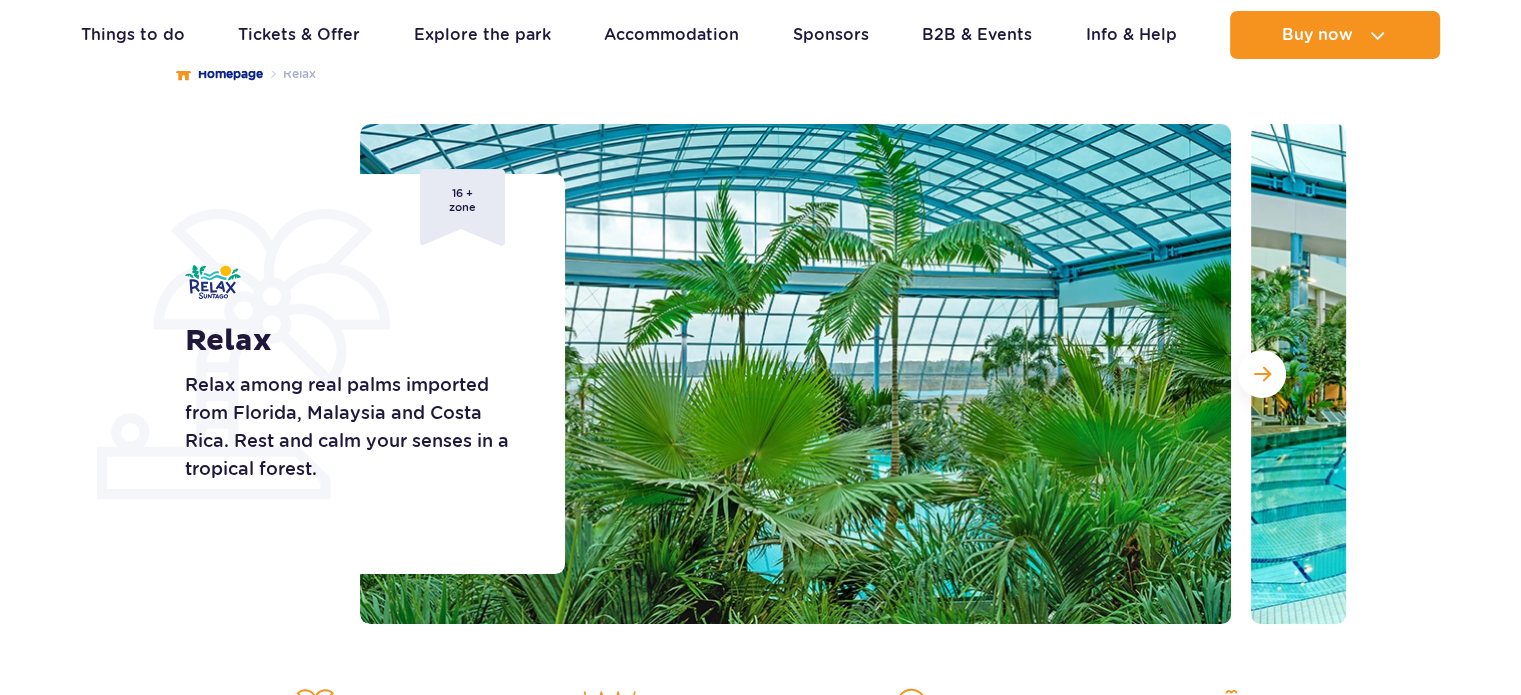 scroll, scrollTop: 0, scrollLeft: 0, axis: both 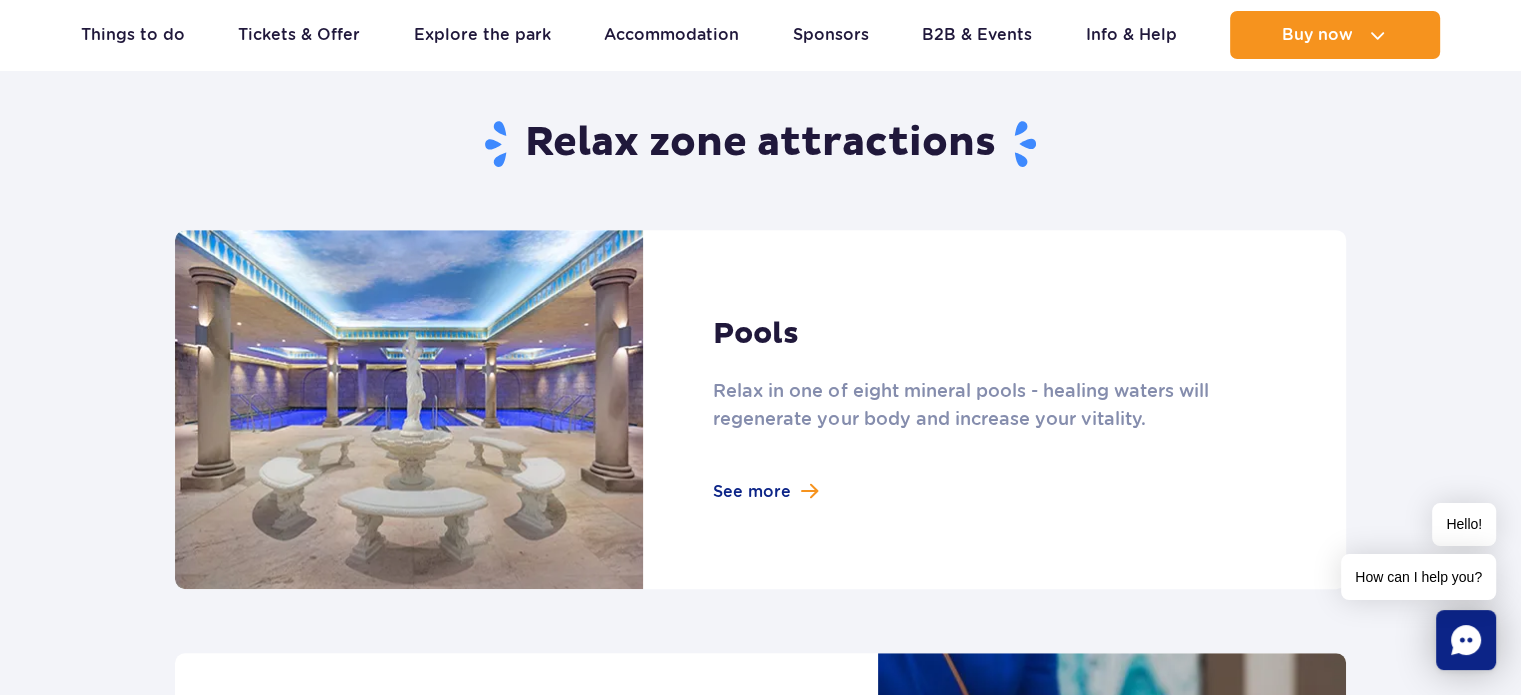 click at bounding box center (760, 409) 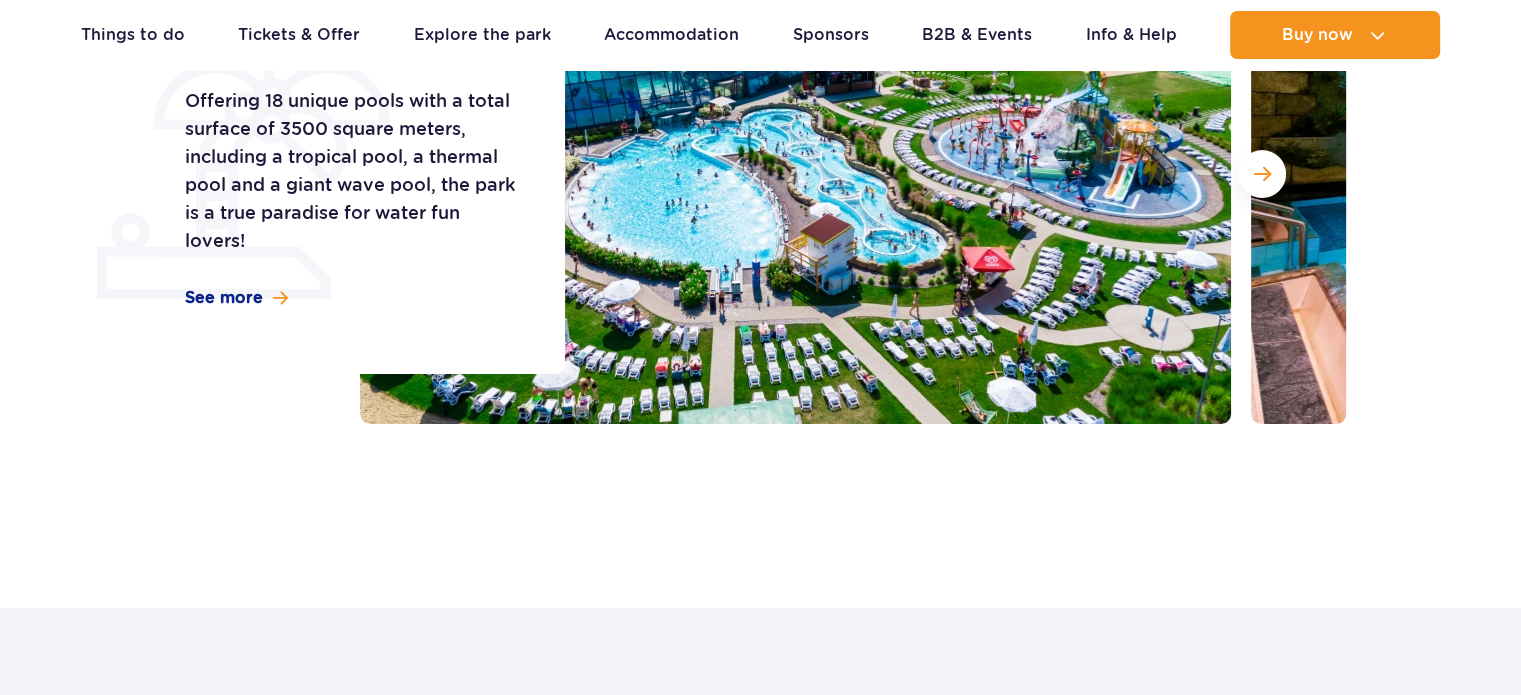 scroll, scrollTop: 400, scrollLeft: 0, axis: vertical 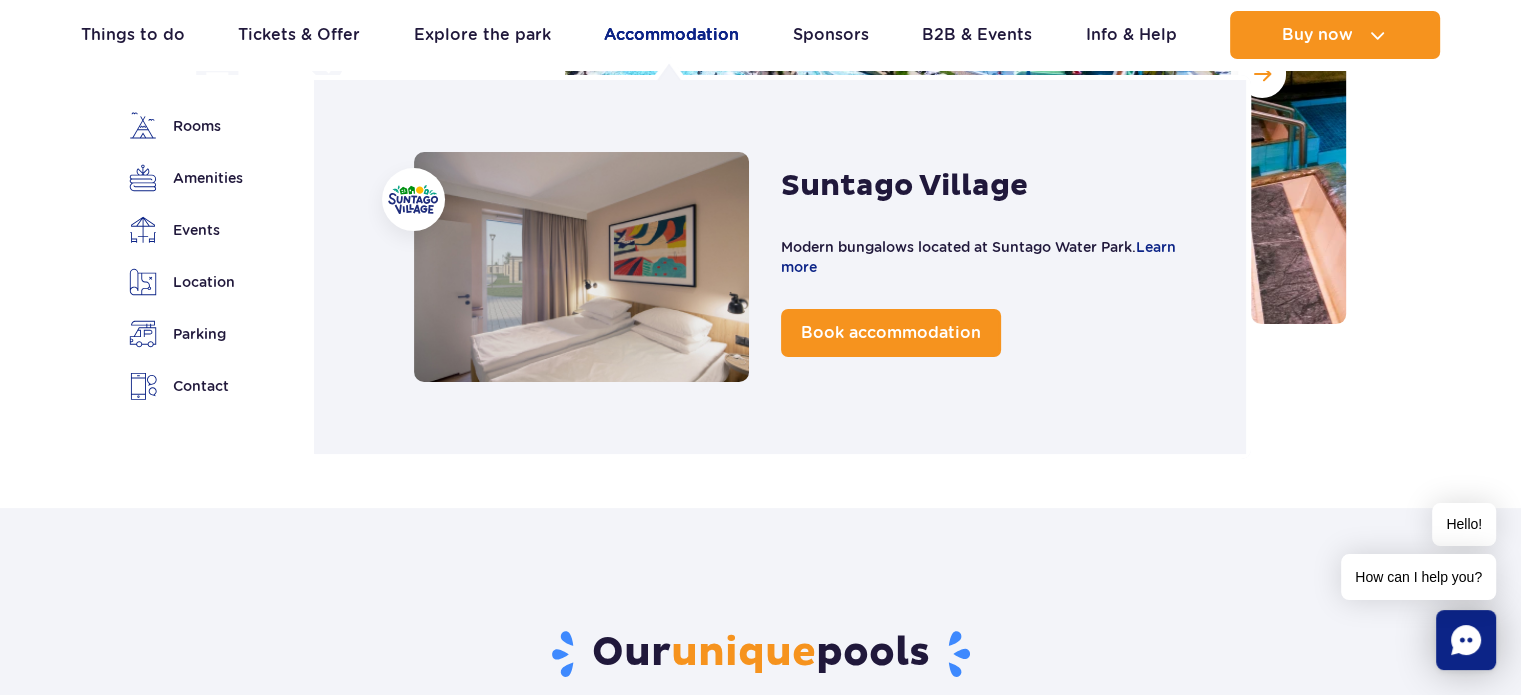 click on "Accommodation" at bounding box center [671, 35] 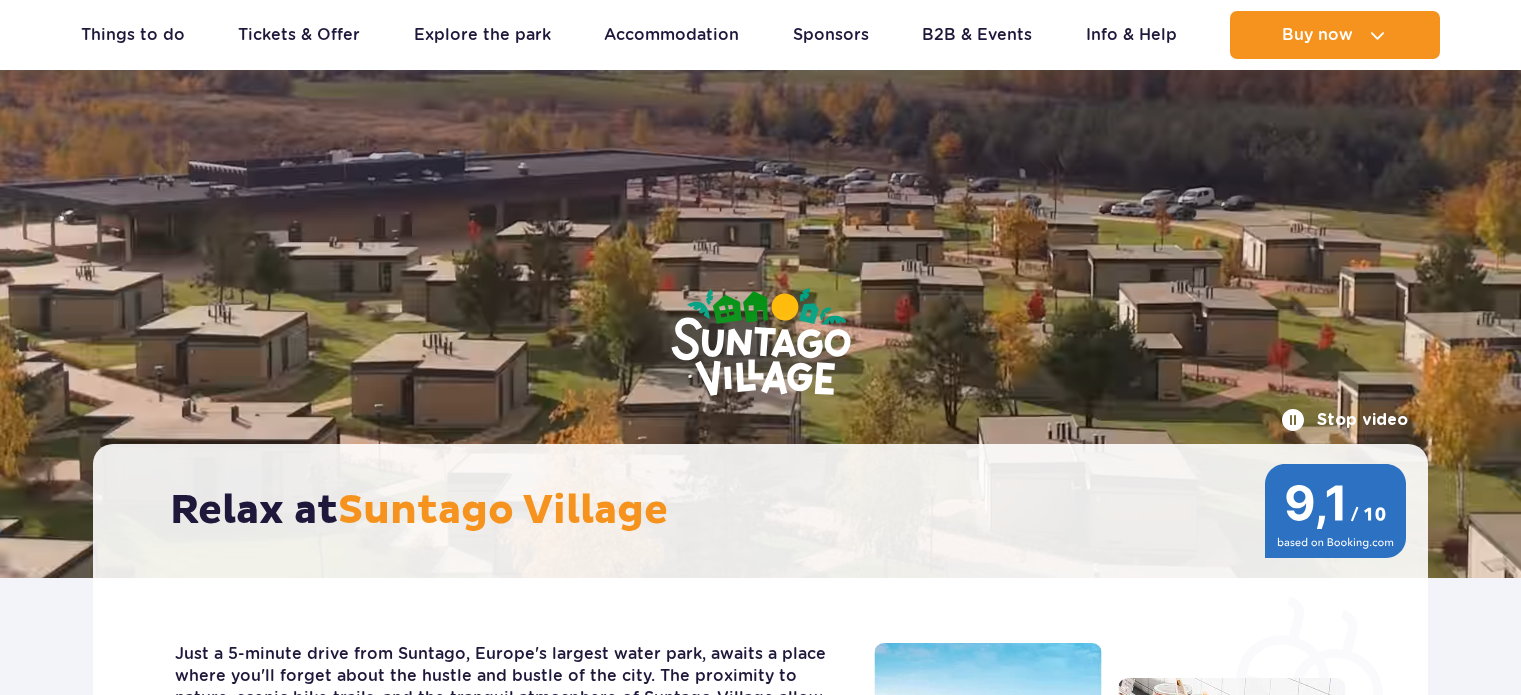 scroll, scrollTop: 500, scrollLeft: 0, axis: vertical 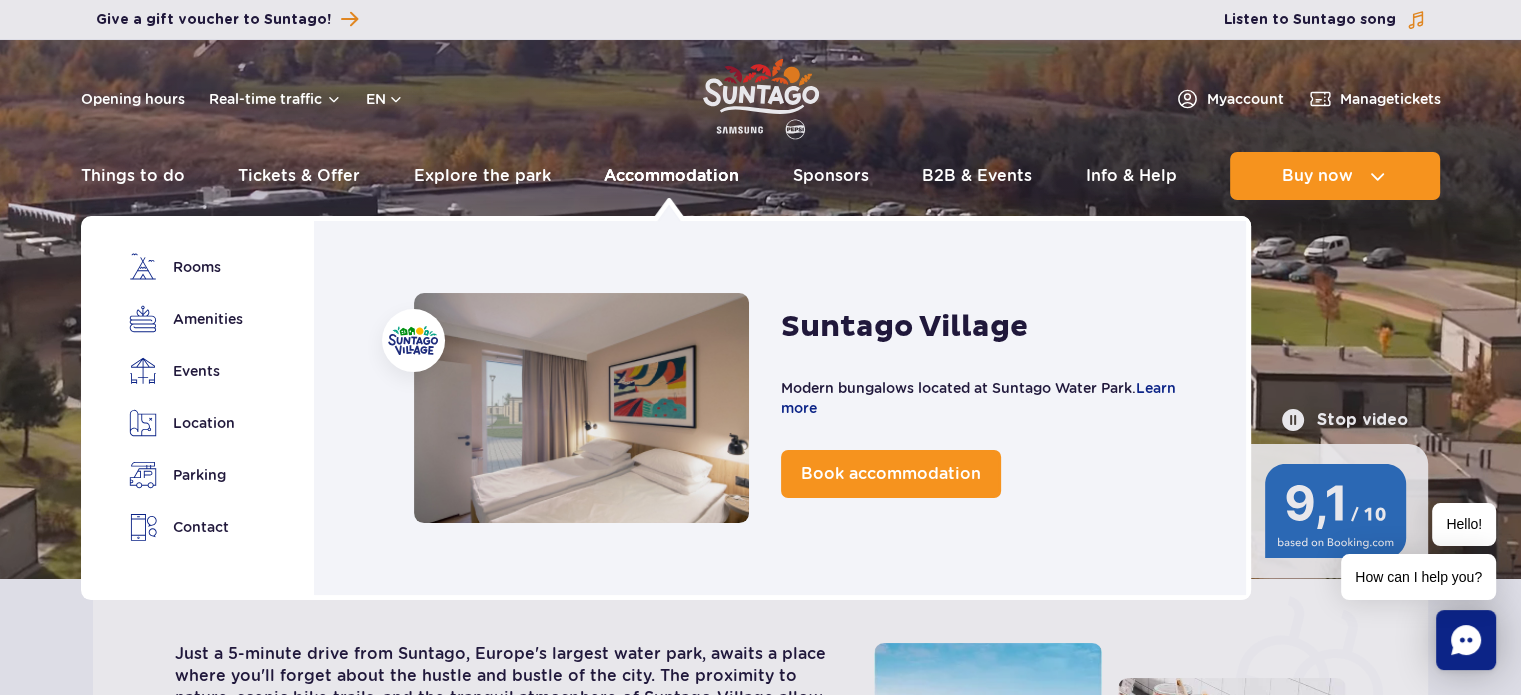 click on "Accommodation" at bounding box center [671, 176] 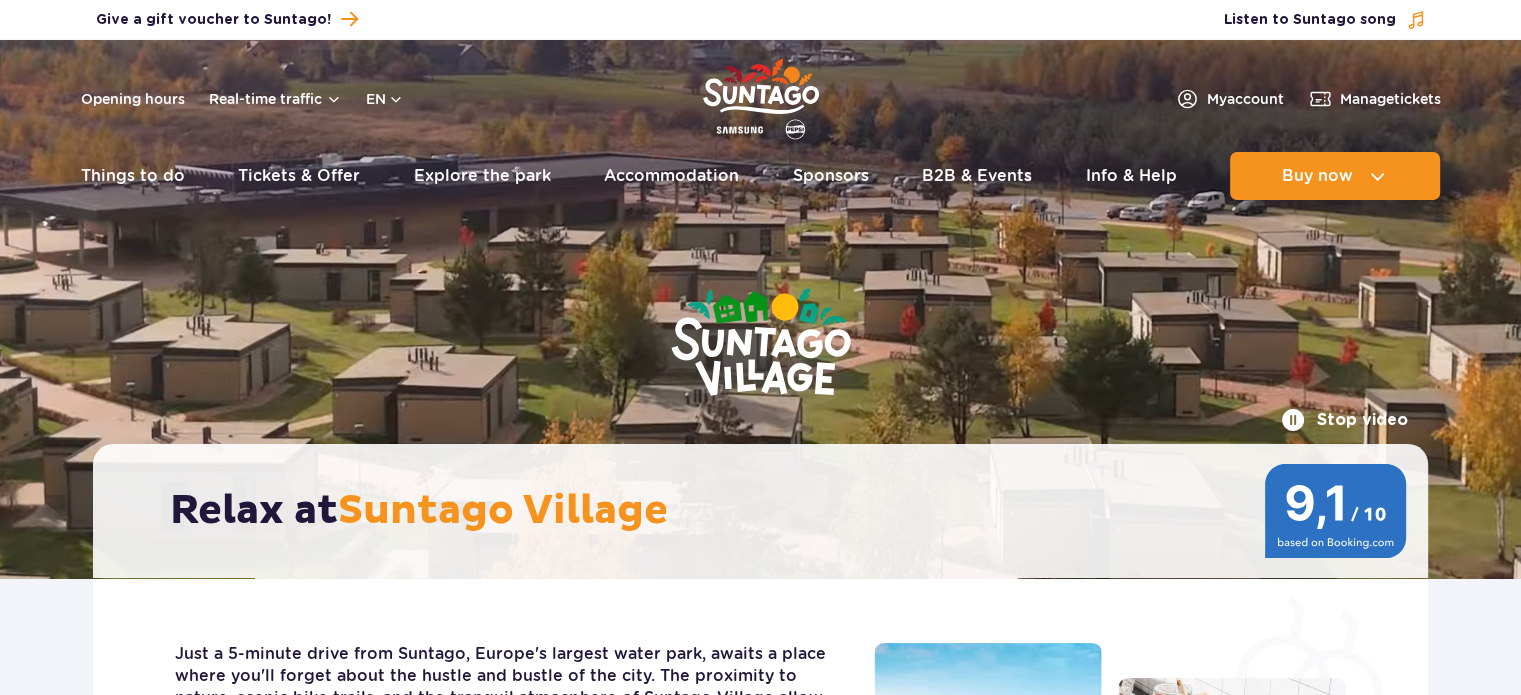 scroll, scrollTop: 114, scrollLeft: 0, axis: vertical 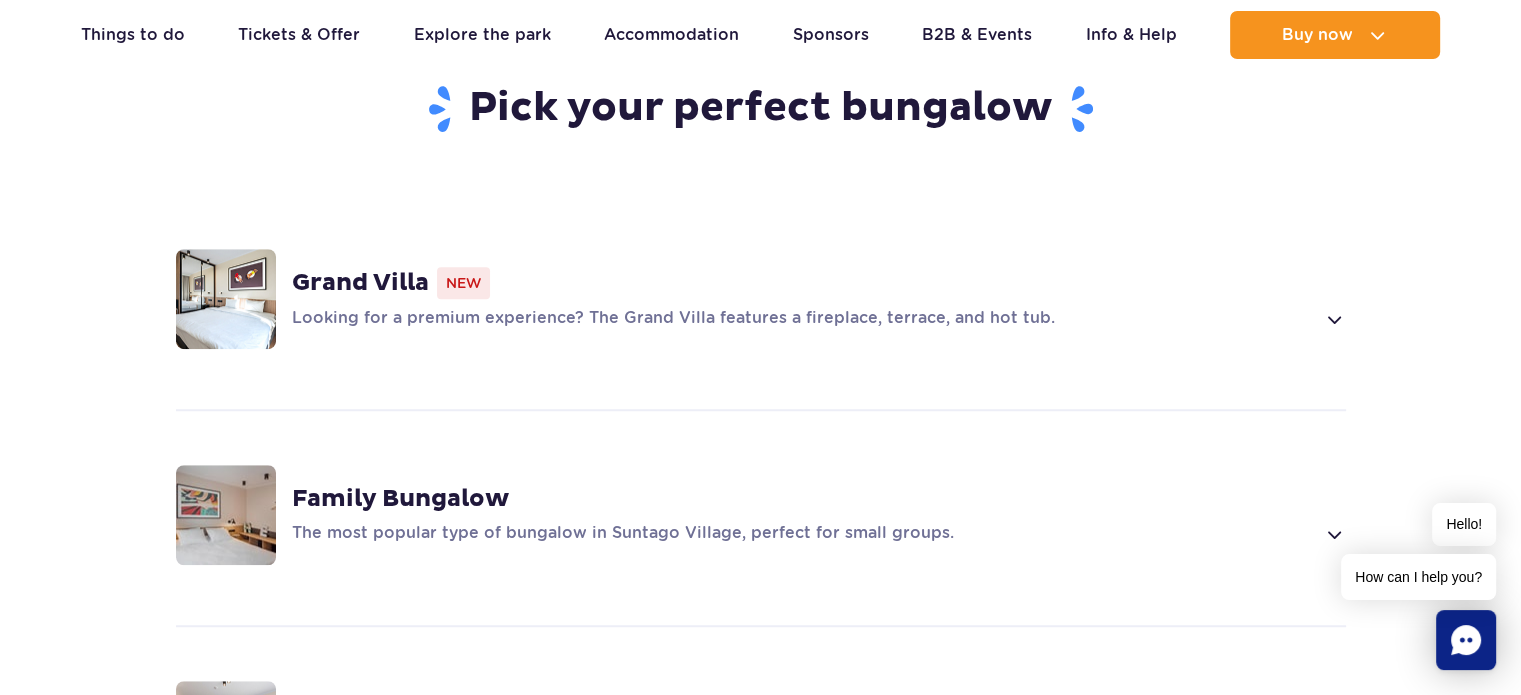 click on "Looking for a premium experience? The Grand Villa features a fireplace, terrace, and hot tub." at bounding box center [803, 319] 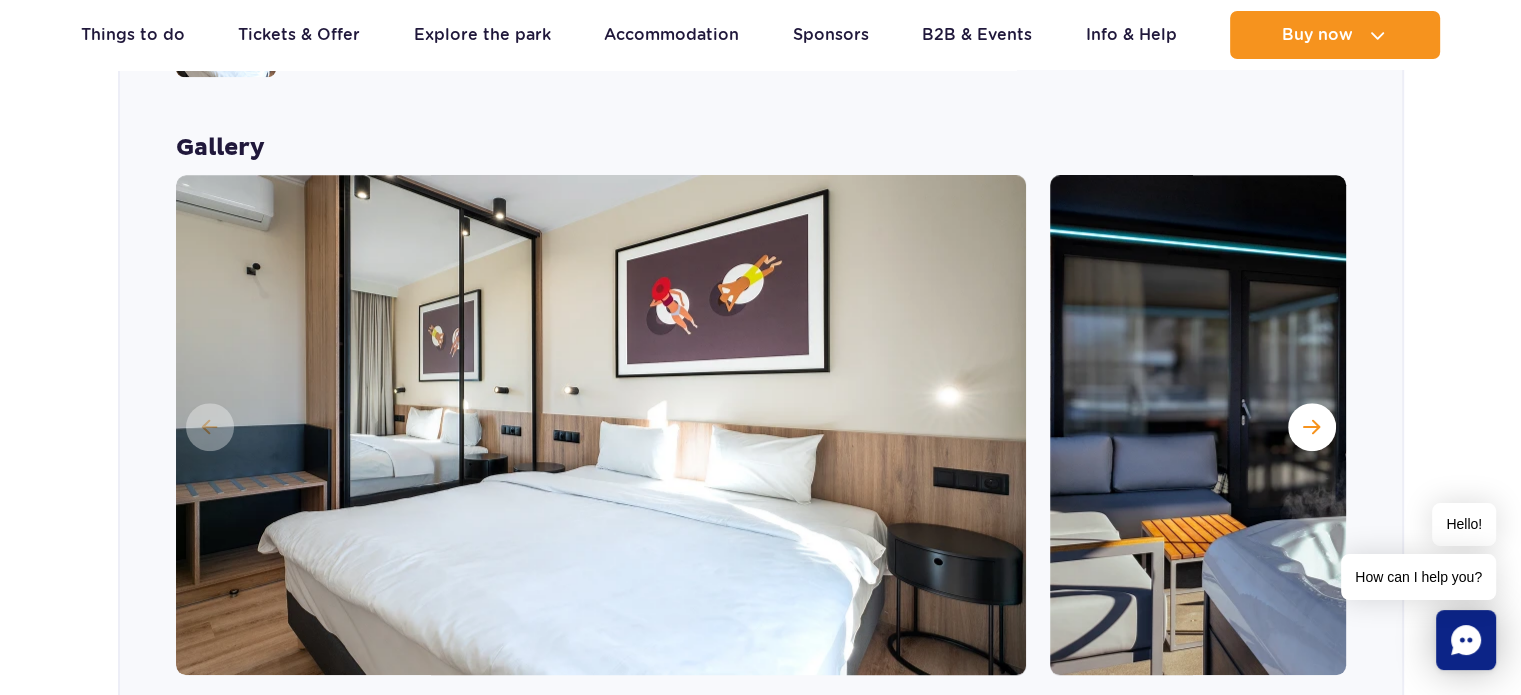 scroll, scrollTop: 1598, scrollLeft: 0, axis: vertical 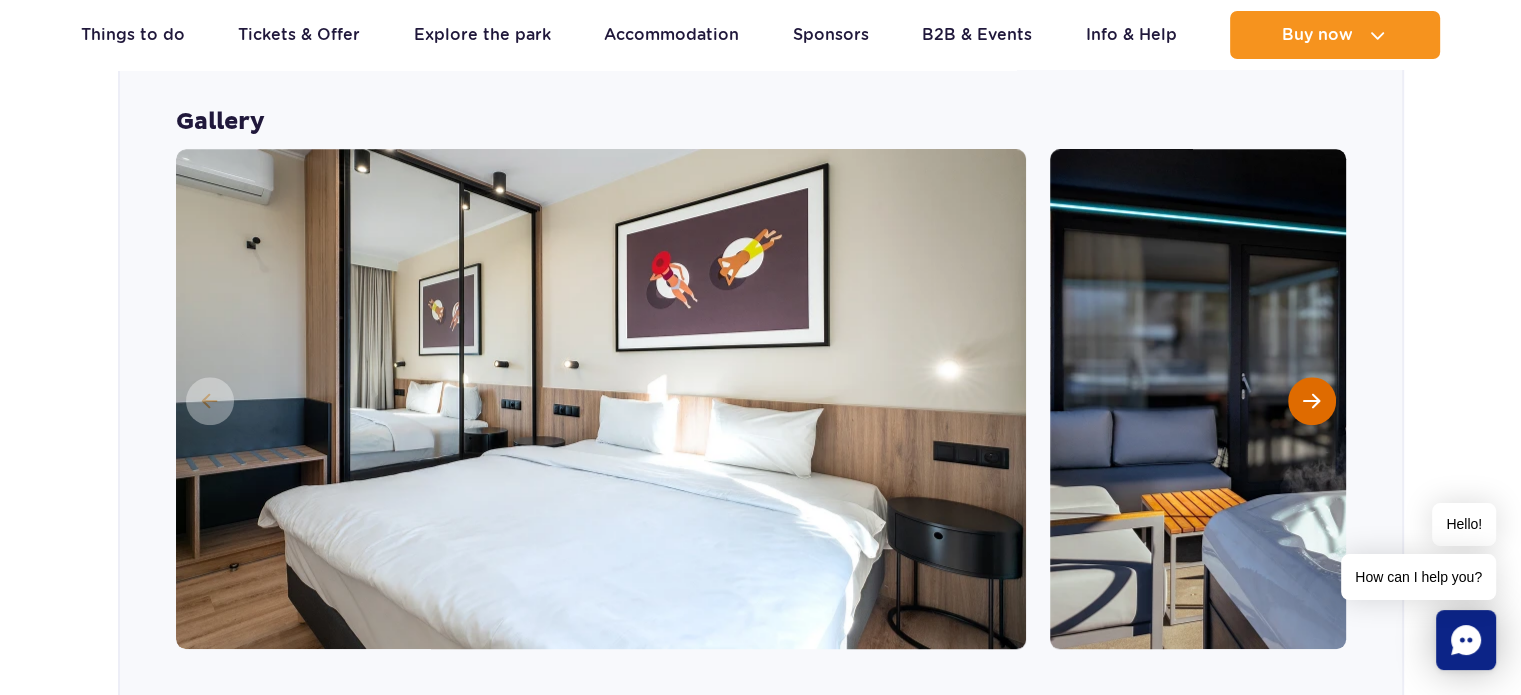 click at bounding box center (1311, 401) 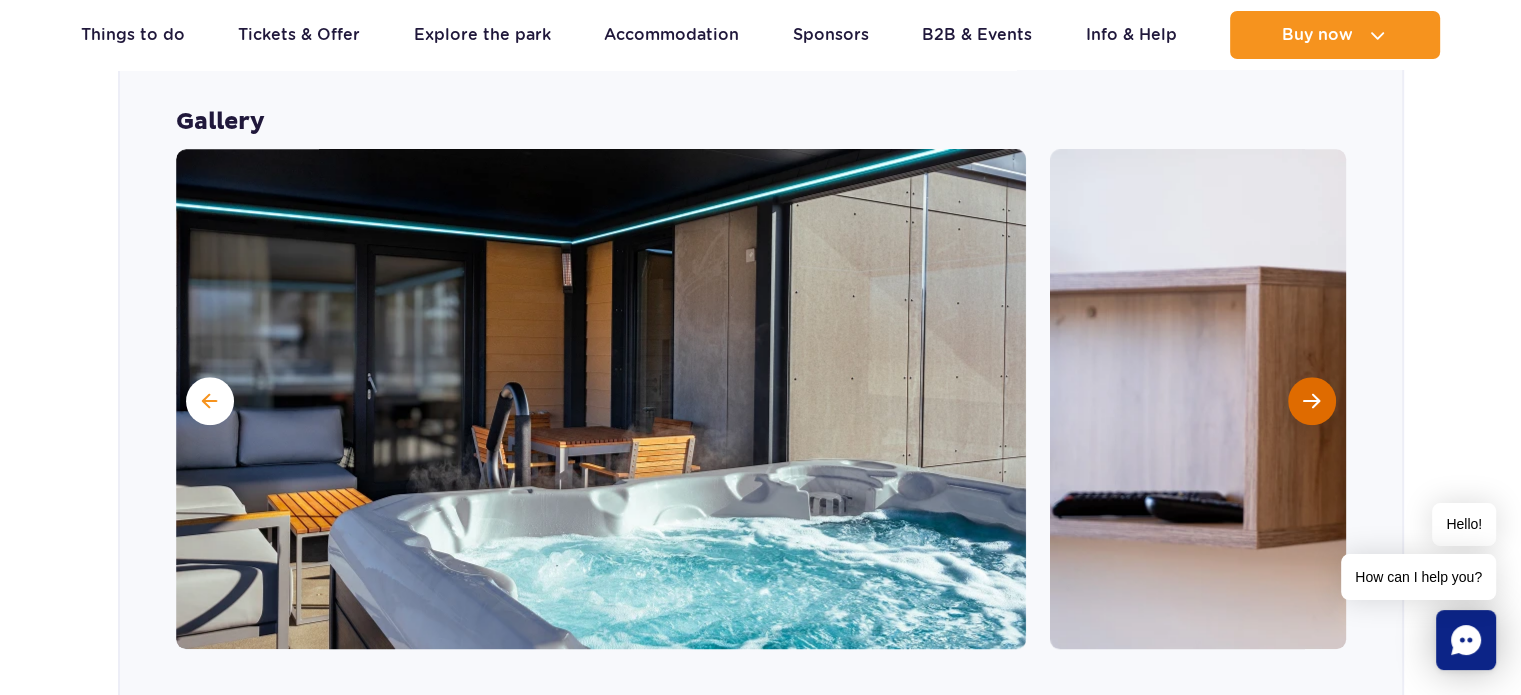 click at bounding box center (1311, 401) 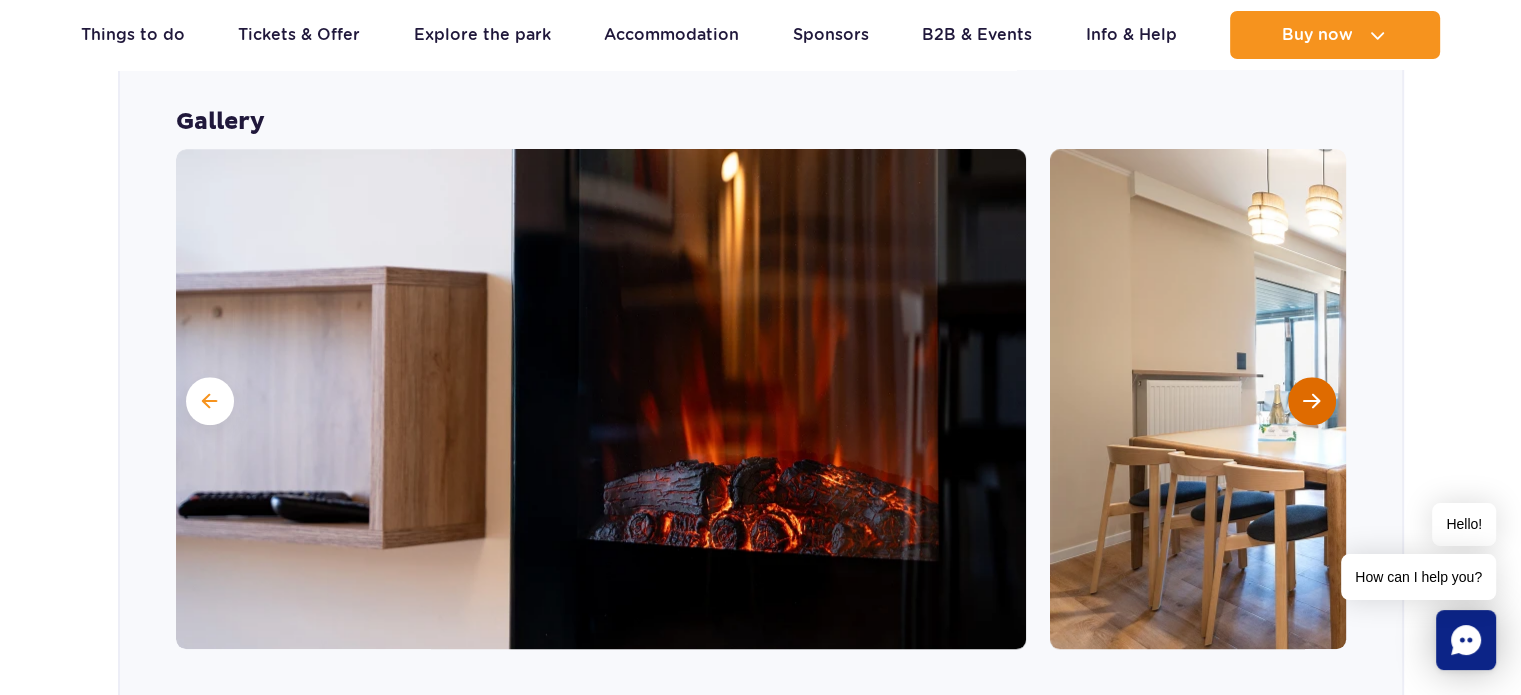 click at bounding box center (1311, 401) 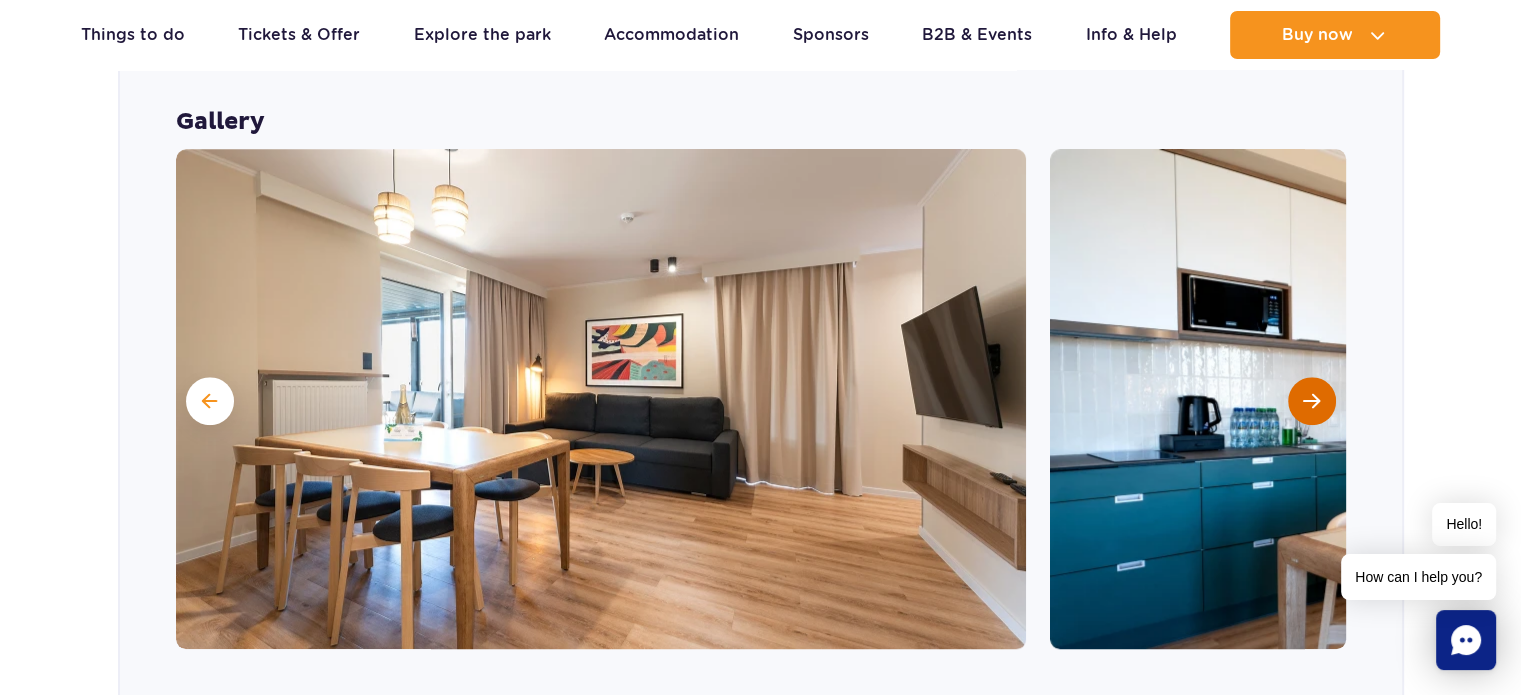 click at bounding box center (1311, 401) 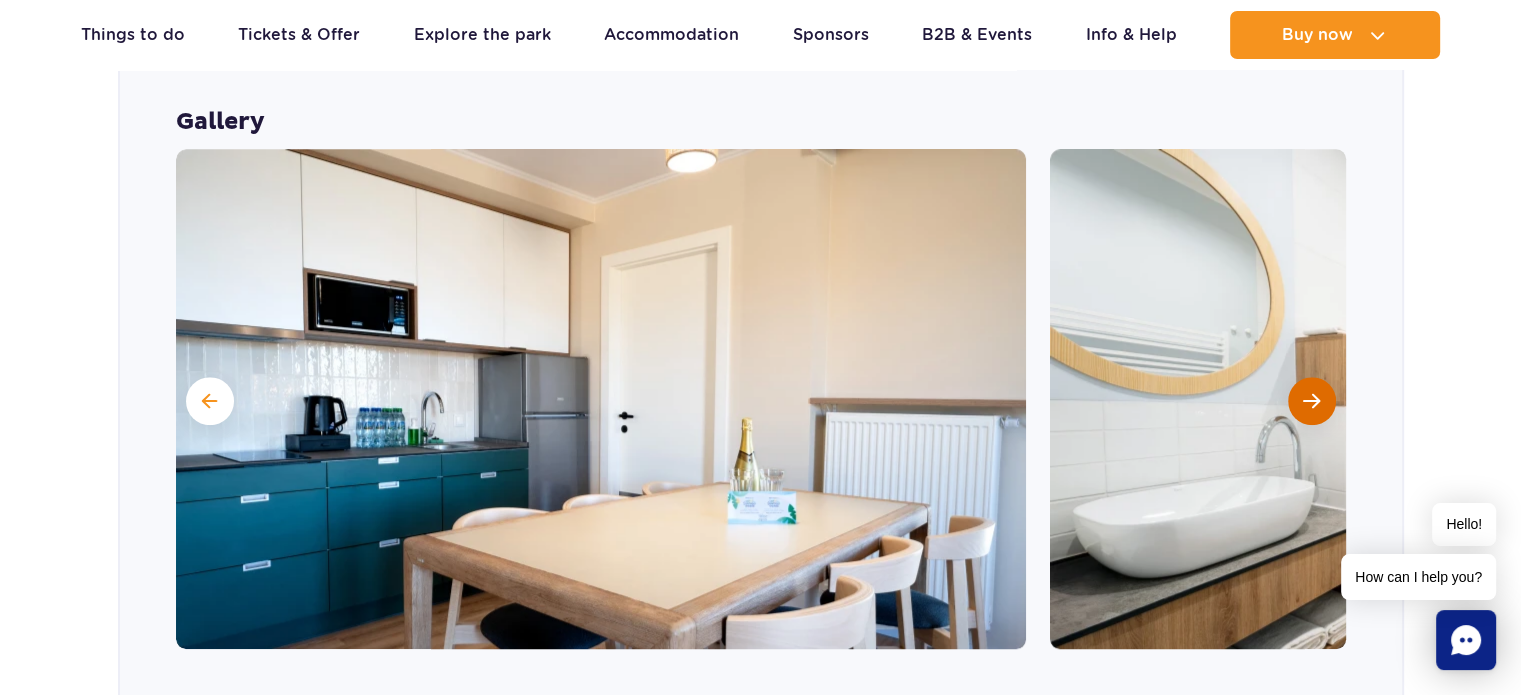 click at bounding box center [1311, 401] 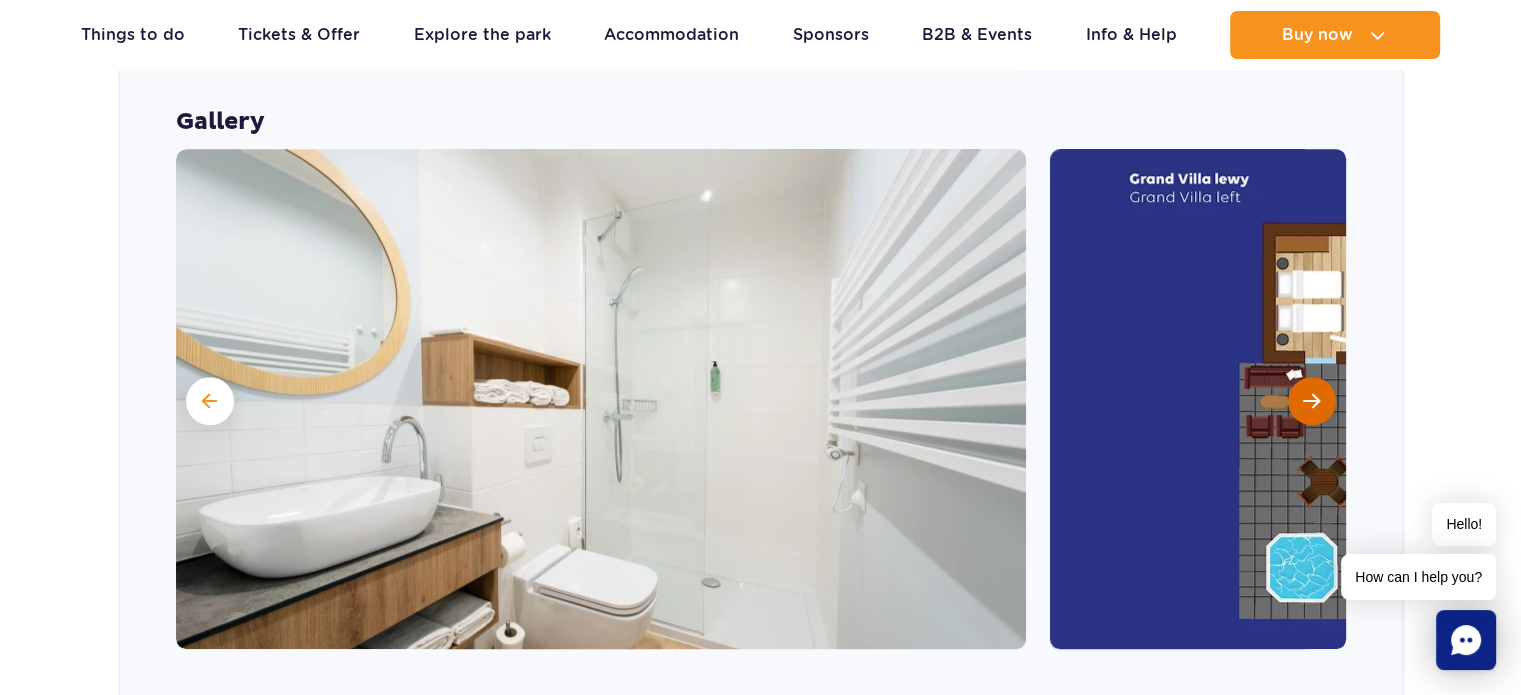click at bounding box center (1311, 401) 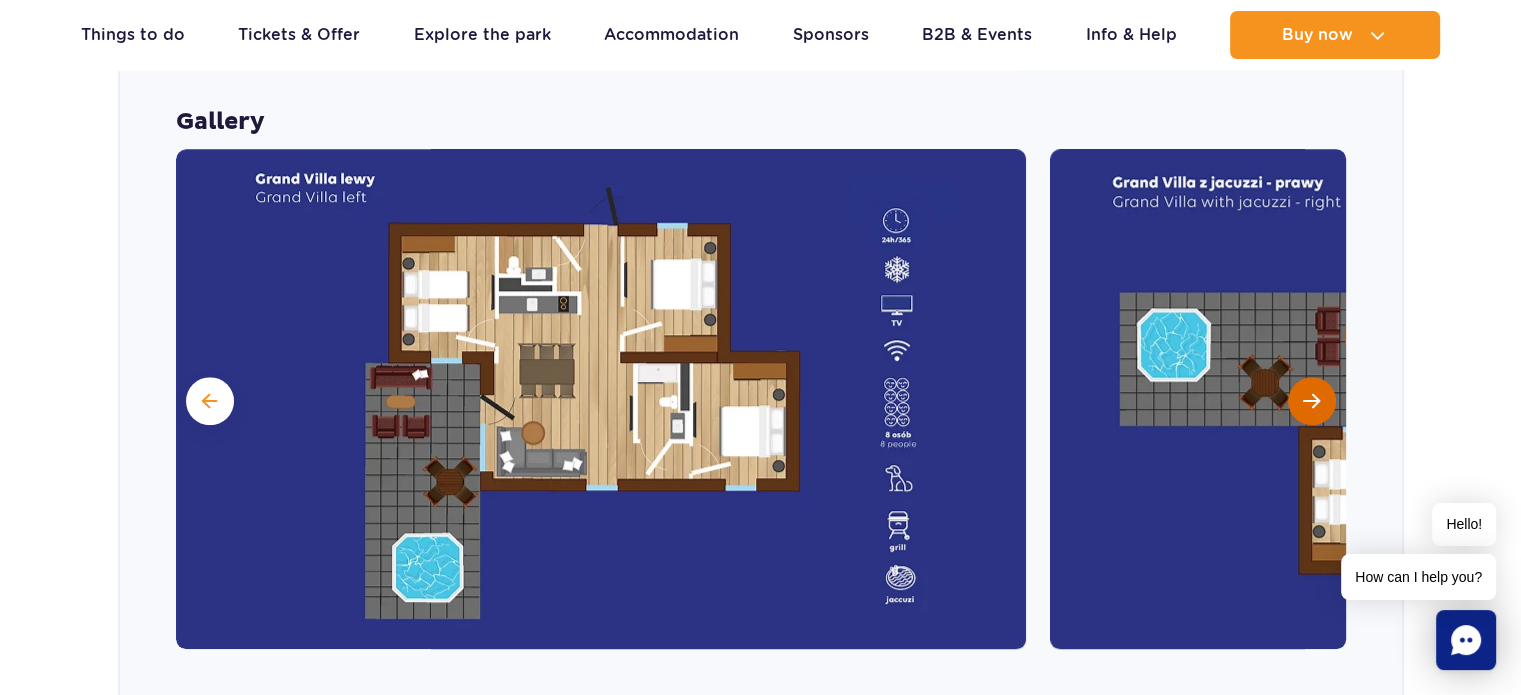 click at bounding box center [1311, 401] 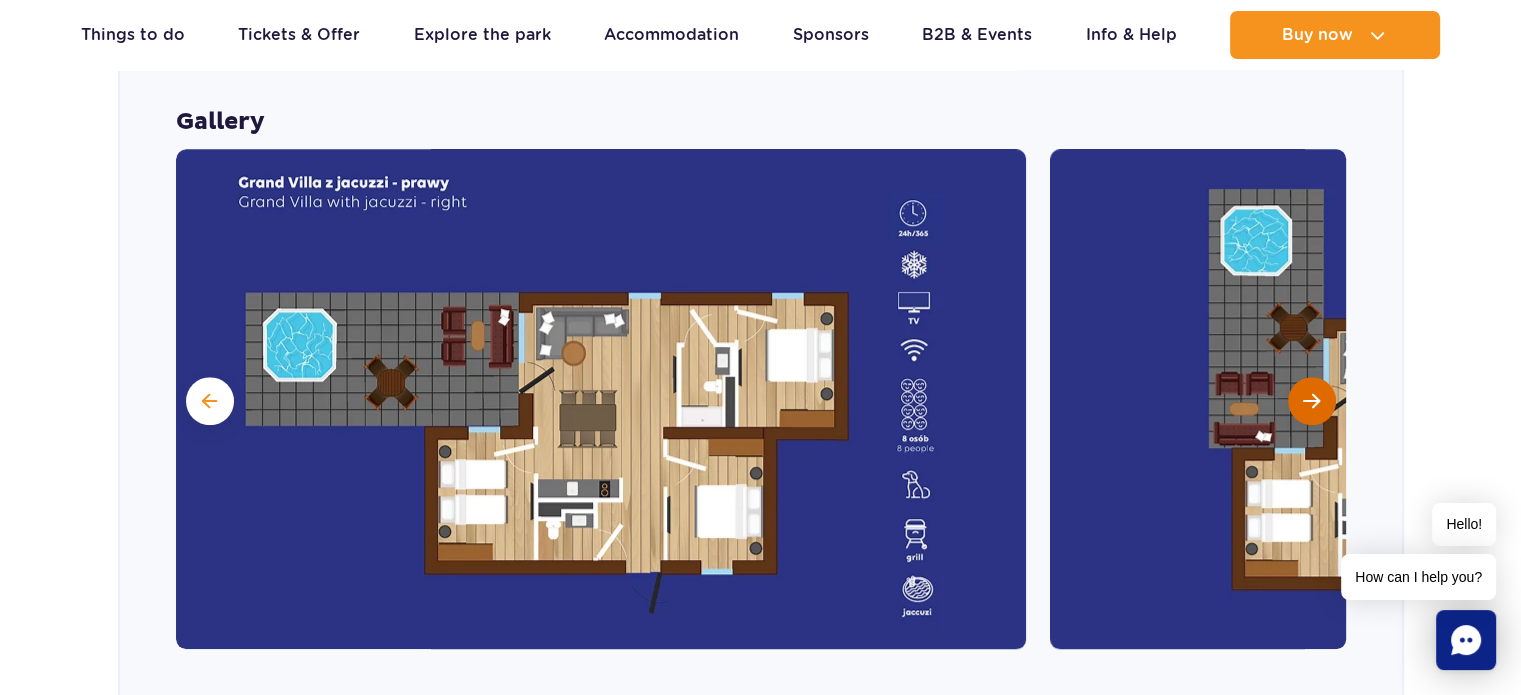 click at bounding box center [1311, 401] 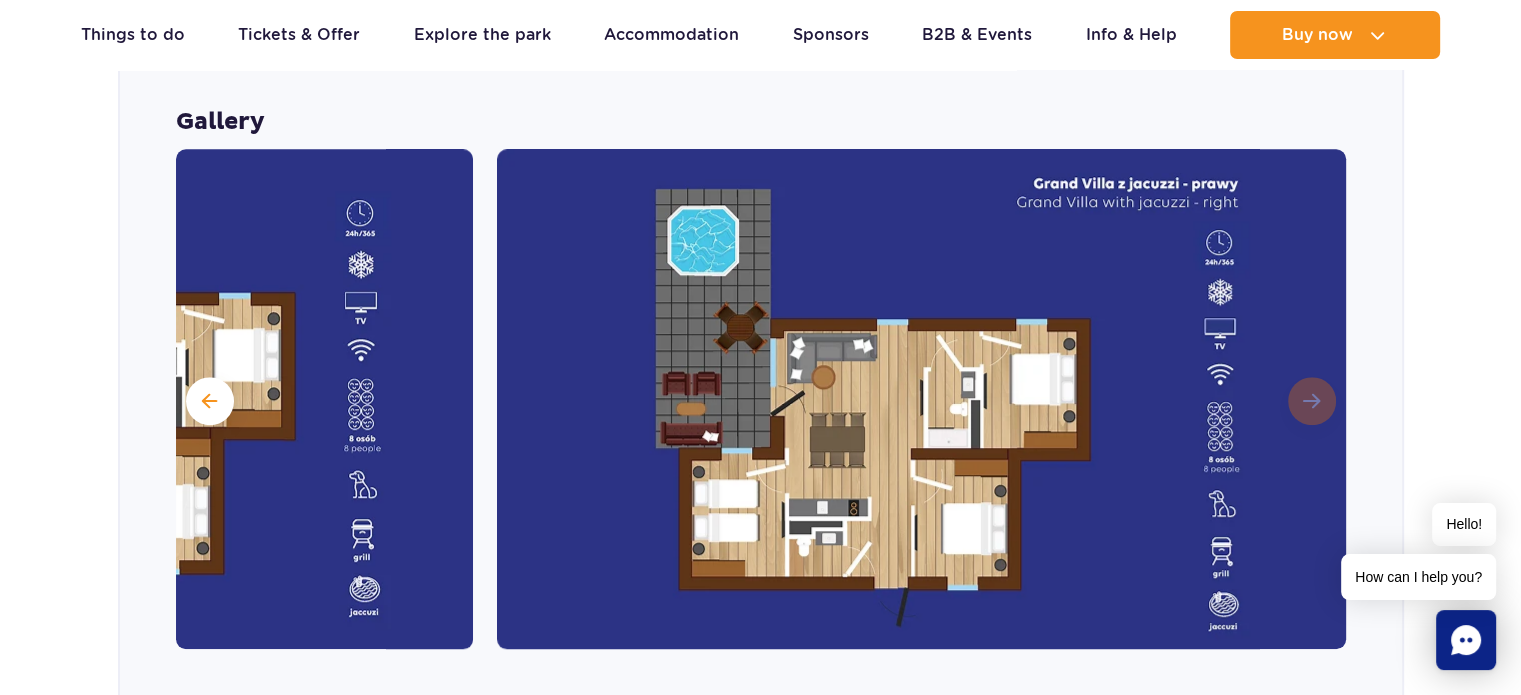 click at bounding box center [922, 399] 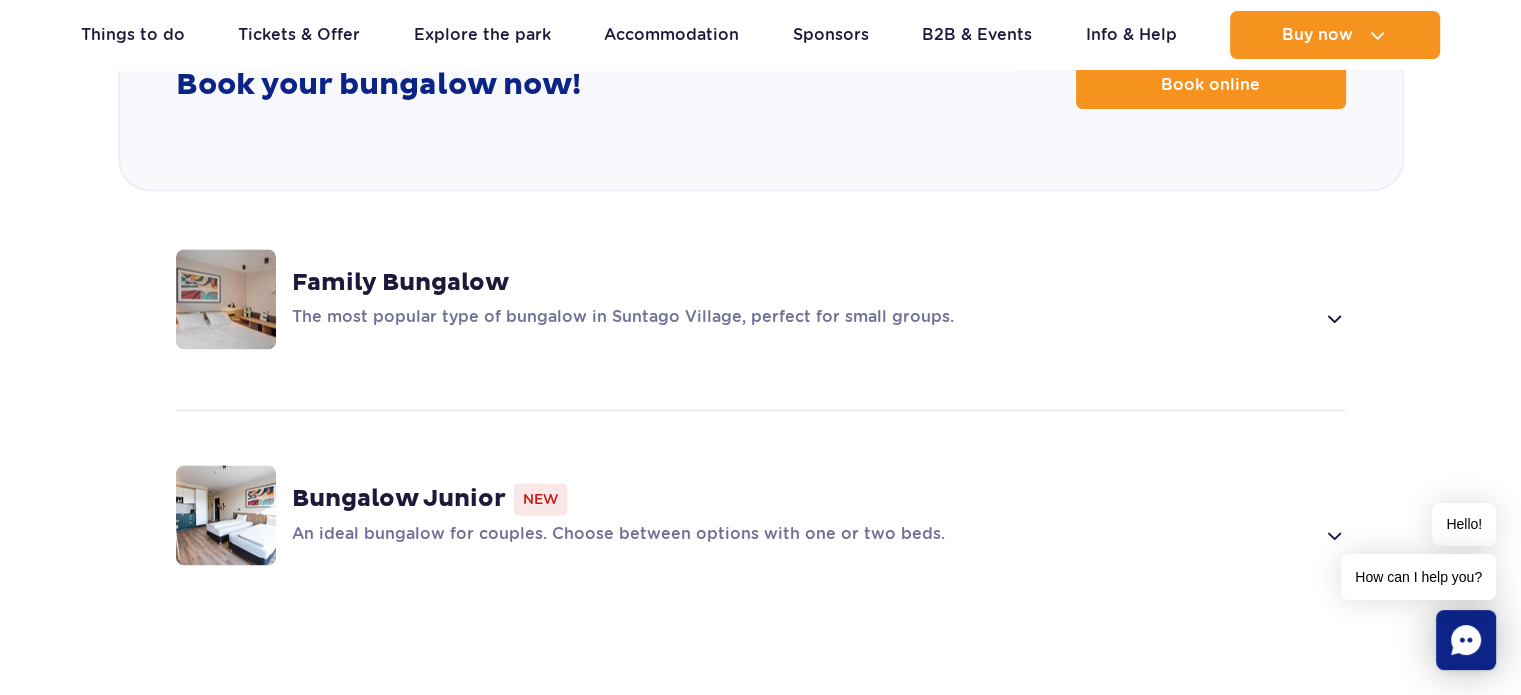 scroll, scrollTop: 2698, scrollLeft: 0, axis: vertical 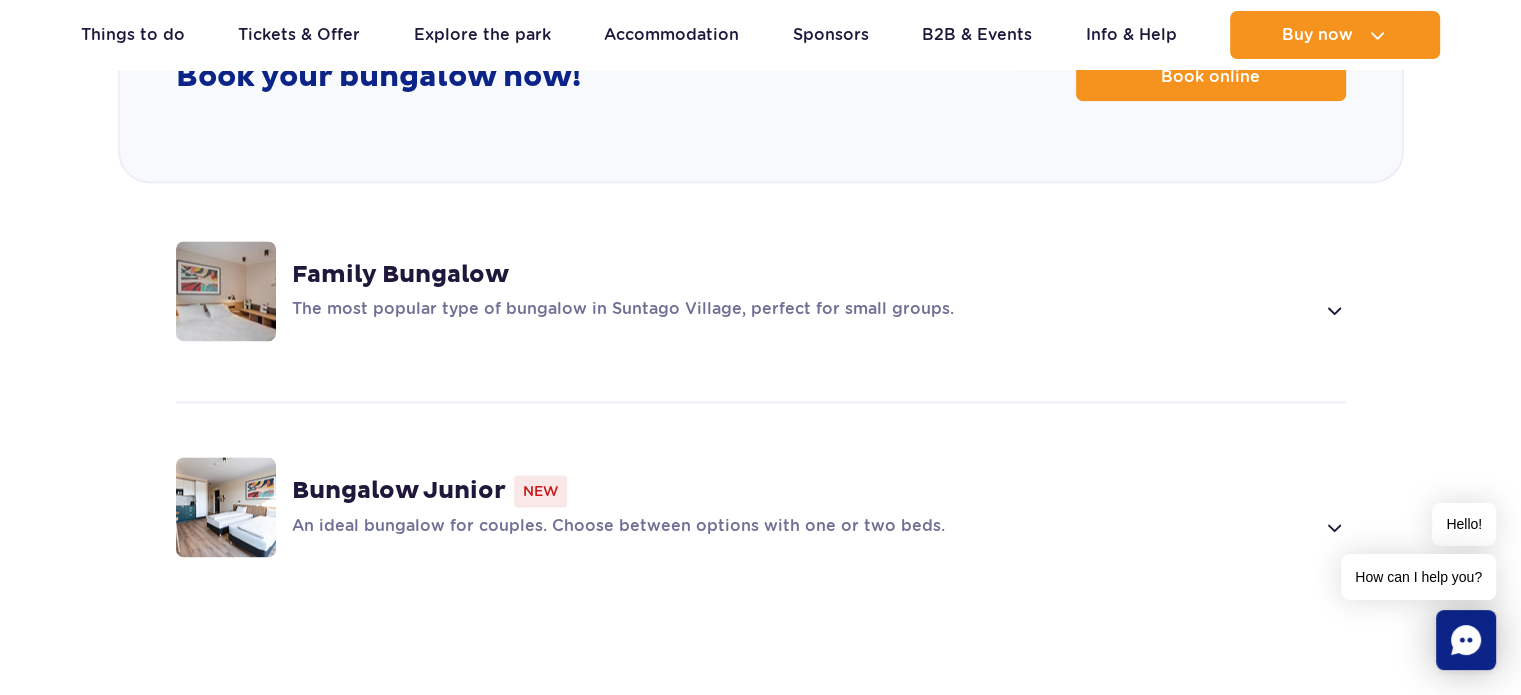 click at bounding box center [1333, 310] 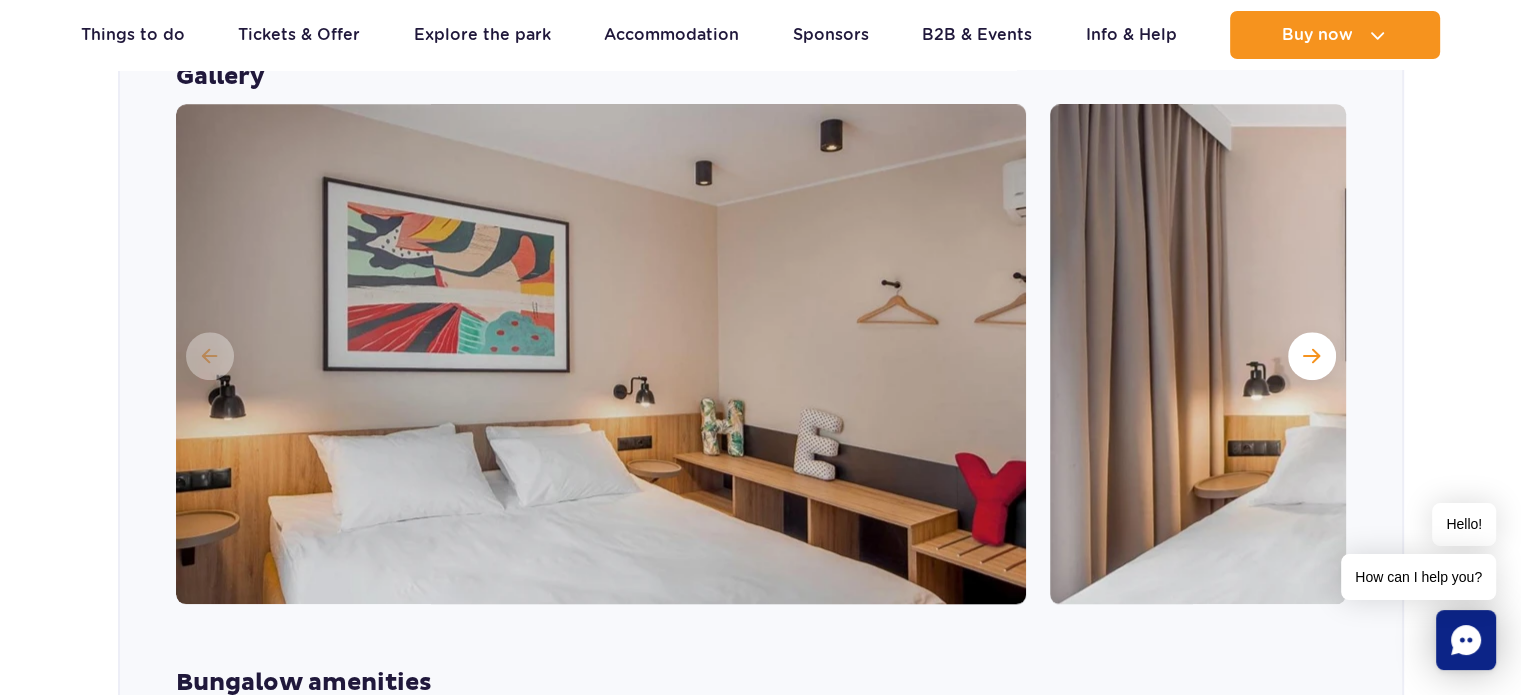 scroll, scrollTop: 1828, scrollLeft: 0, axis: vertical 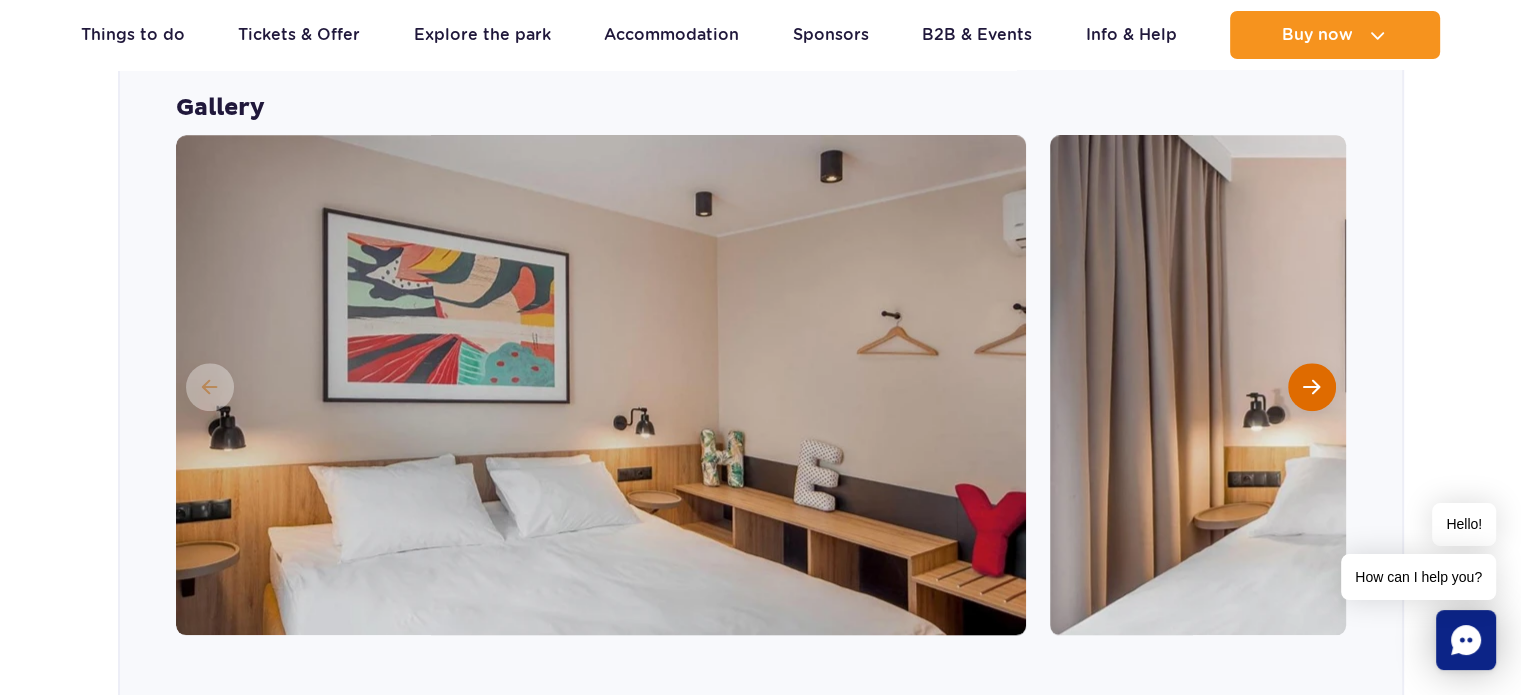 click at bounding box center (1312, 387) 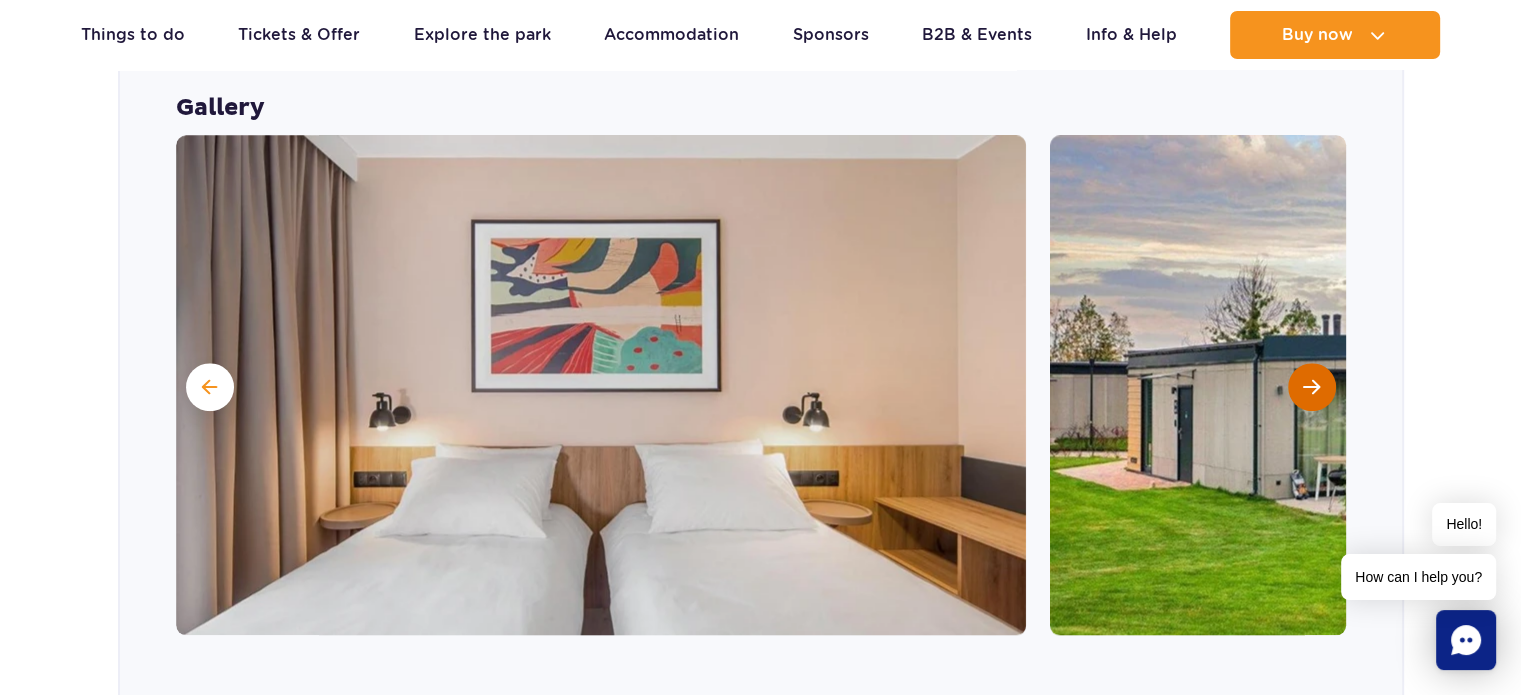click at bounding box center (1312, 387) 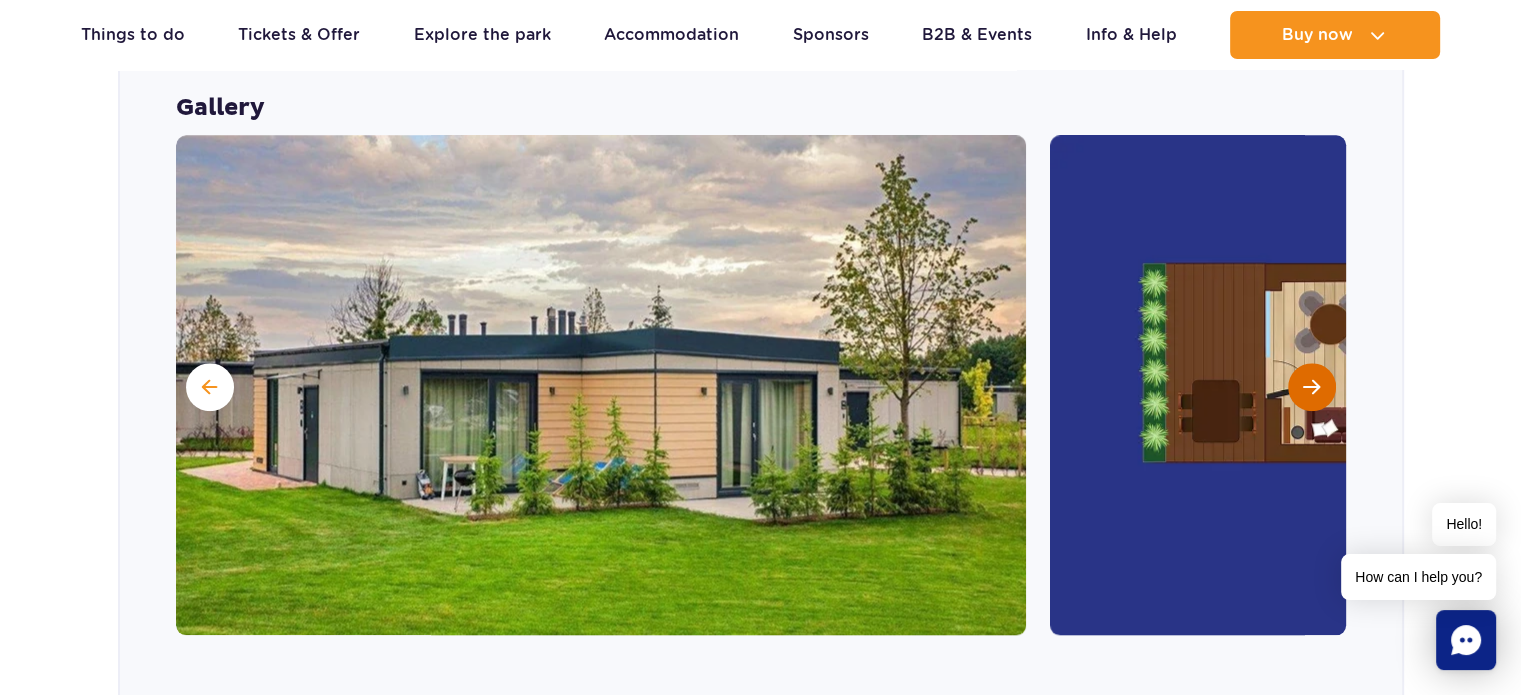 click at bounding box center [1312, 387] 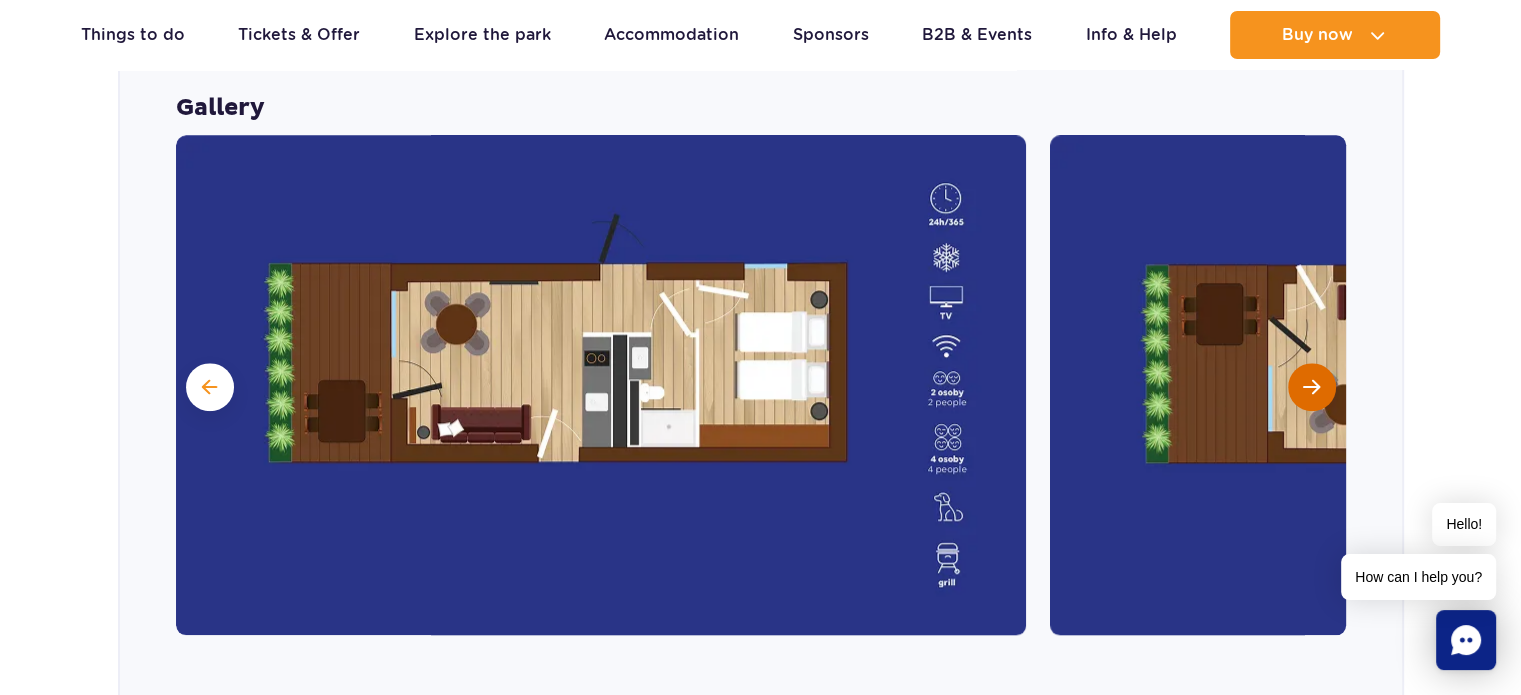 click at bounding box center (1312, 387) 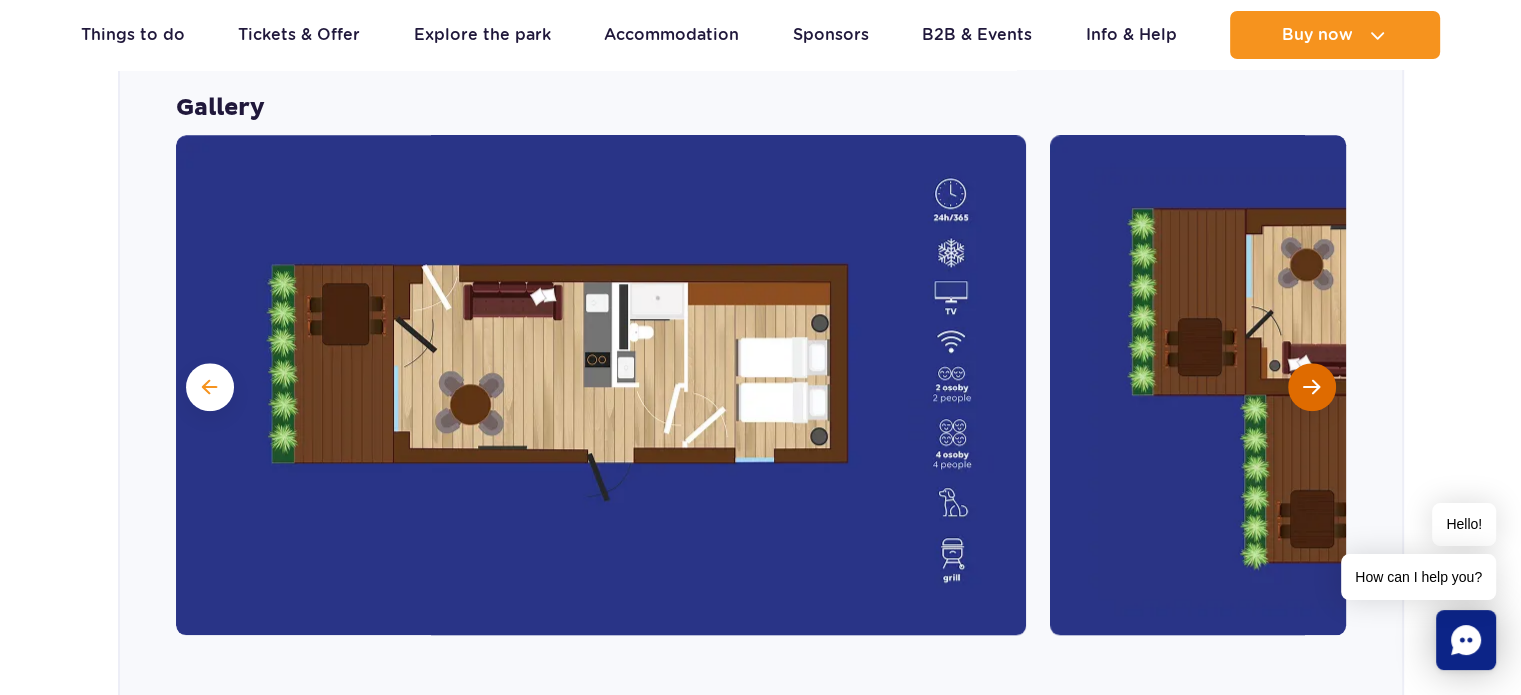 click at bounding box center [1312, 387] 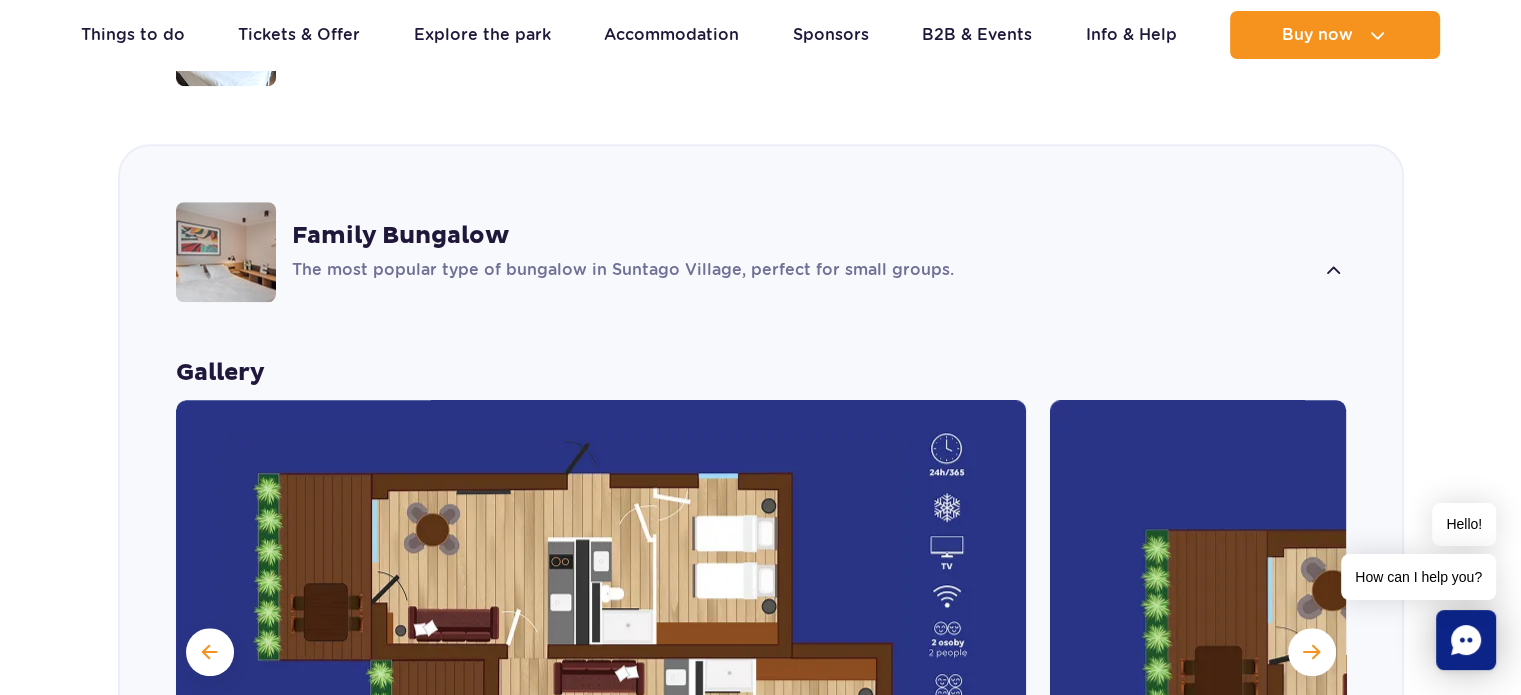 scroll, scrollTop: 1528, scrollLeft: 0, axis: vertical 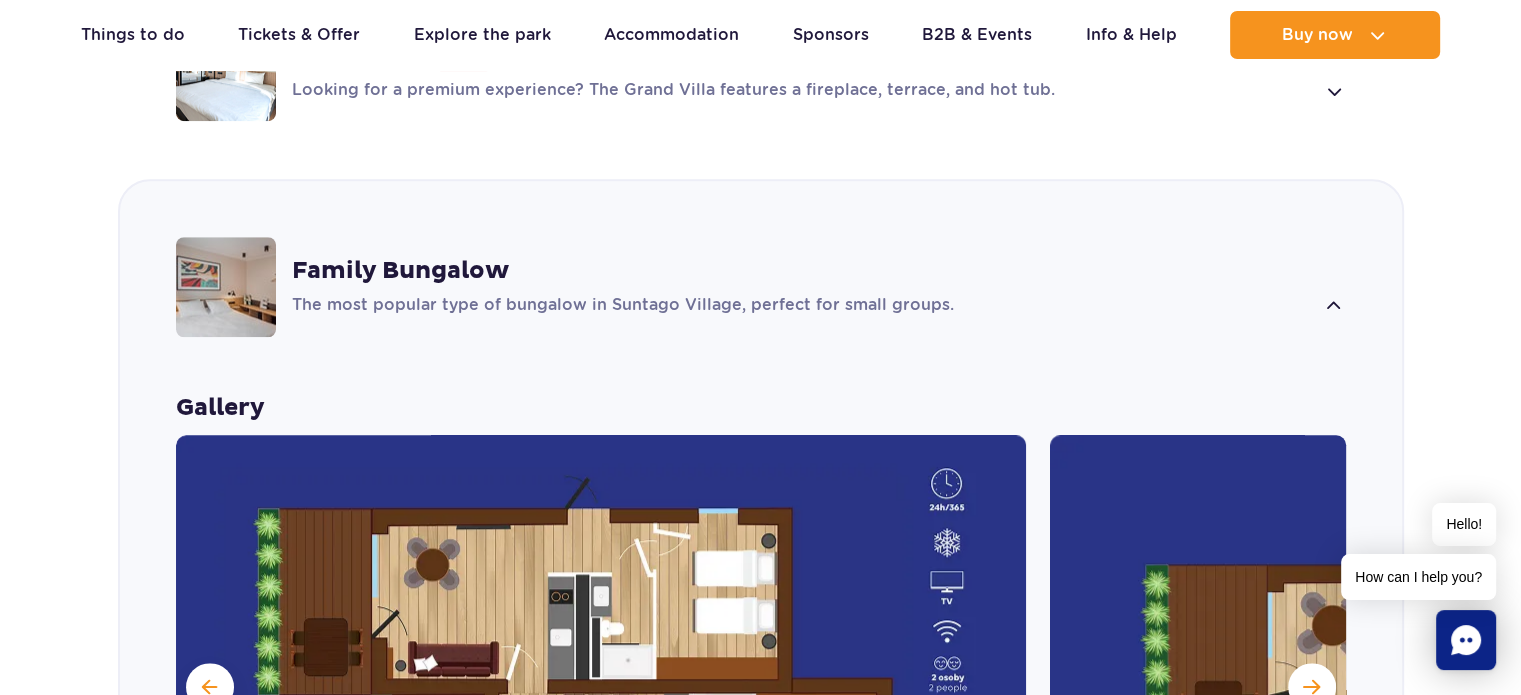 click on "Family Bungalow
The most popular type of bungalow in Suntago Village, perfect for small groups." at bounding box center (819, 287) 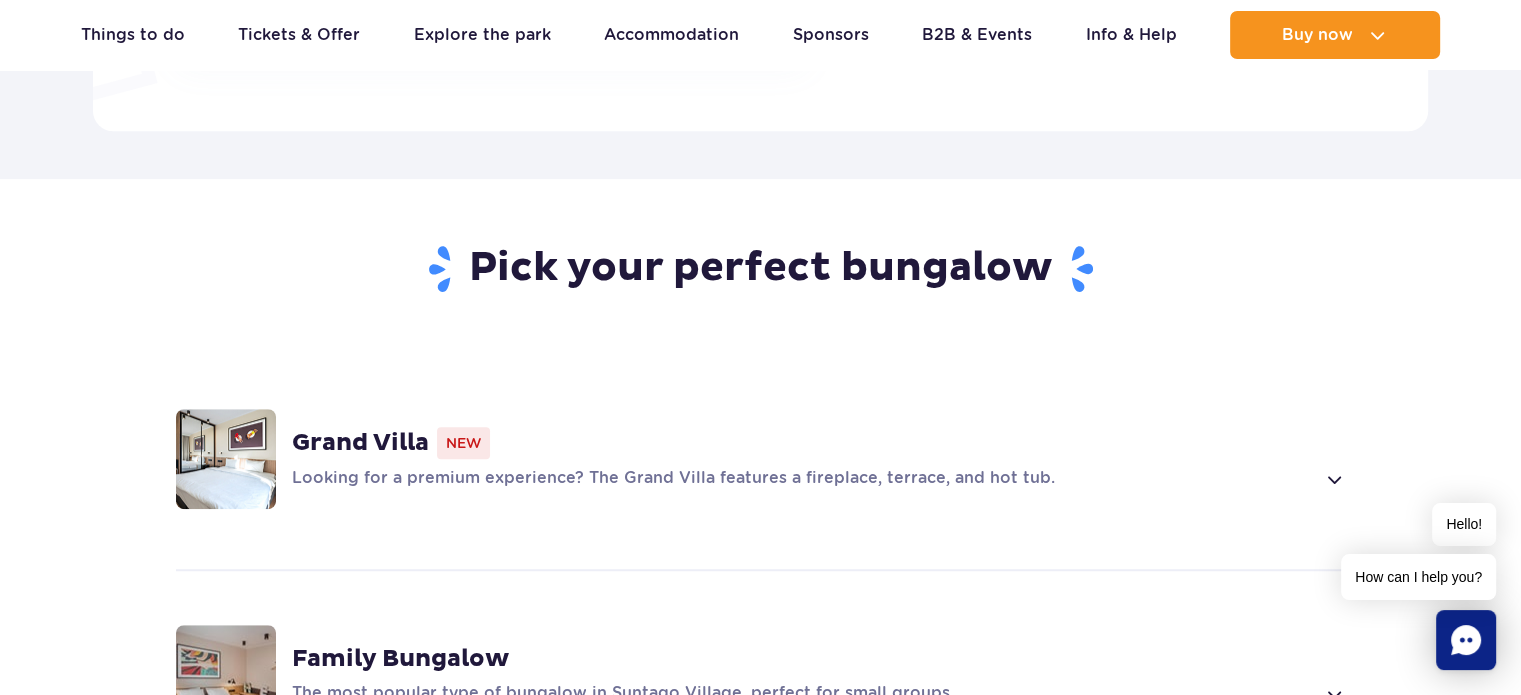scroll, scrollTop: 1128, scrollLeft: 0, axis: vertical 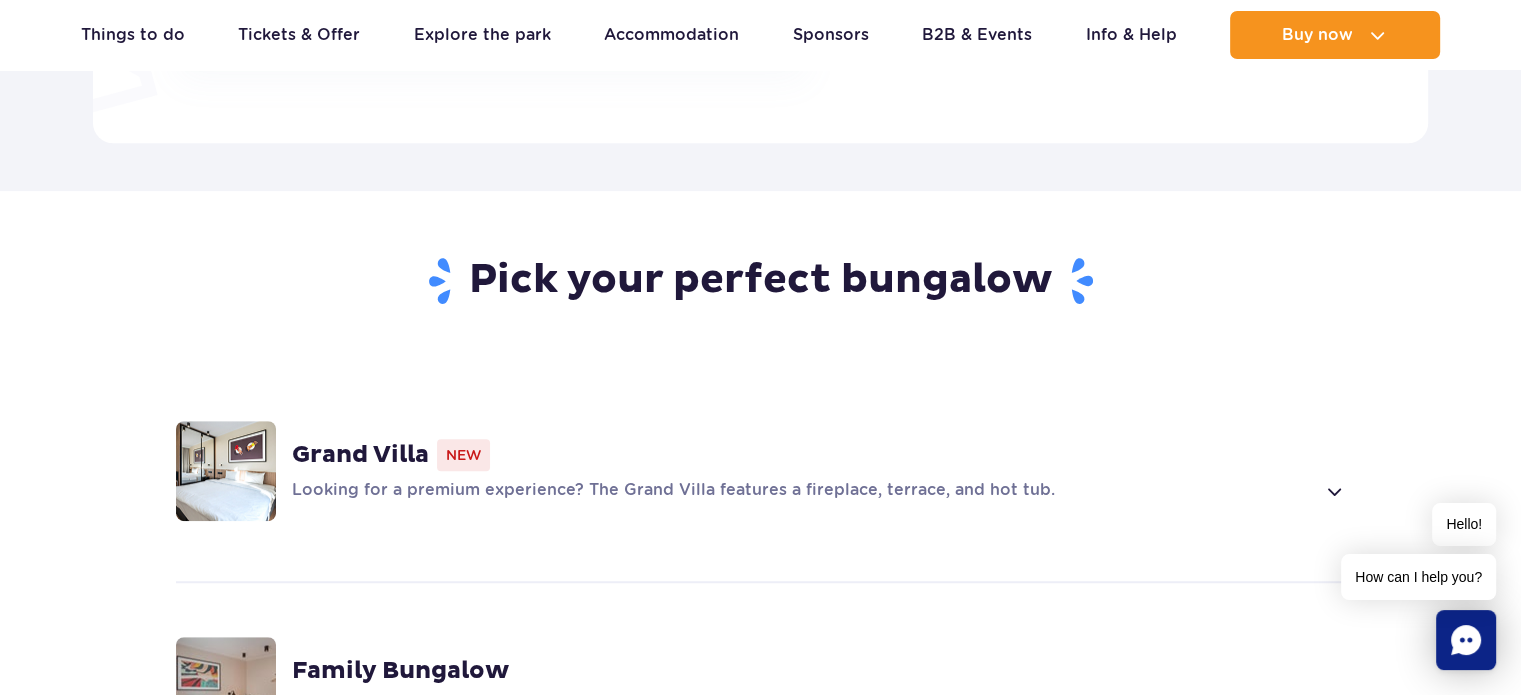 click on "Grand Villa
New" at bounding box center (819, 455) 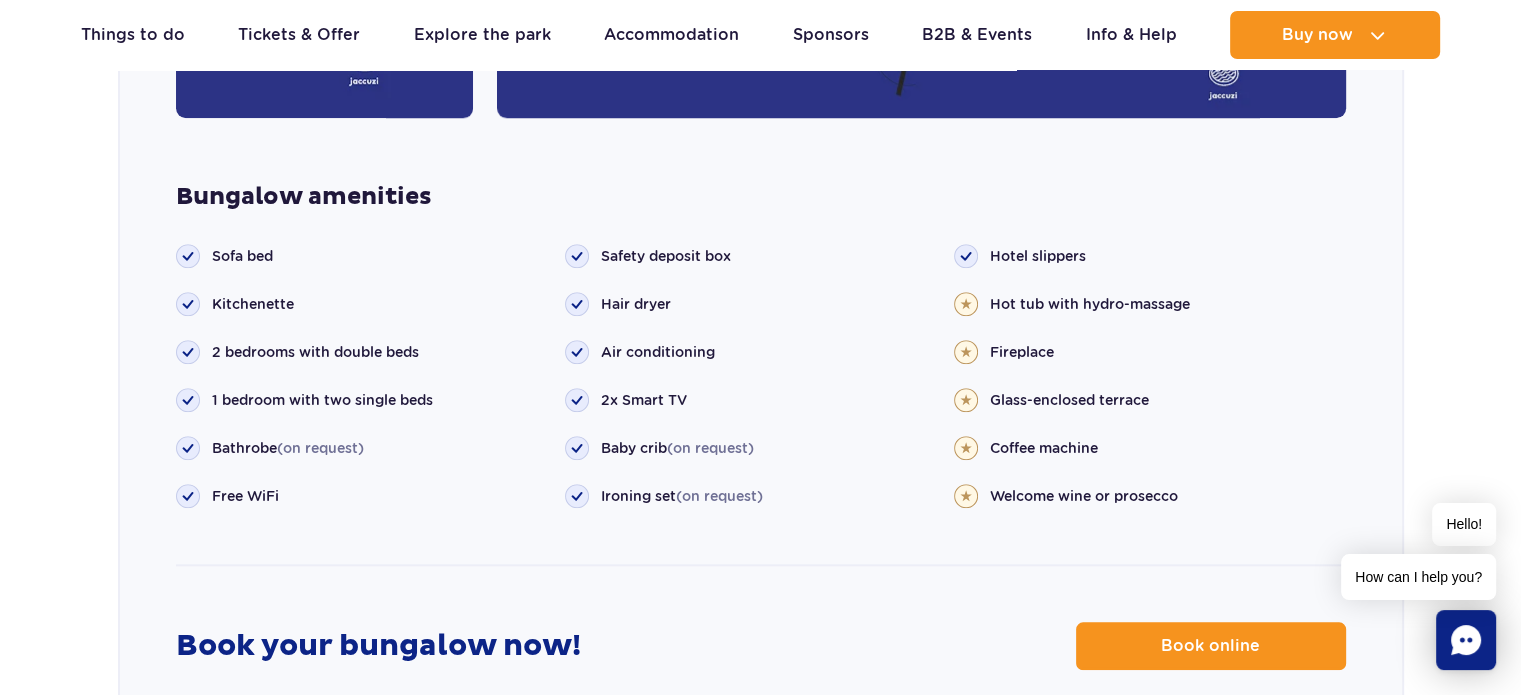 scroll, scrollTop: 2329, scrollLeft: 0, axis: vertical 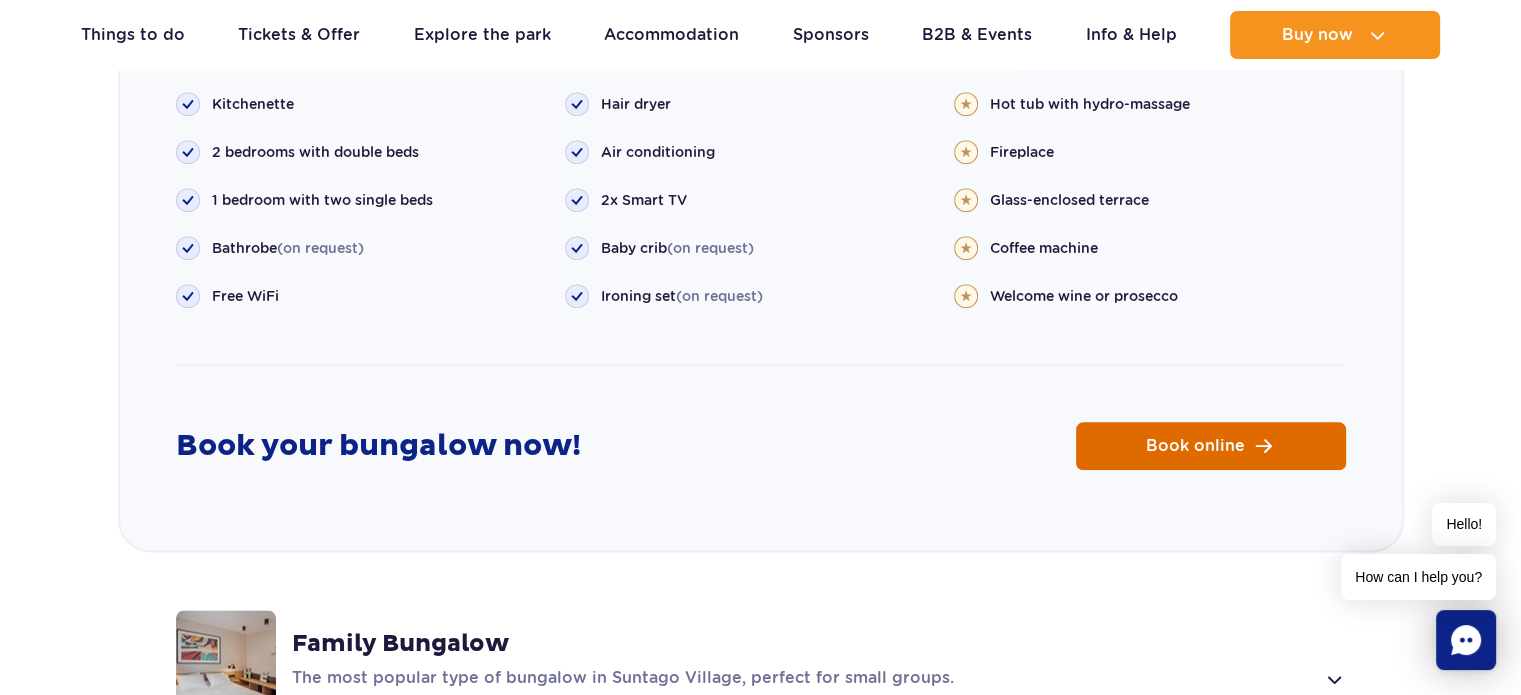 click on "Book online" at bounding box center [1211, 446] 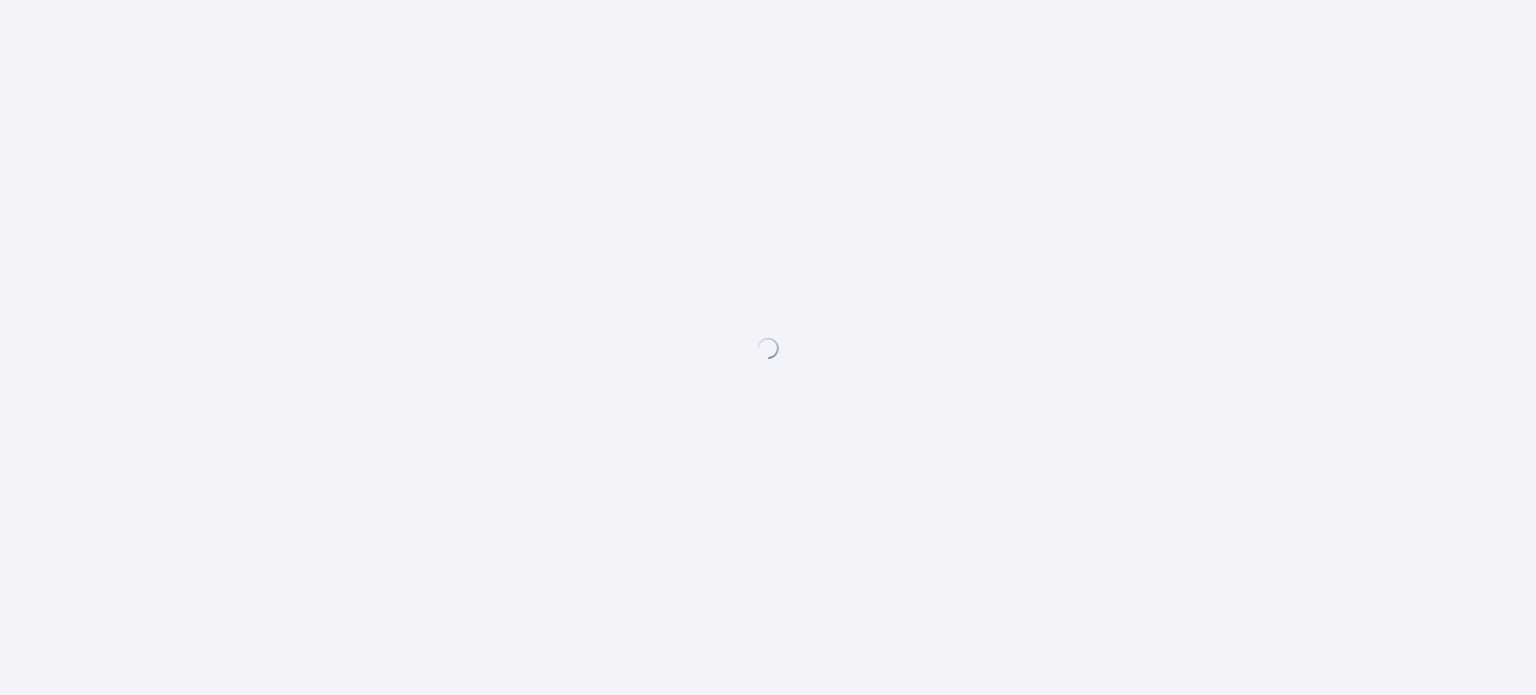 scroll, scrollTop: 0, scrollLeft: 0, axis: both 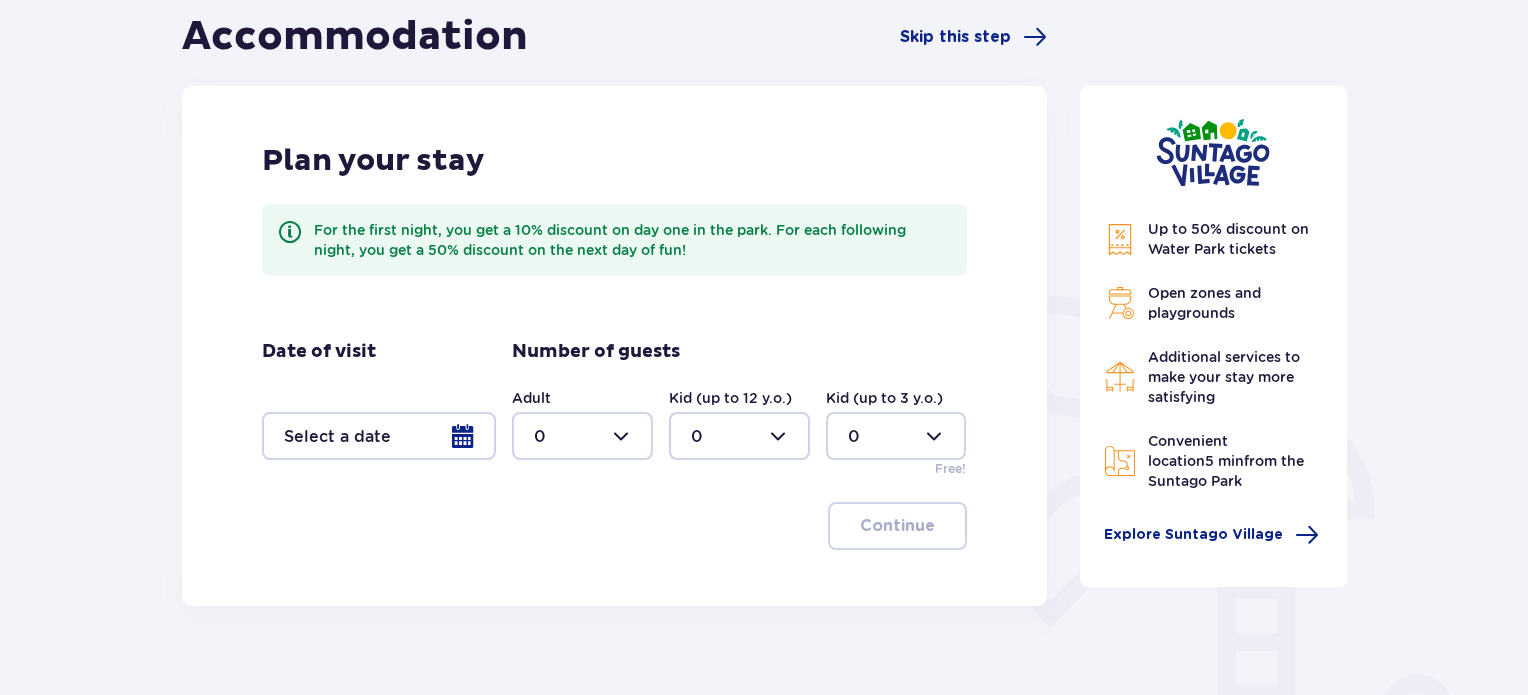 click at bounding box center (379, 436) 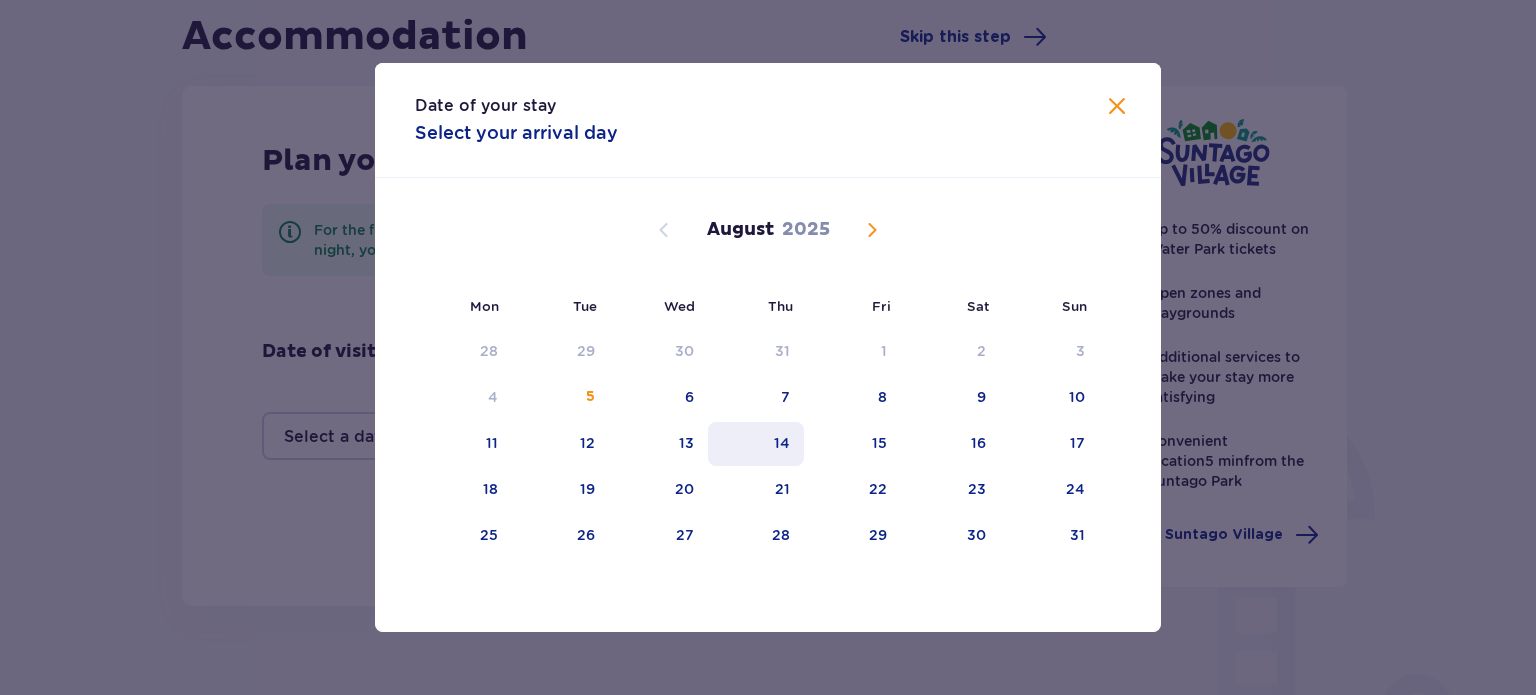 click on "14" at bounding box center [782, 443] 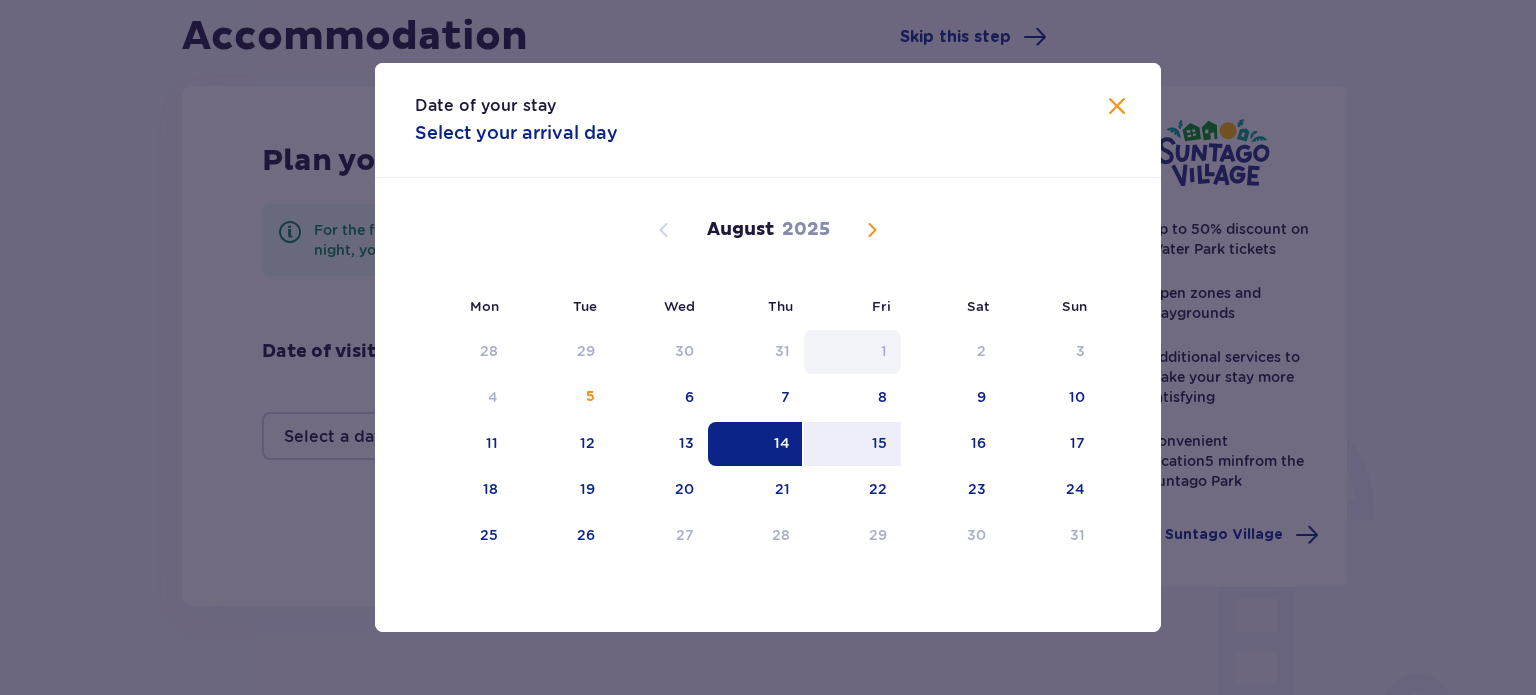 drag, startPoint x: 872, startPoint y: 427, endPoint x: 824, endPoint y: 371, distance: 73.756355 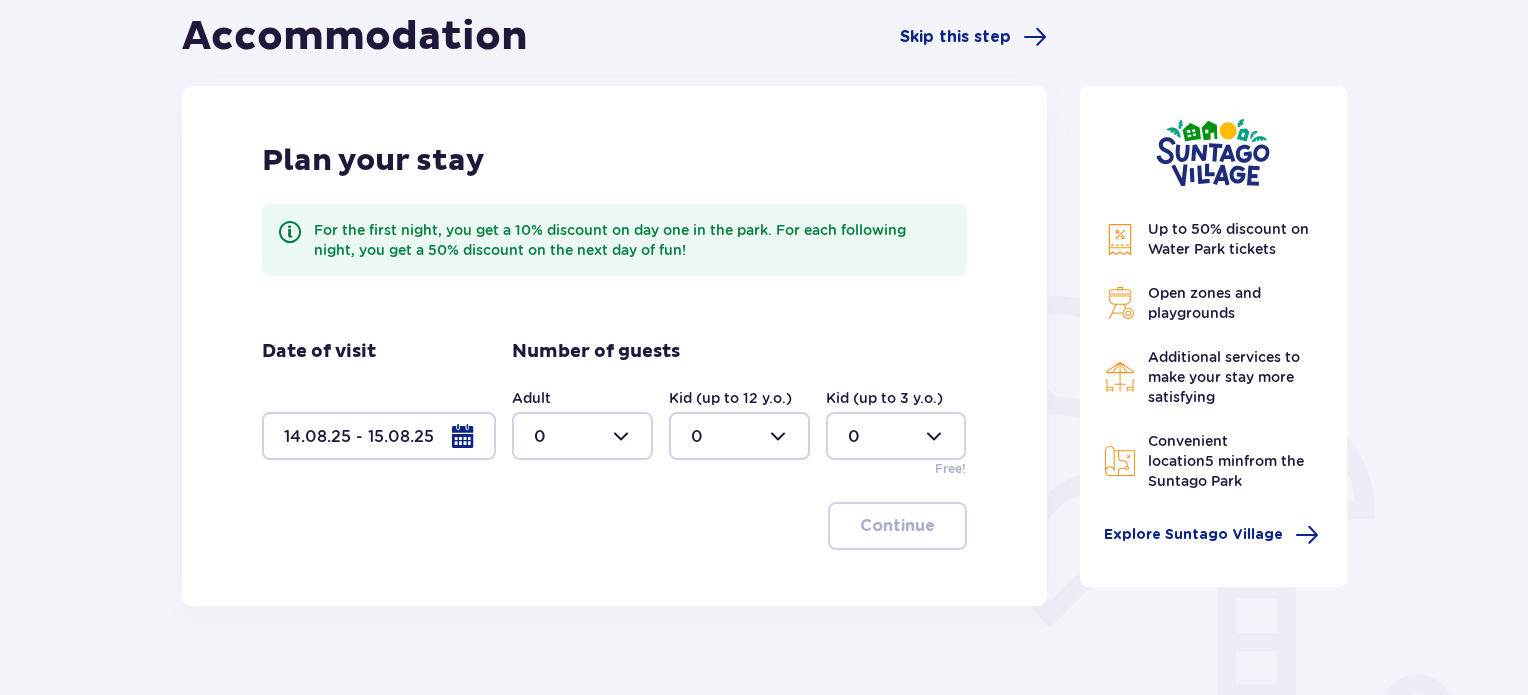 click at bounding box center (582, 436) 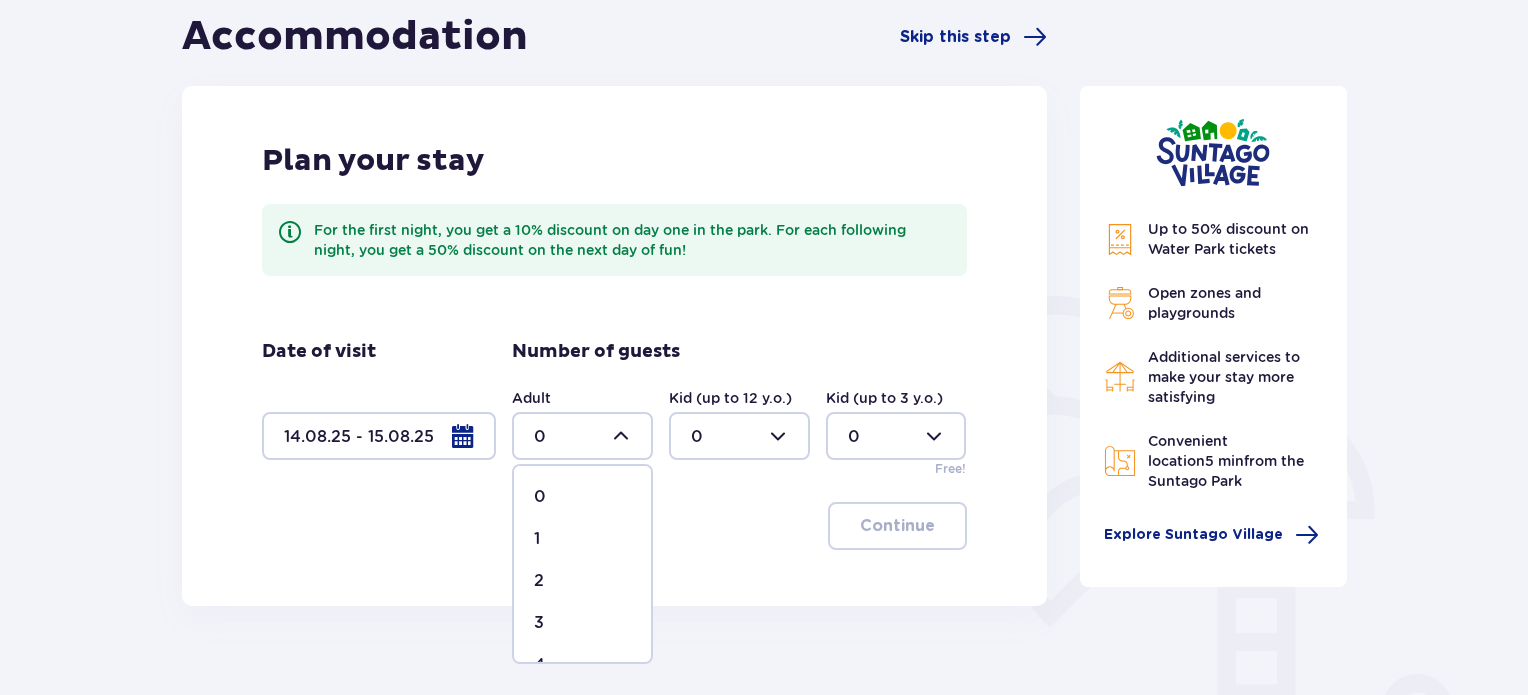 click on "2" at bounding box center (582, 581) 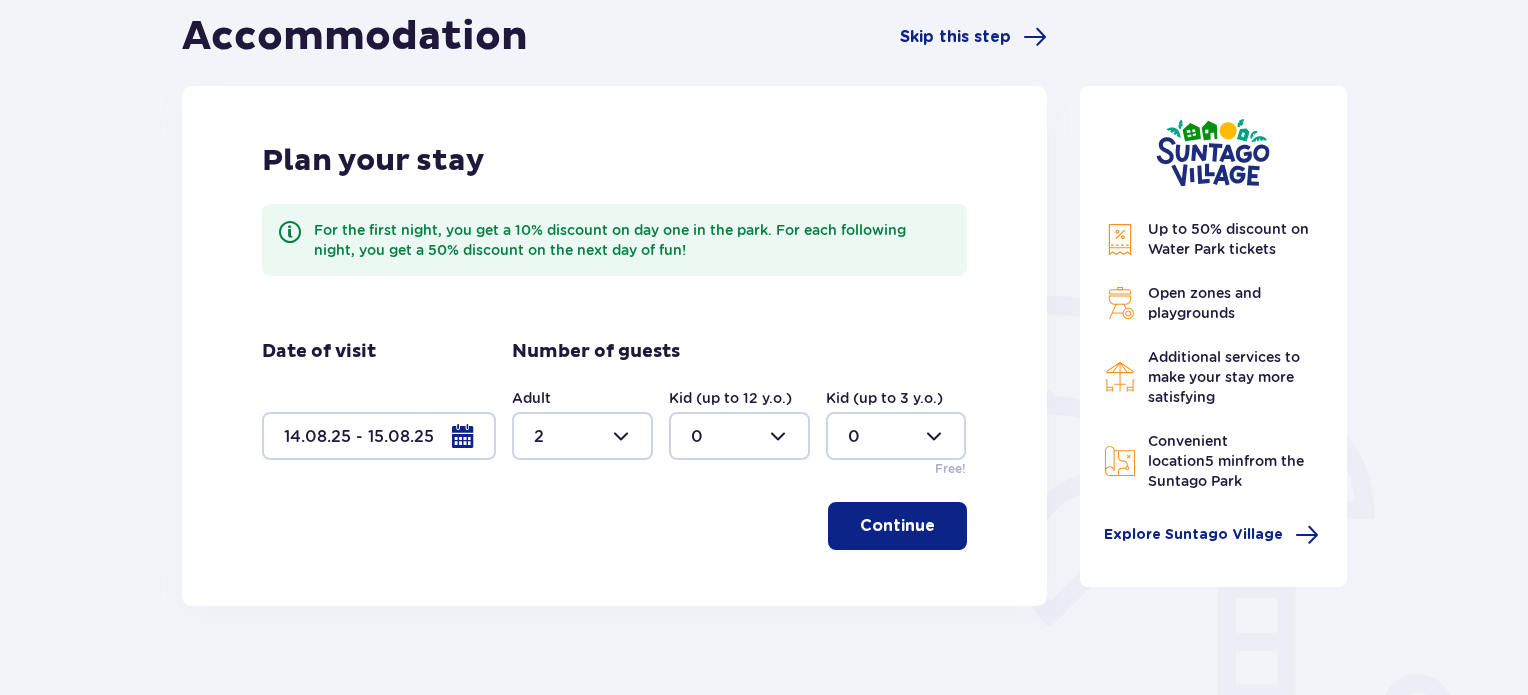 click at bounding box center [739, 436] 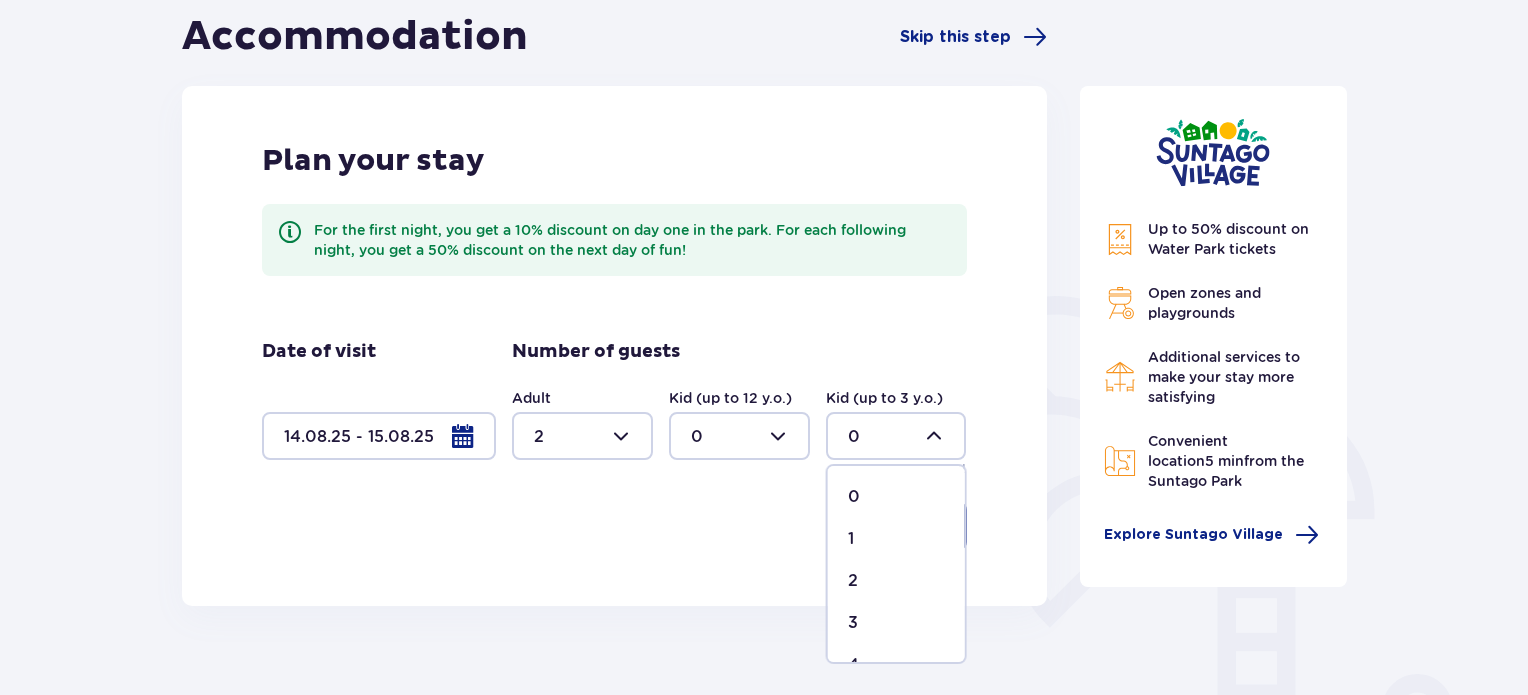 drag, startPoint x: 855, startPoint y: 536, endPoint x: 847, endPoint y: 528, distance: 11.313708 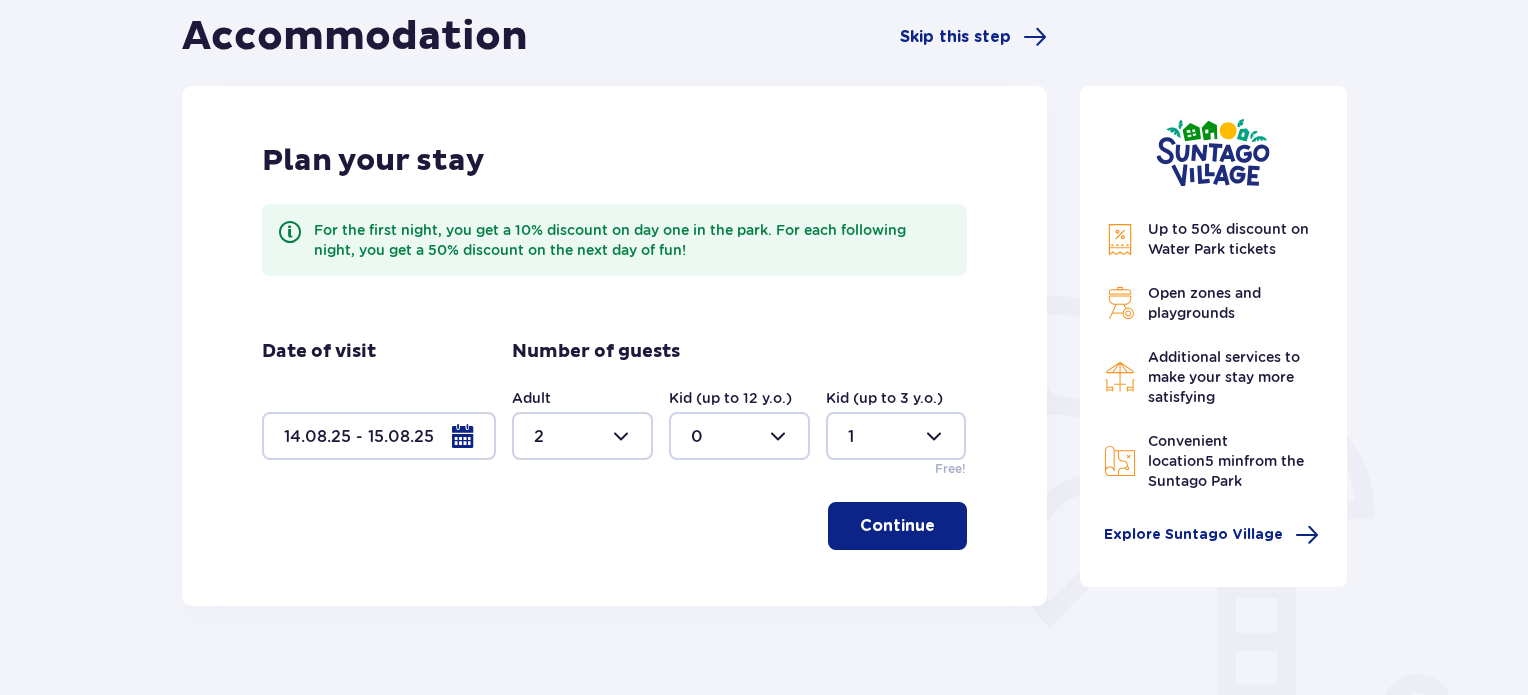 click at bounding box center (739, 436) 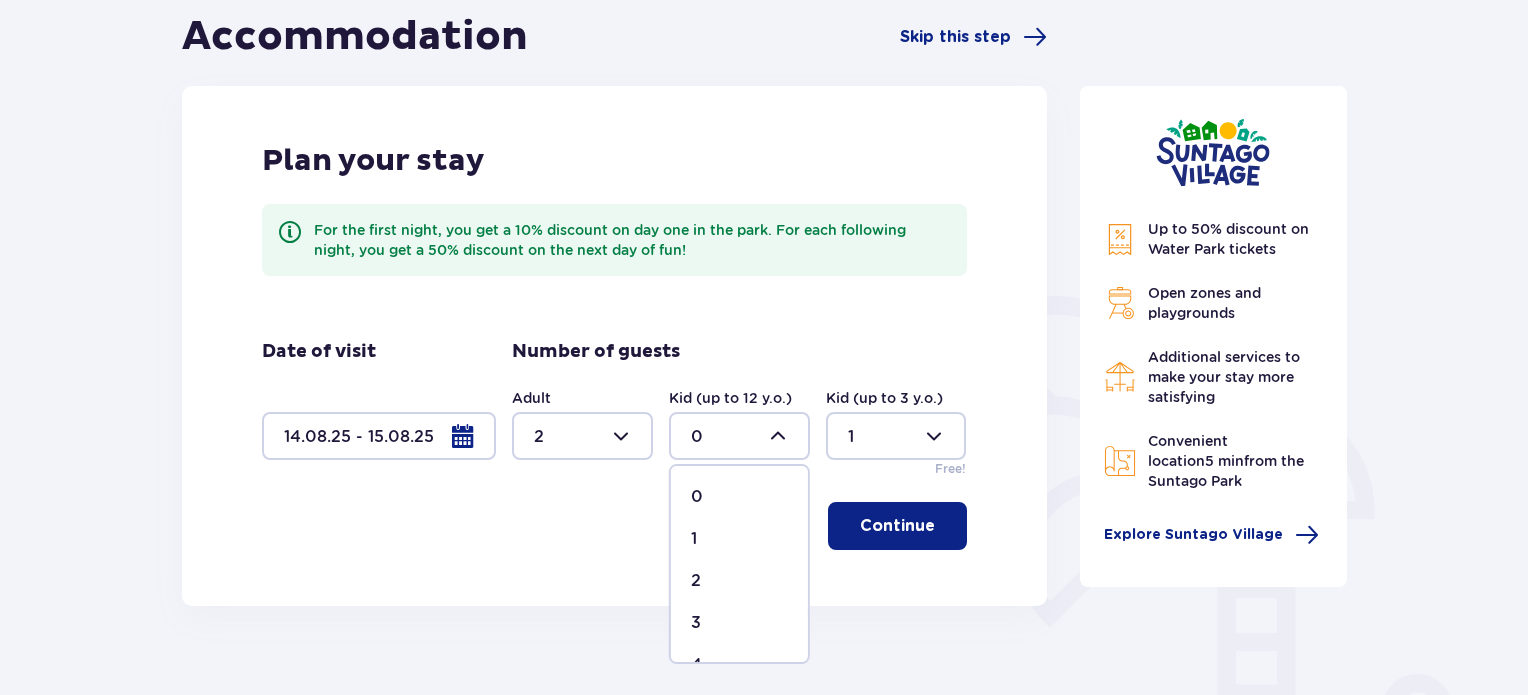 click on "2" at bounding box center [739, 581] 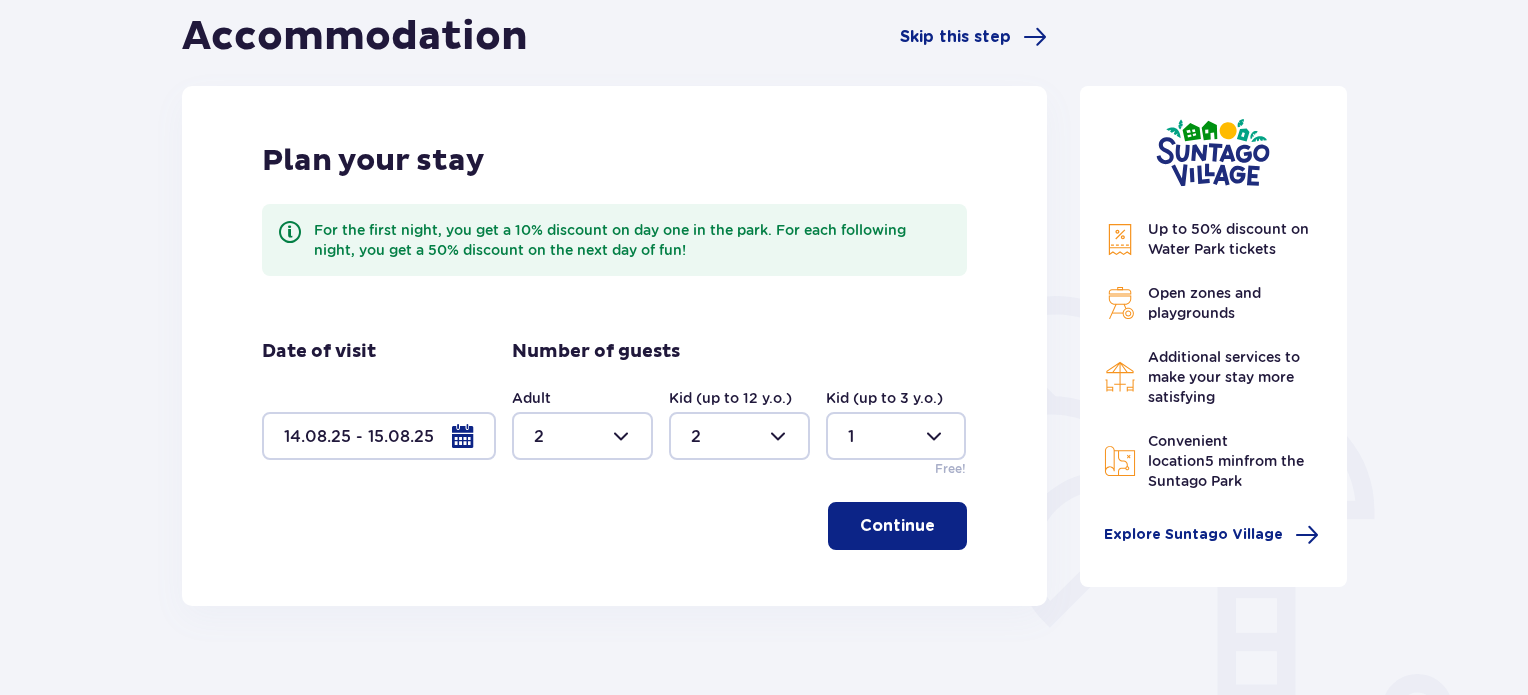 type on "2" 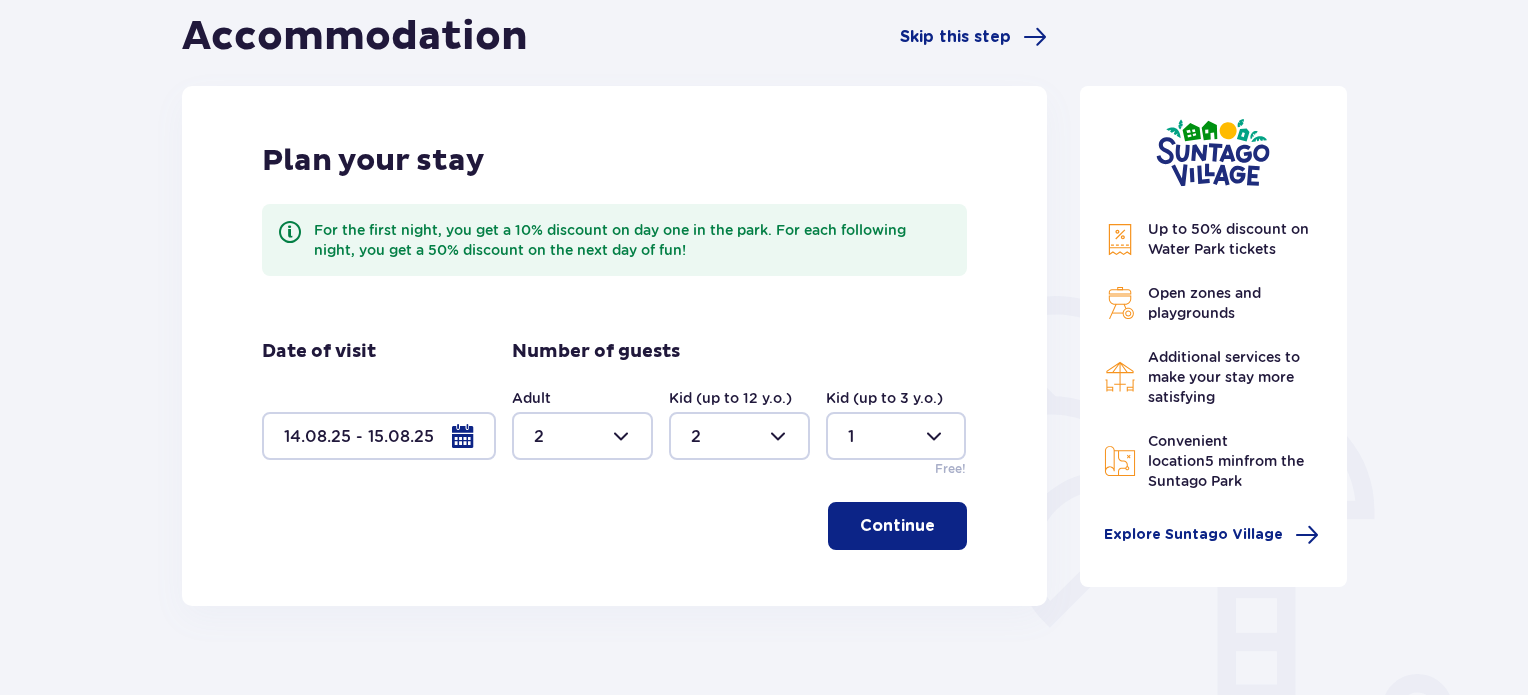 click on "Continue" at bounding box center (897, 526) 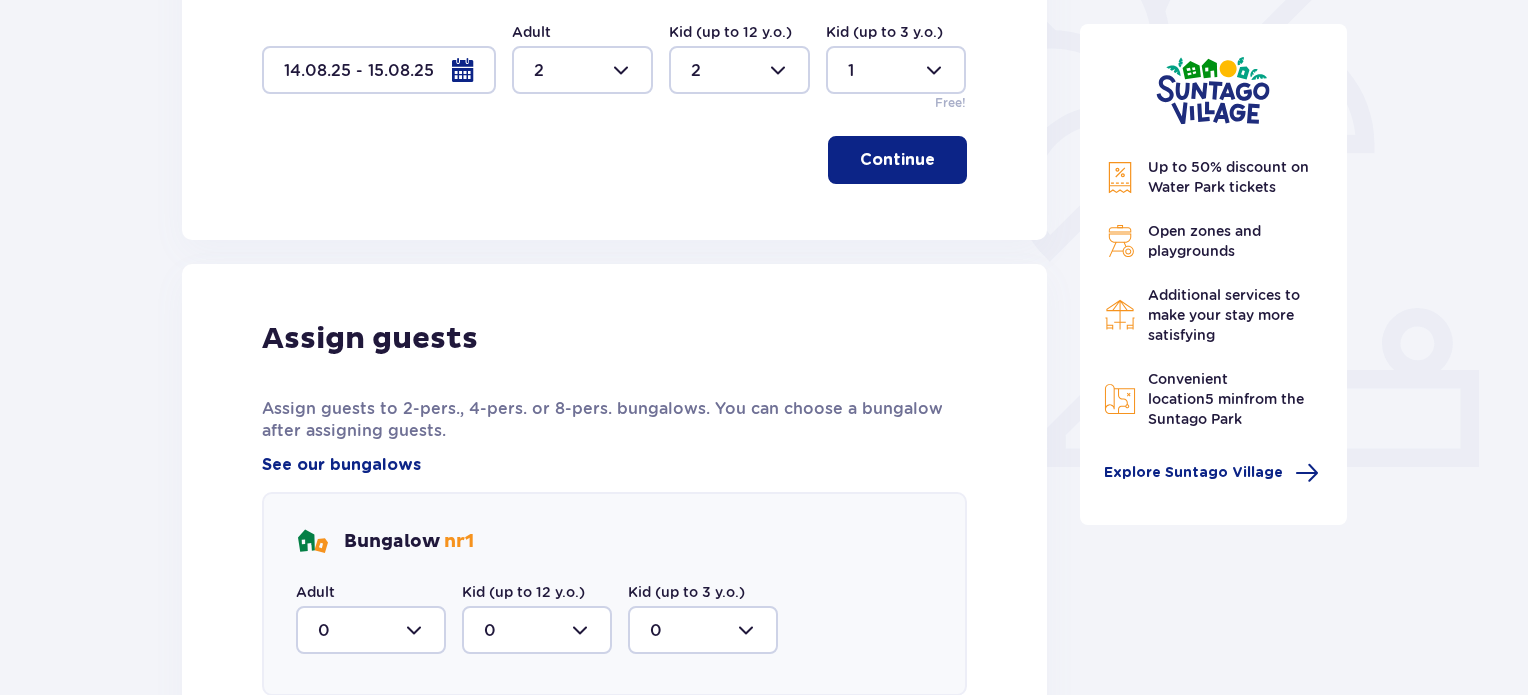 scroll, scrollTop: 701, scrollLeft: 0, axis: vertical 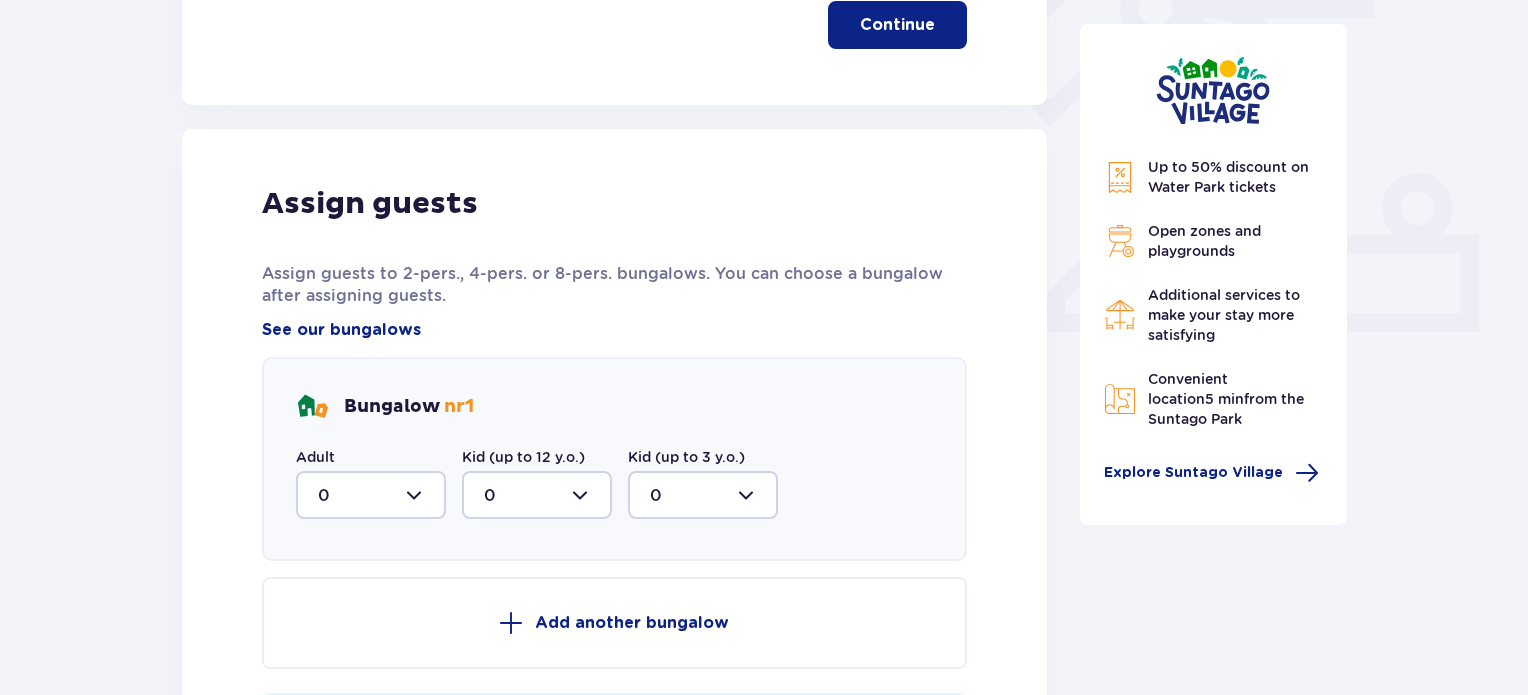 click at bounding box center (371, 495) 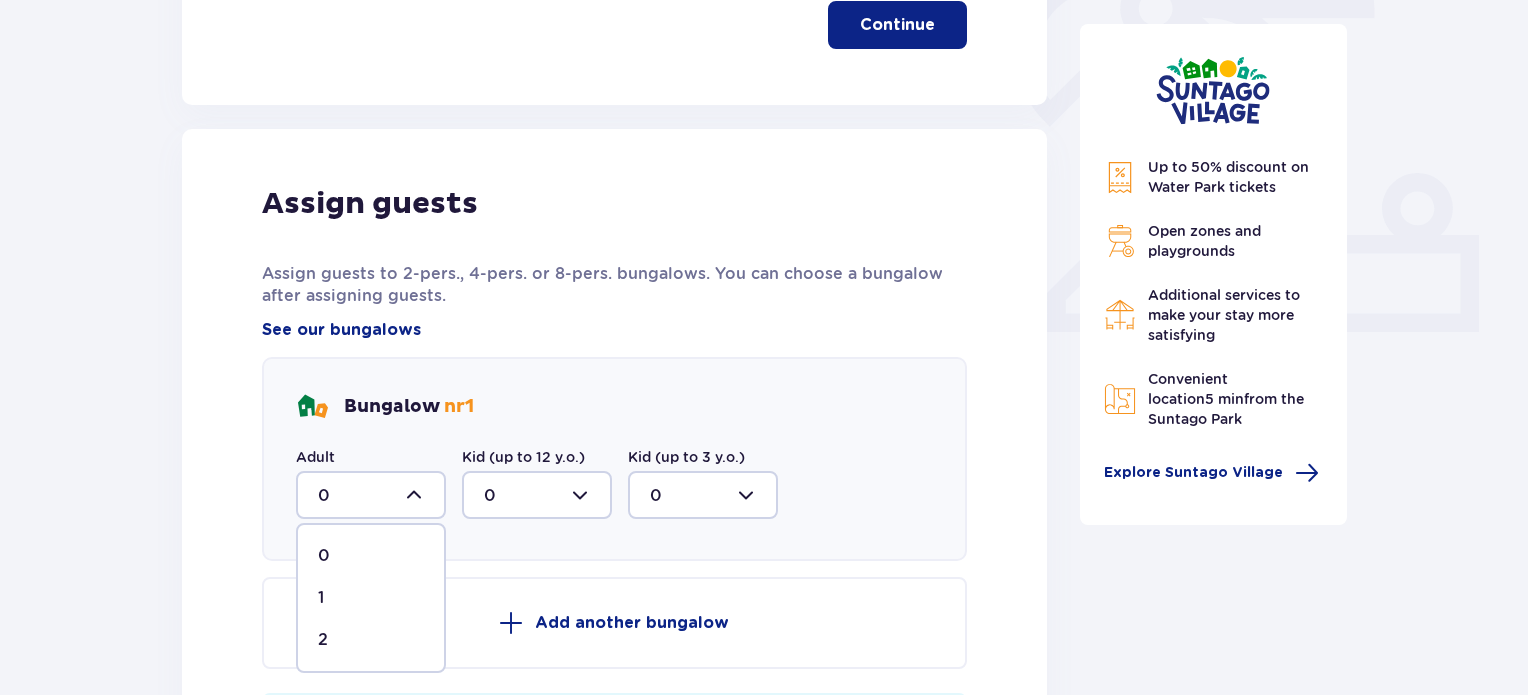 click on "2" at bounding box center [371, 640] 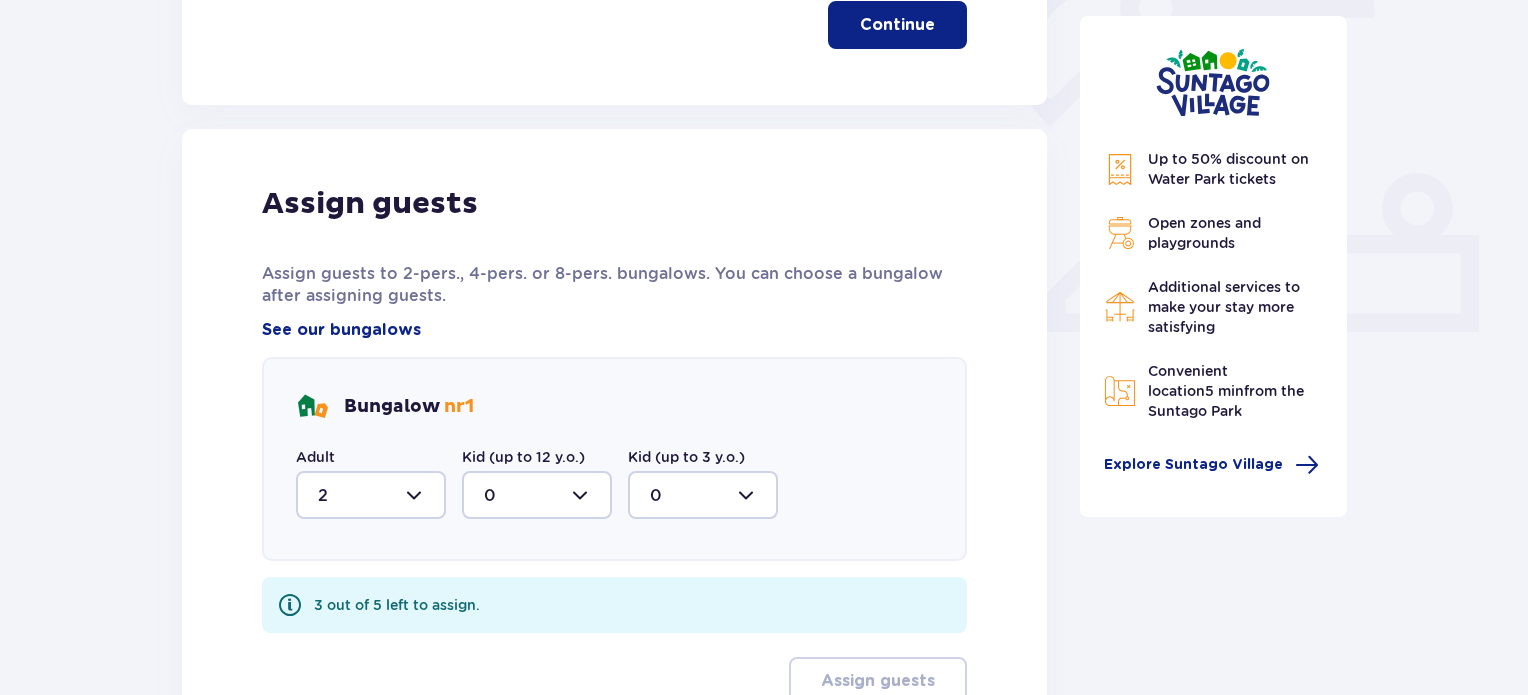 type on "2" 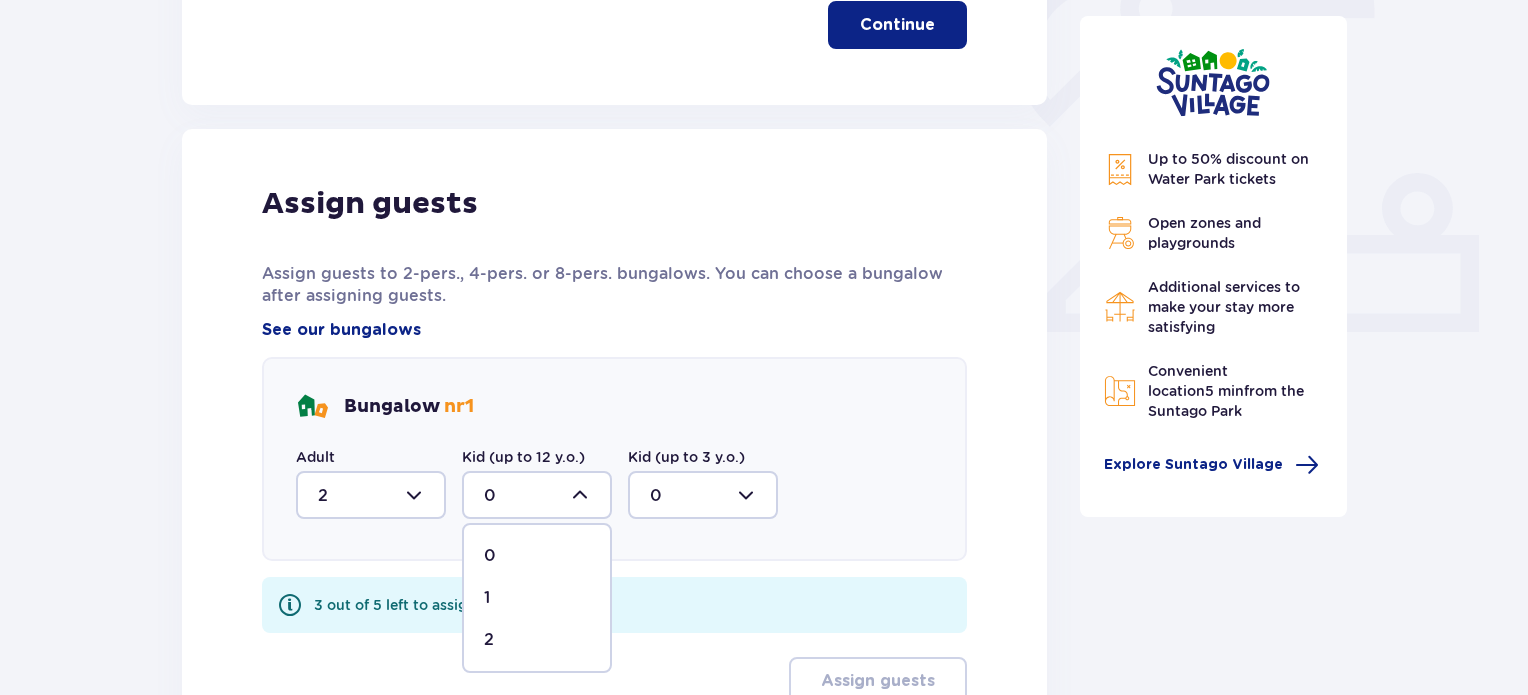 drag, startPoint x: 504, startPoint y: 634, endPoint x: 514, endPoint y: 631, distance: 10.440307 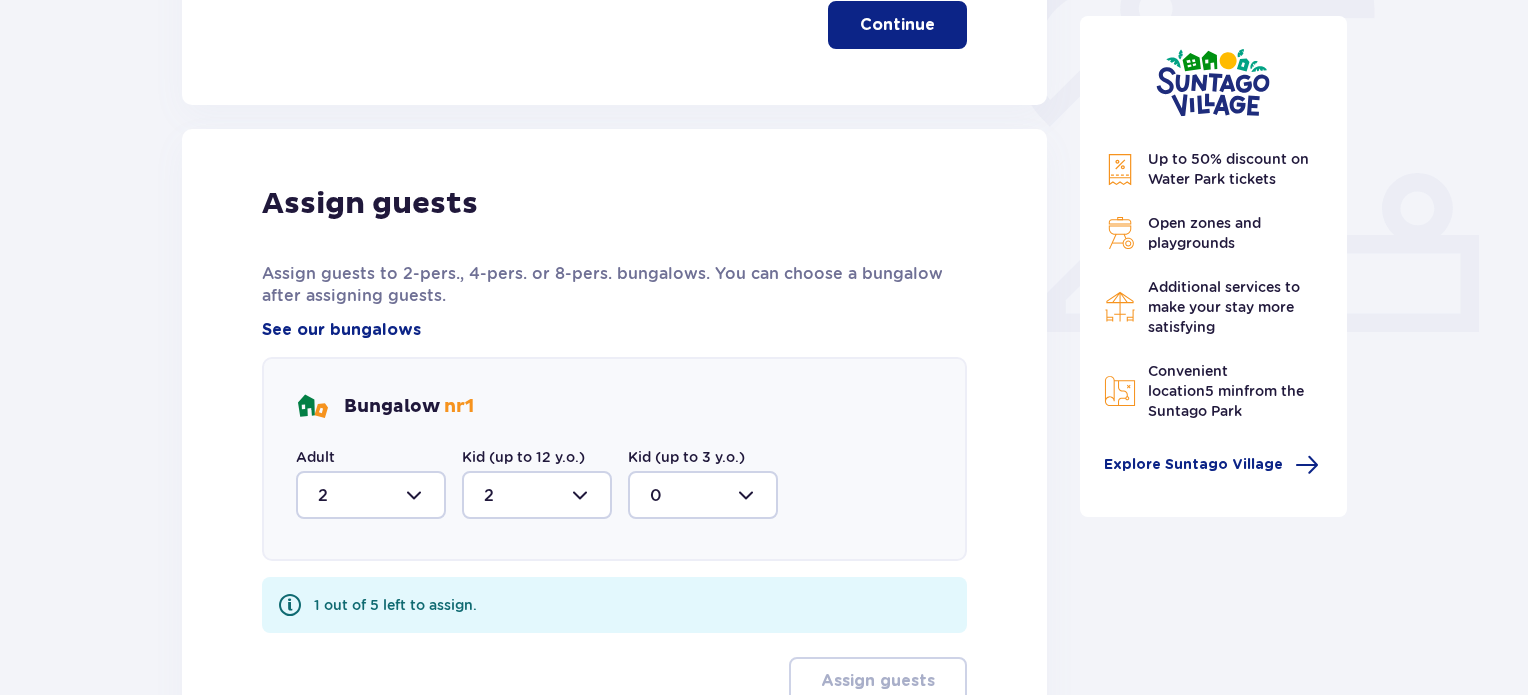 click at bounding box center [703, 495] 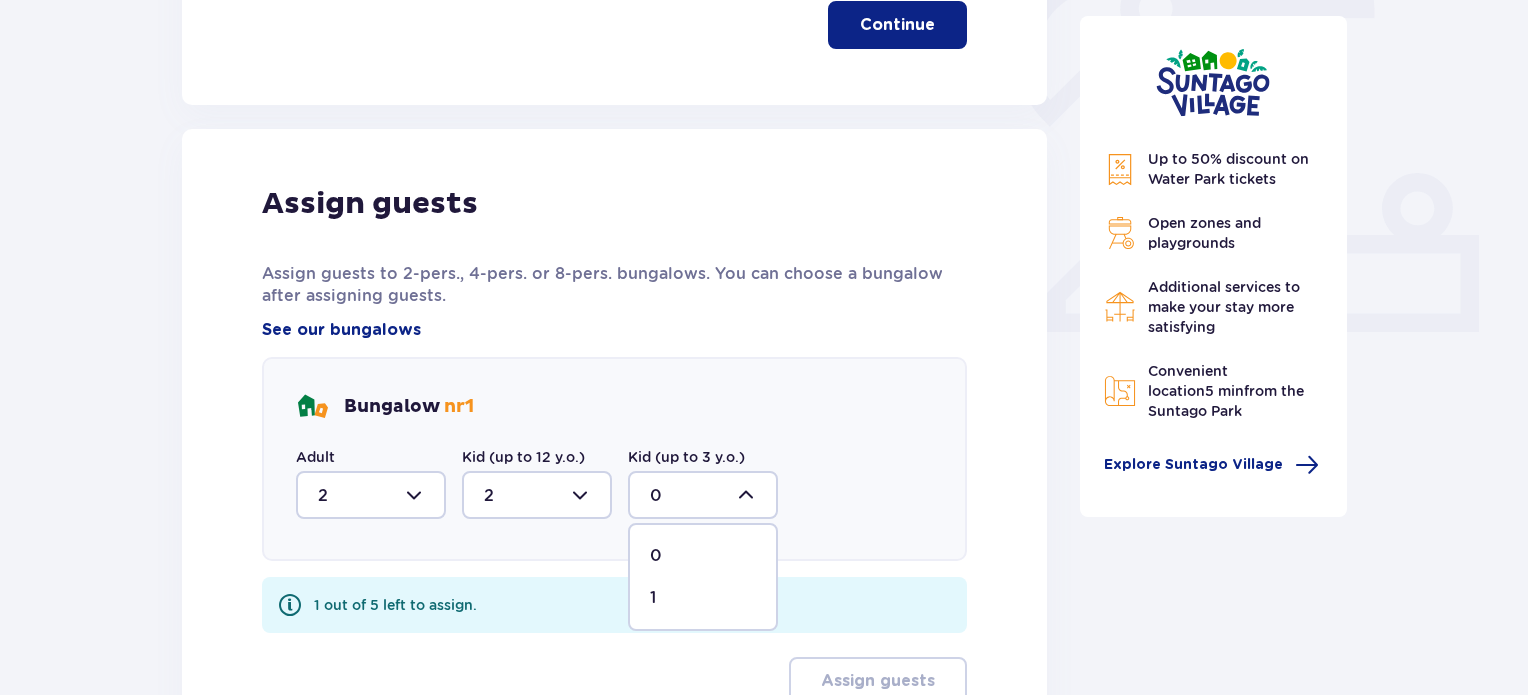click on "1" at bounding box center (703, 598) 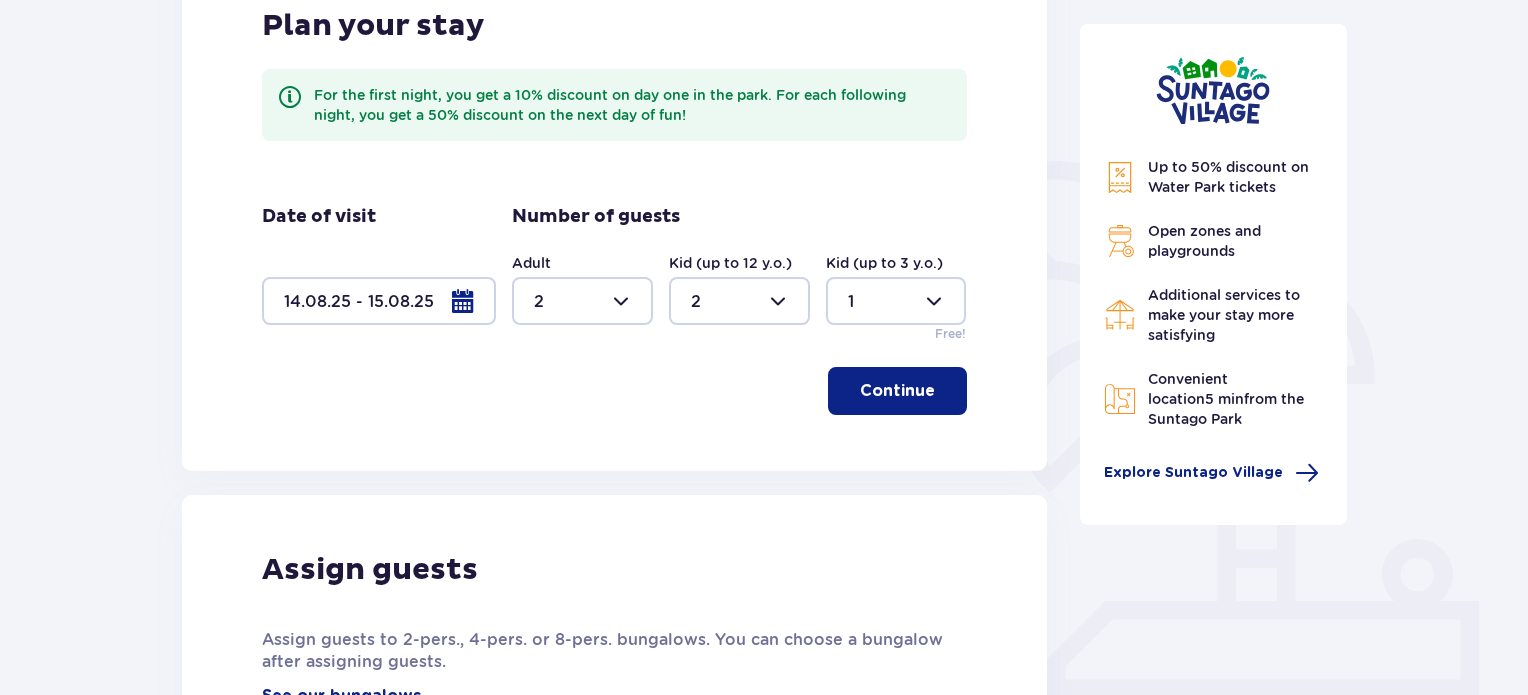 scroll, scrollTop: 301, scrollLeft: 0, axis: vertical 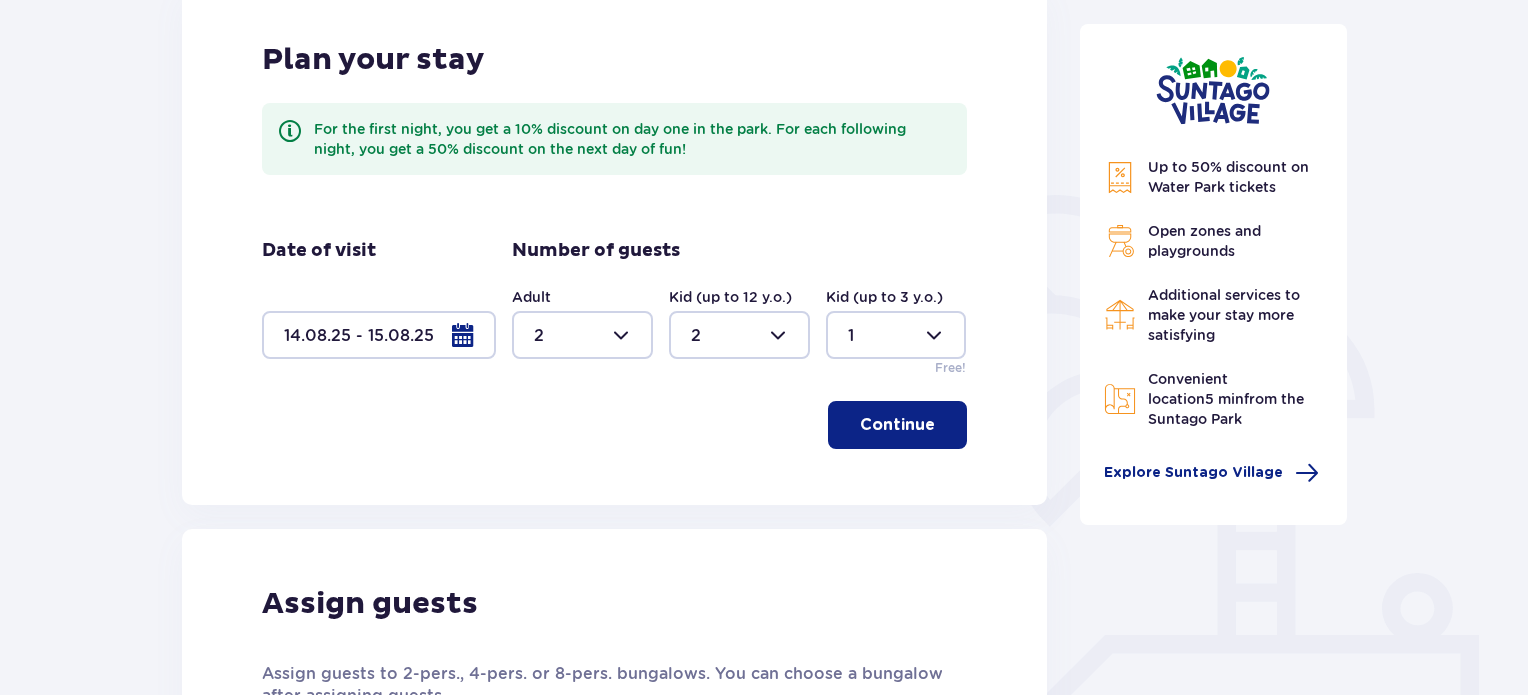 click on "Continue" at bounding box center (897, 425) 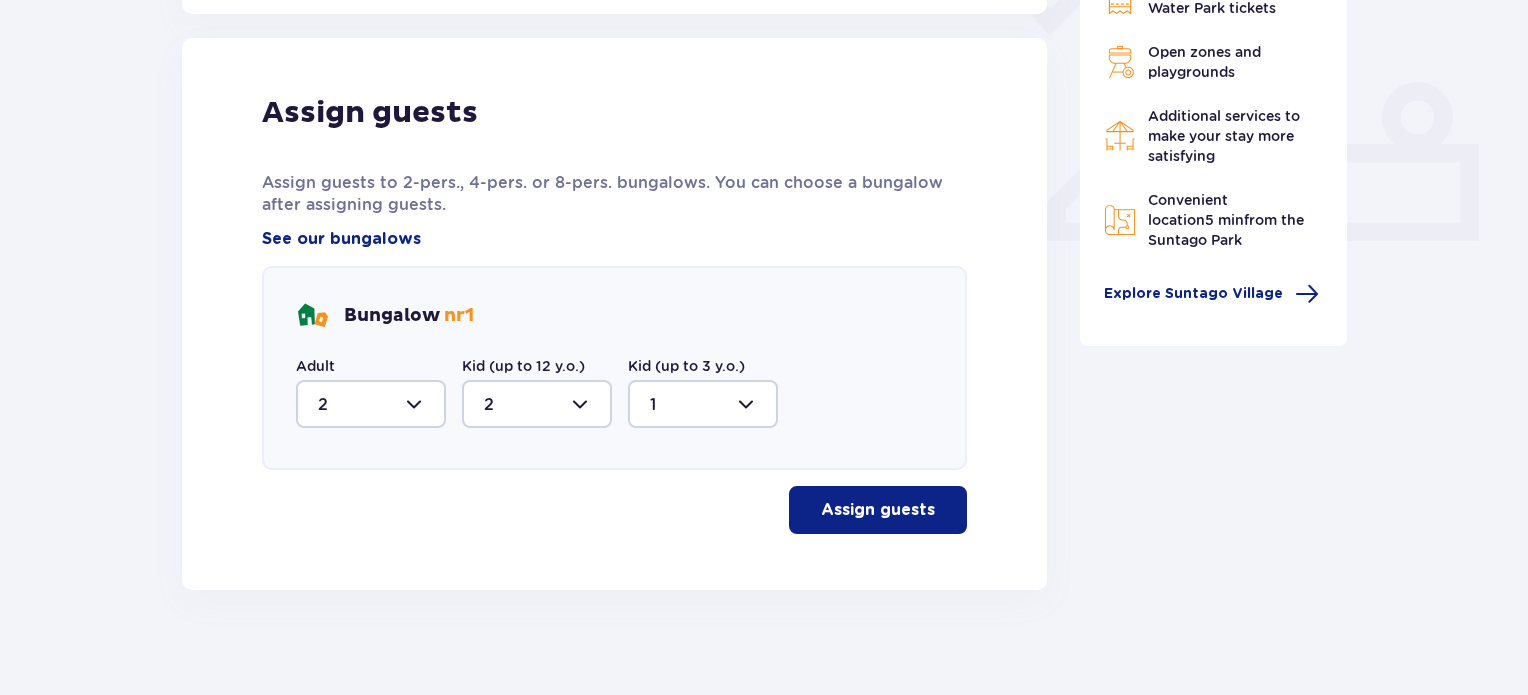 scroll, scrollTop: 806, scrollLeft: 0, axis: vertical 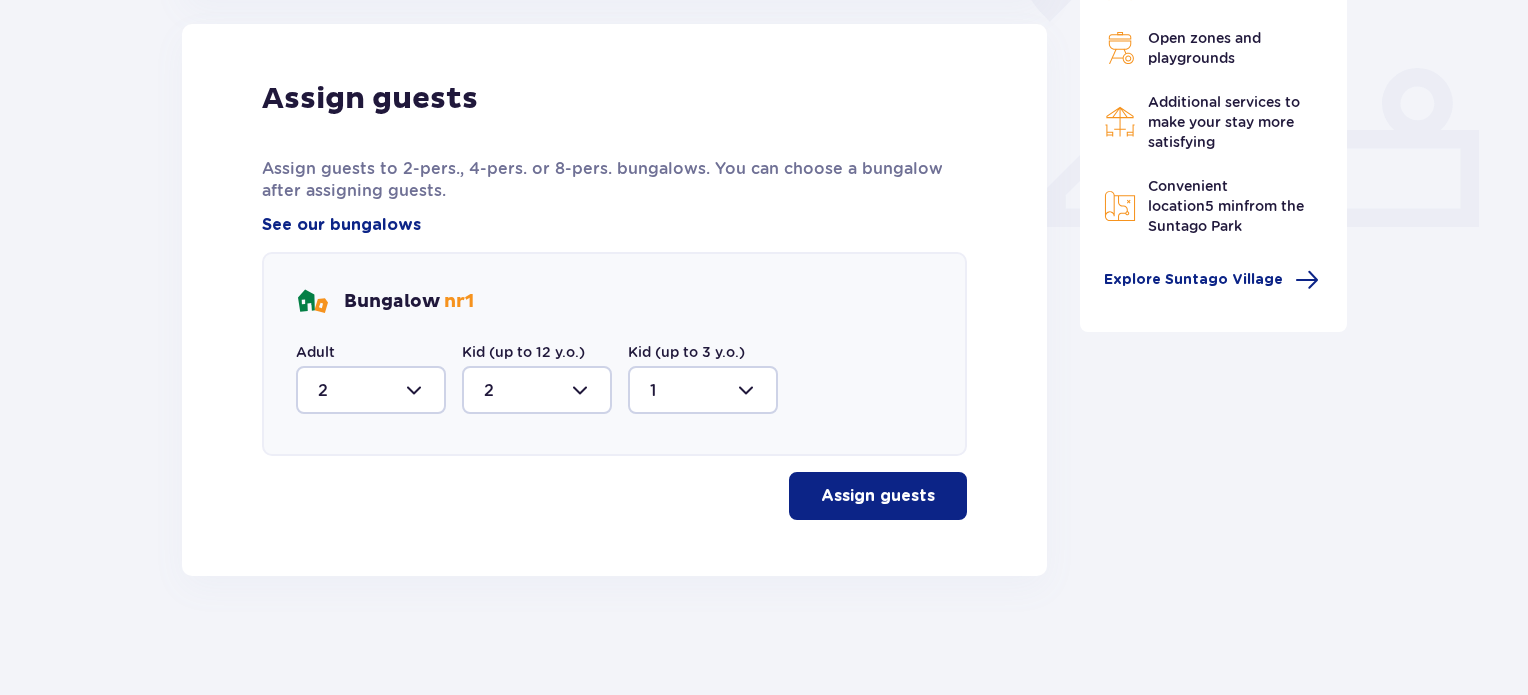 click on "Assign guests" at bounding box center (878, 496) 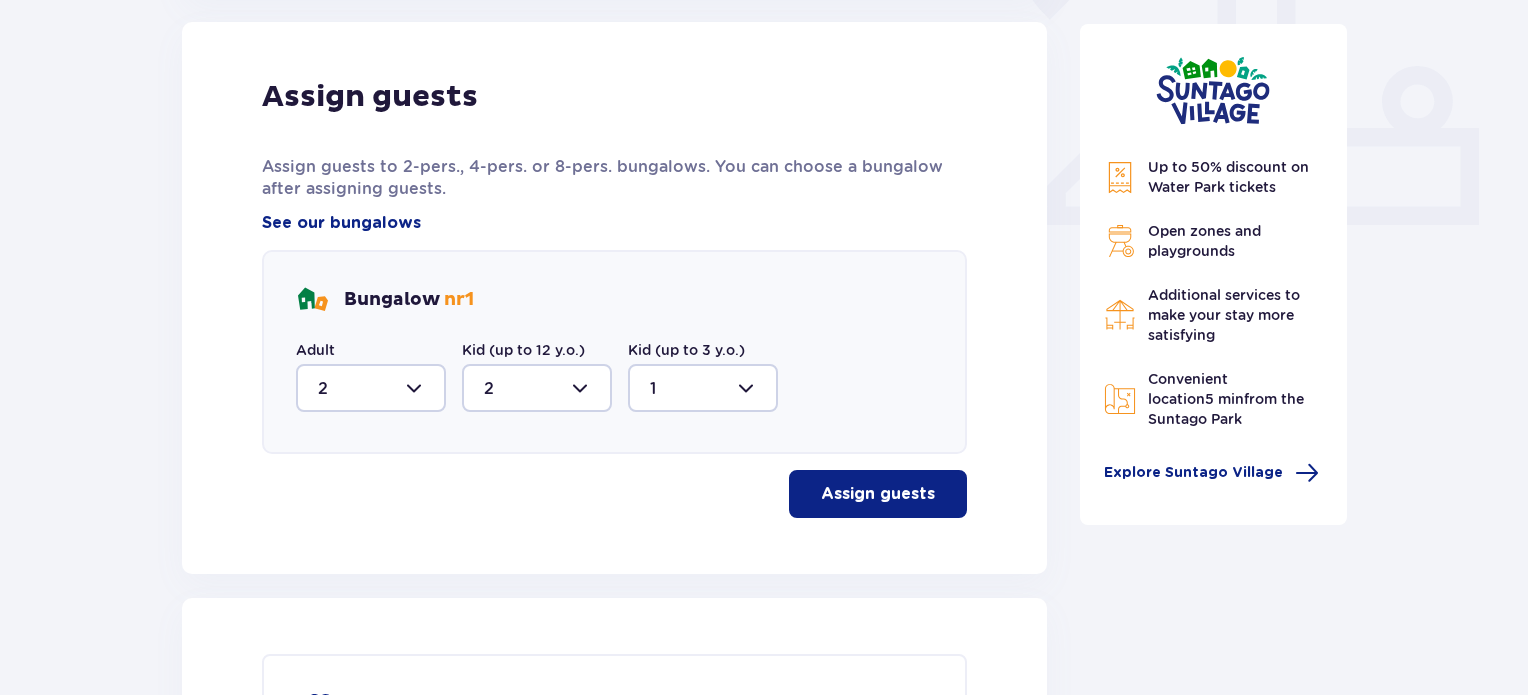 scroll, scrollTop: 829, scrollLeft: 0, axis: vertical 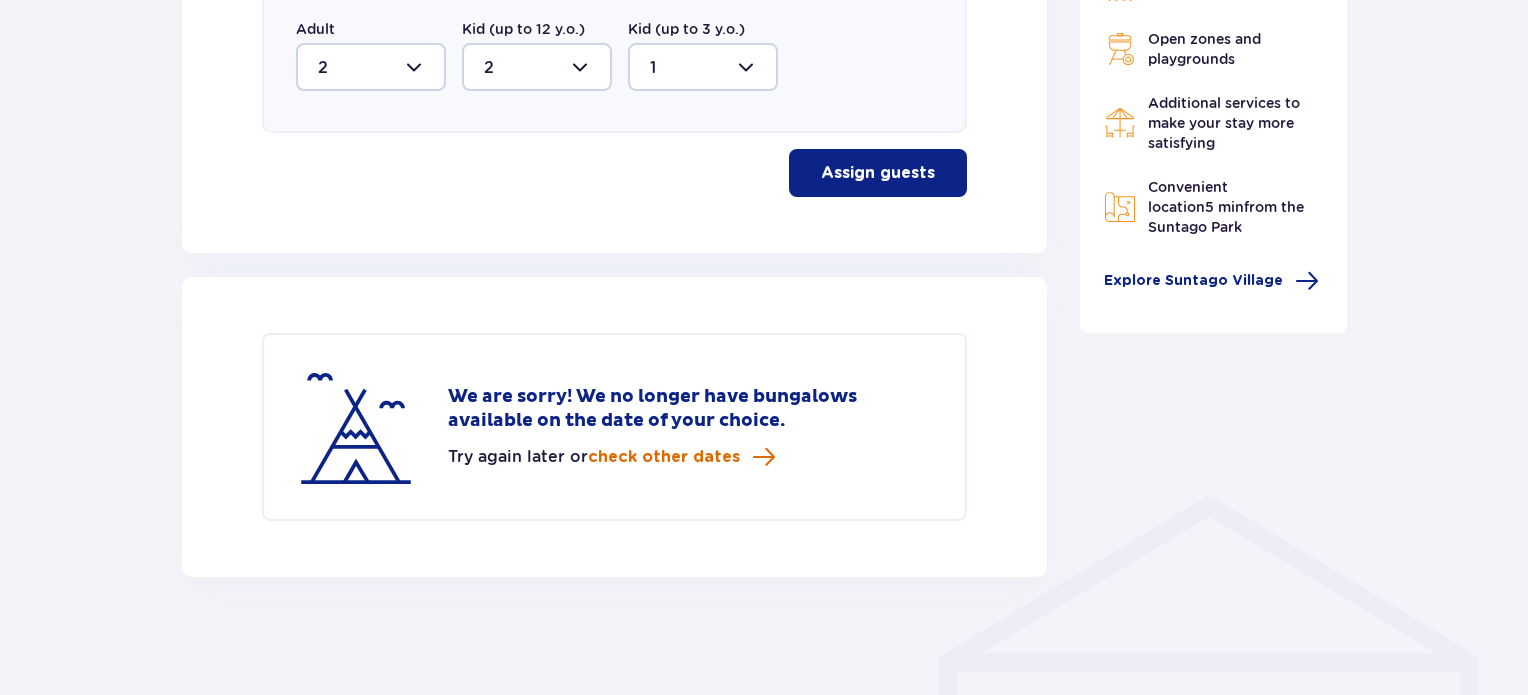 click on "check other dates" at bounding box center (664, 457) 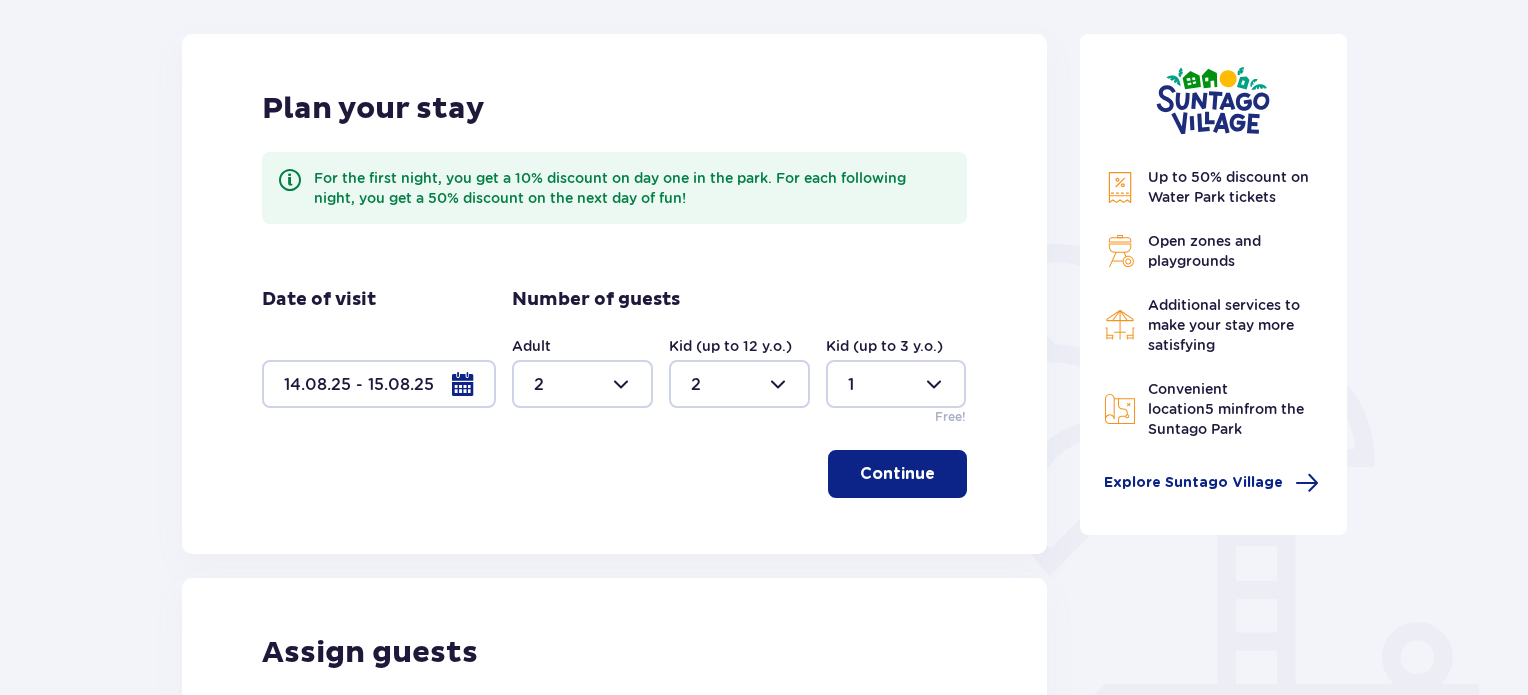 scroll, scrollTop: 236, scrollLeft: 0, axis: vertical 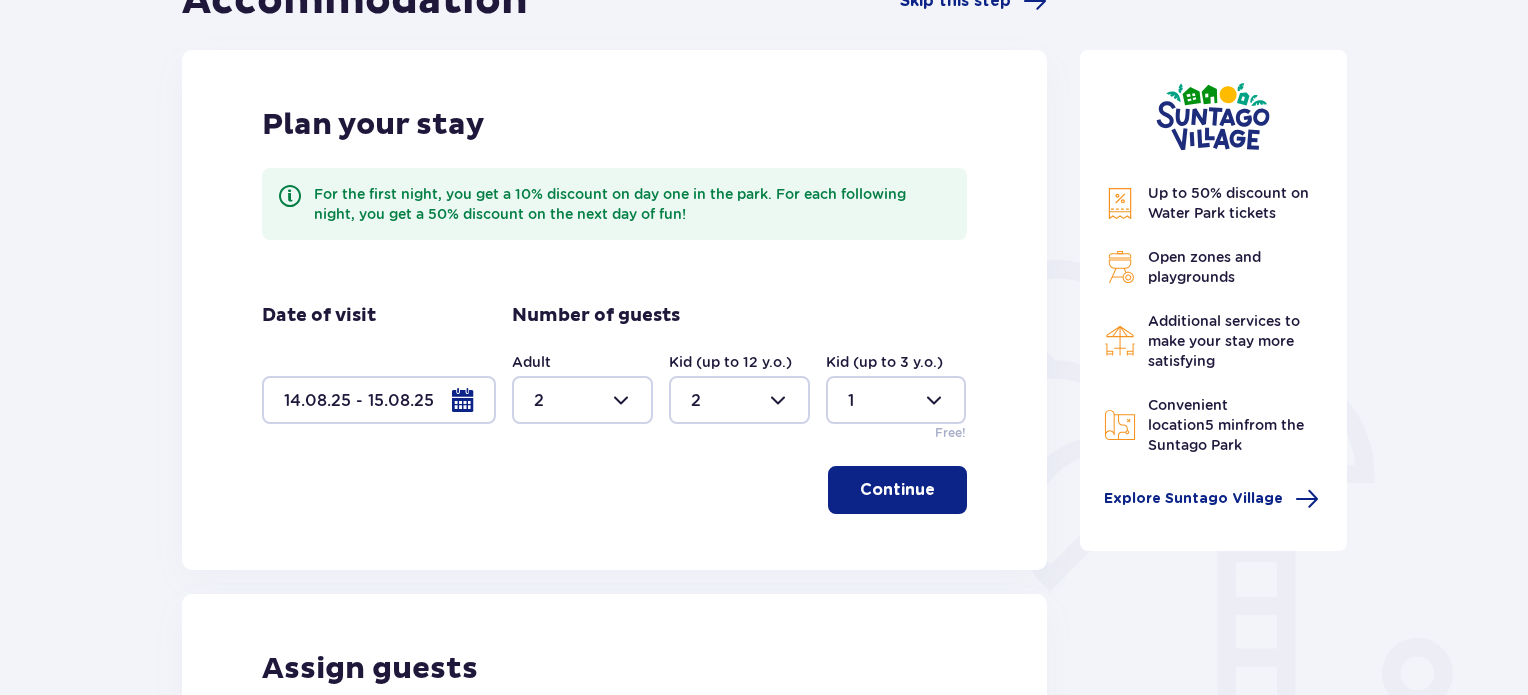 click at bounding box center [379, 400] 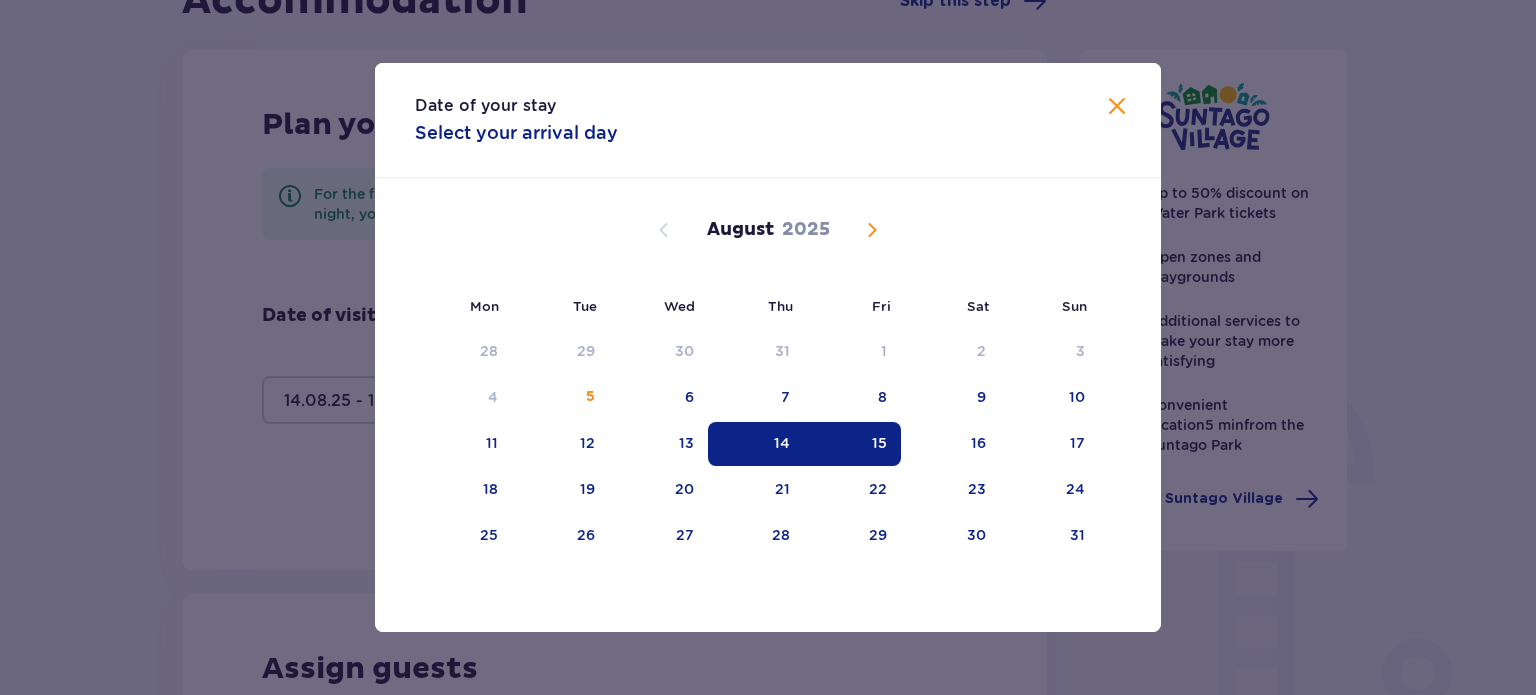 click on "15" at bounding box center [852, 444] 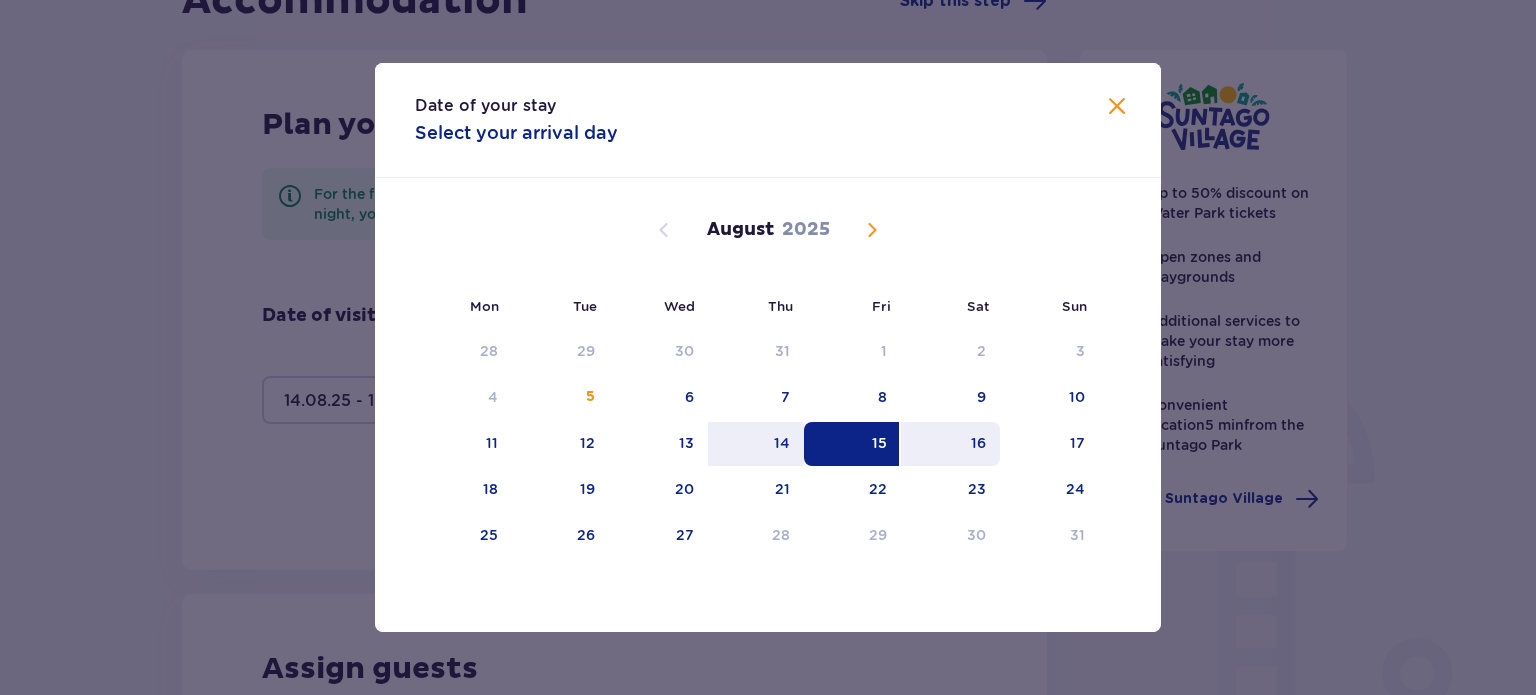click on "16" at bounding box center (950, 444) 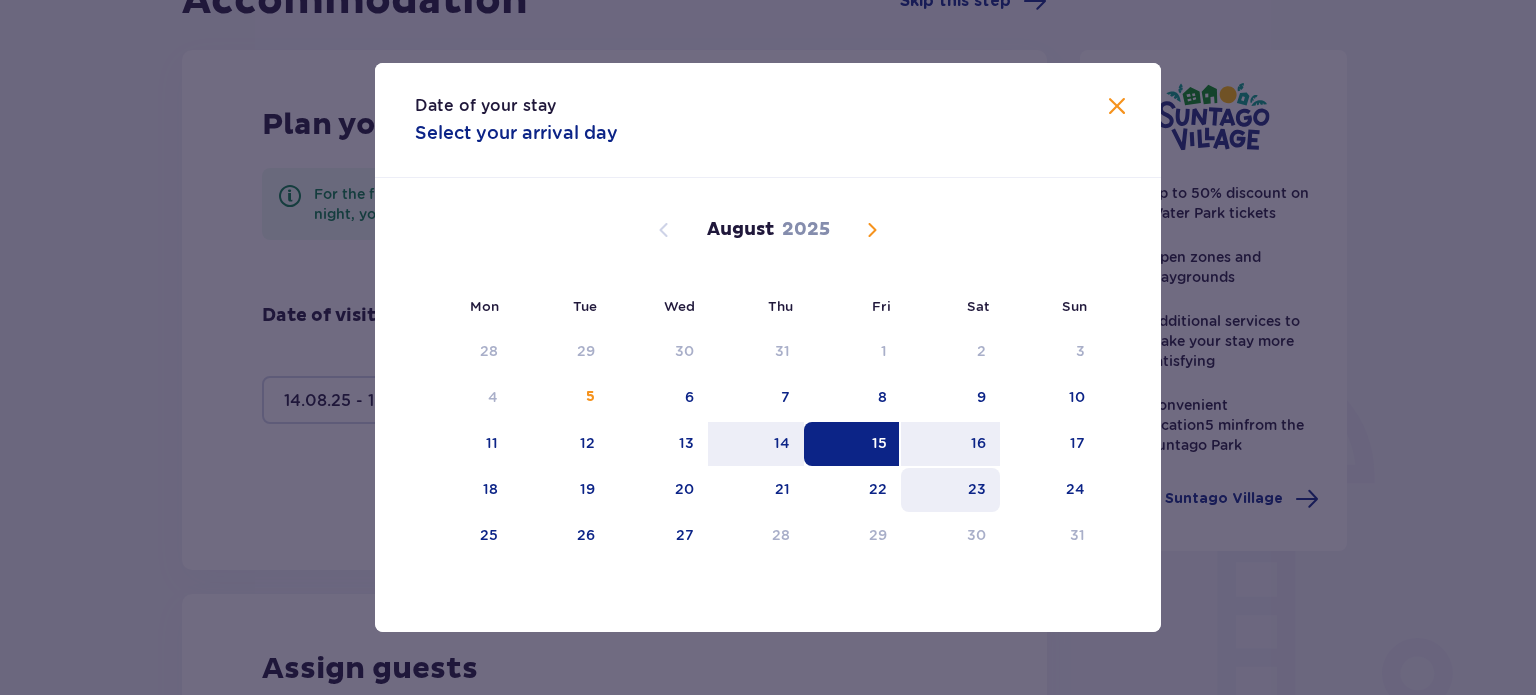 type on "15.08.25 - 16.08.25" 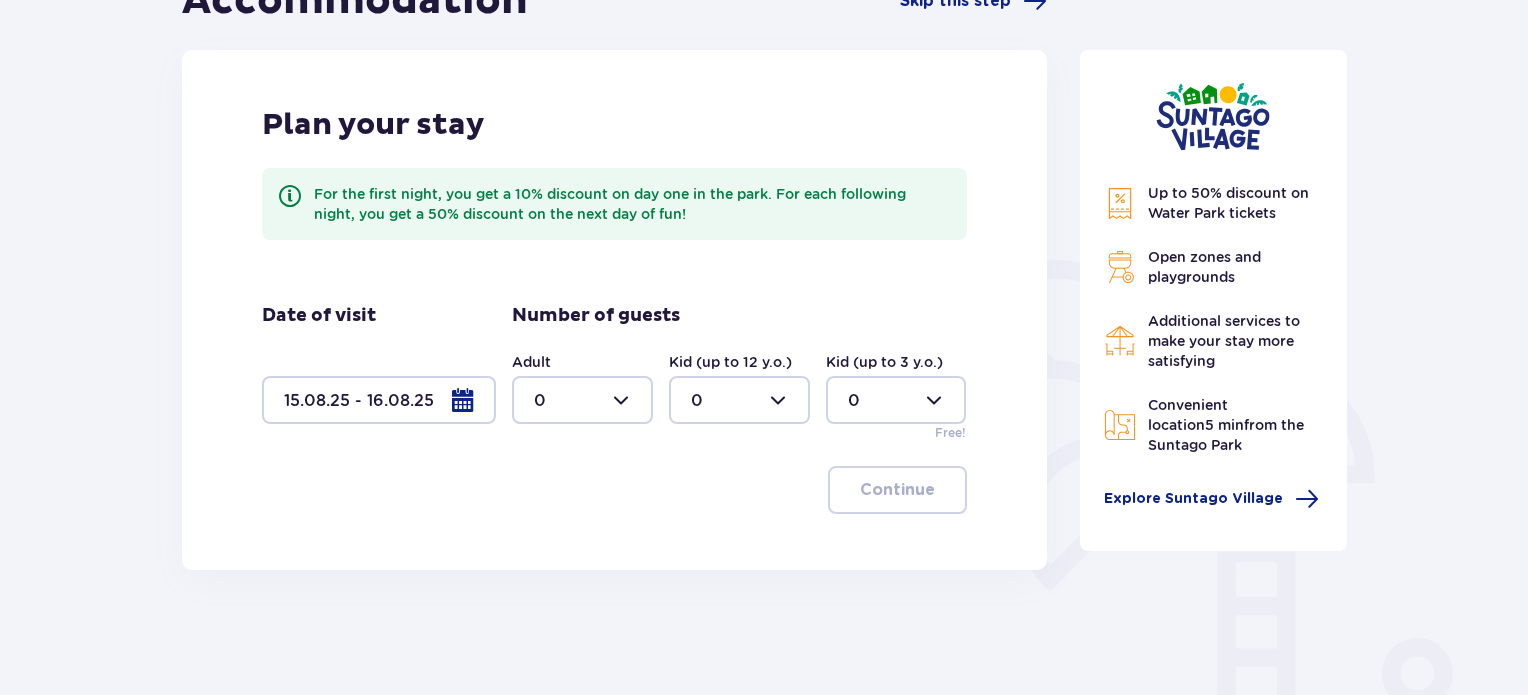 click at bounding box center [582, 400] 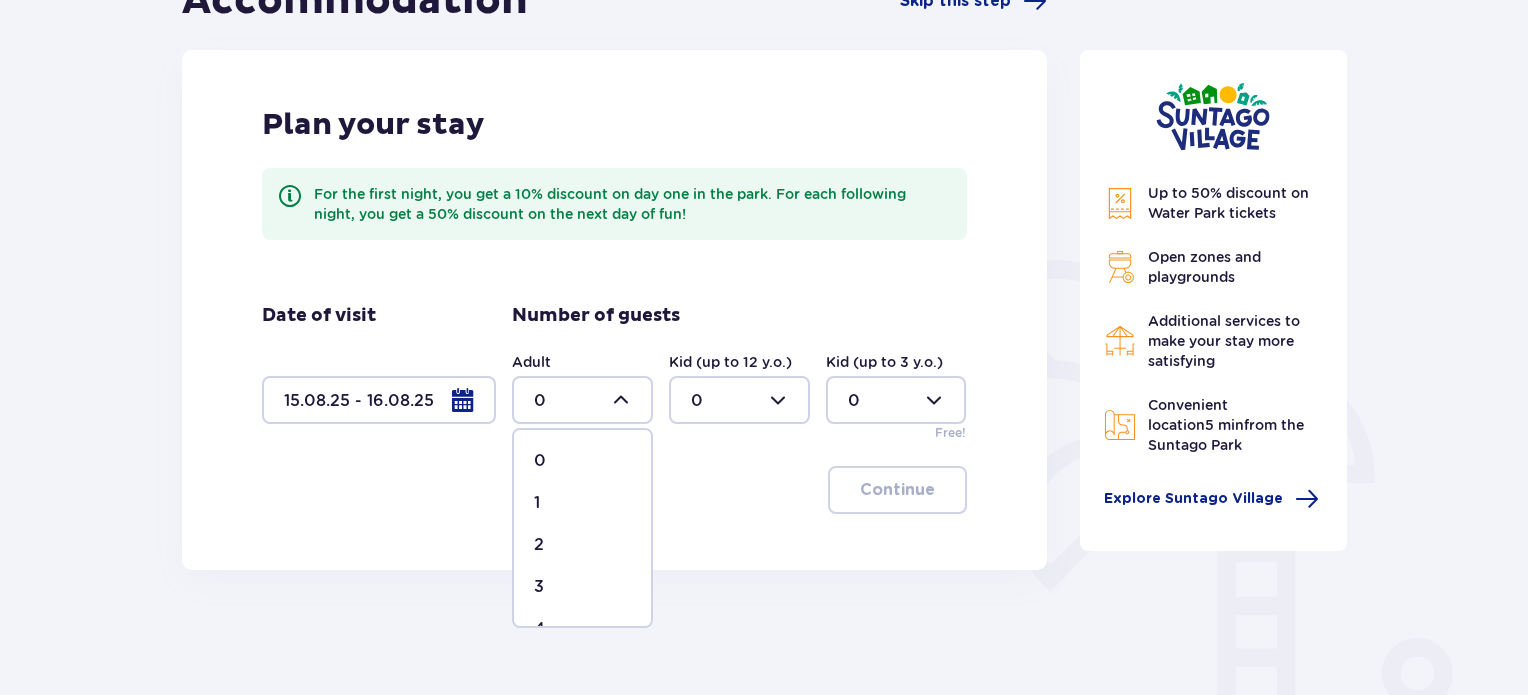 click on "2" at bounding box center (582, 545) 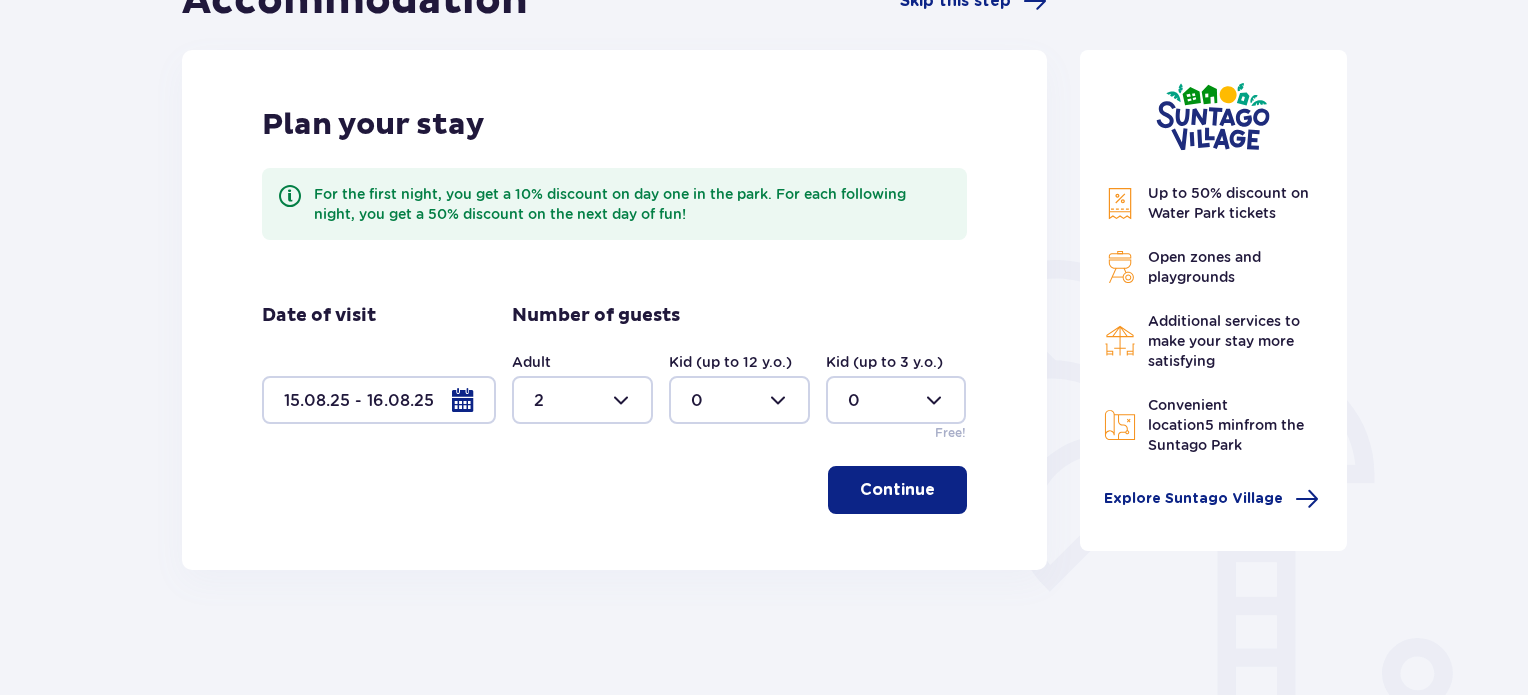click at bounding box center (739, 400) 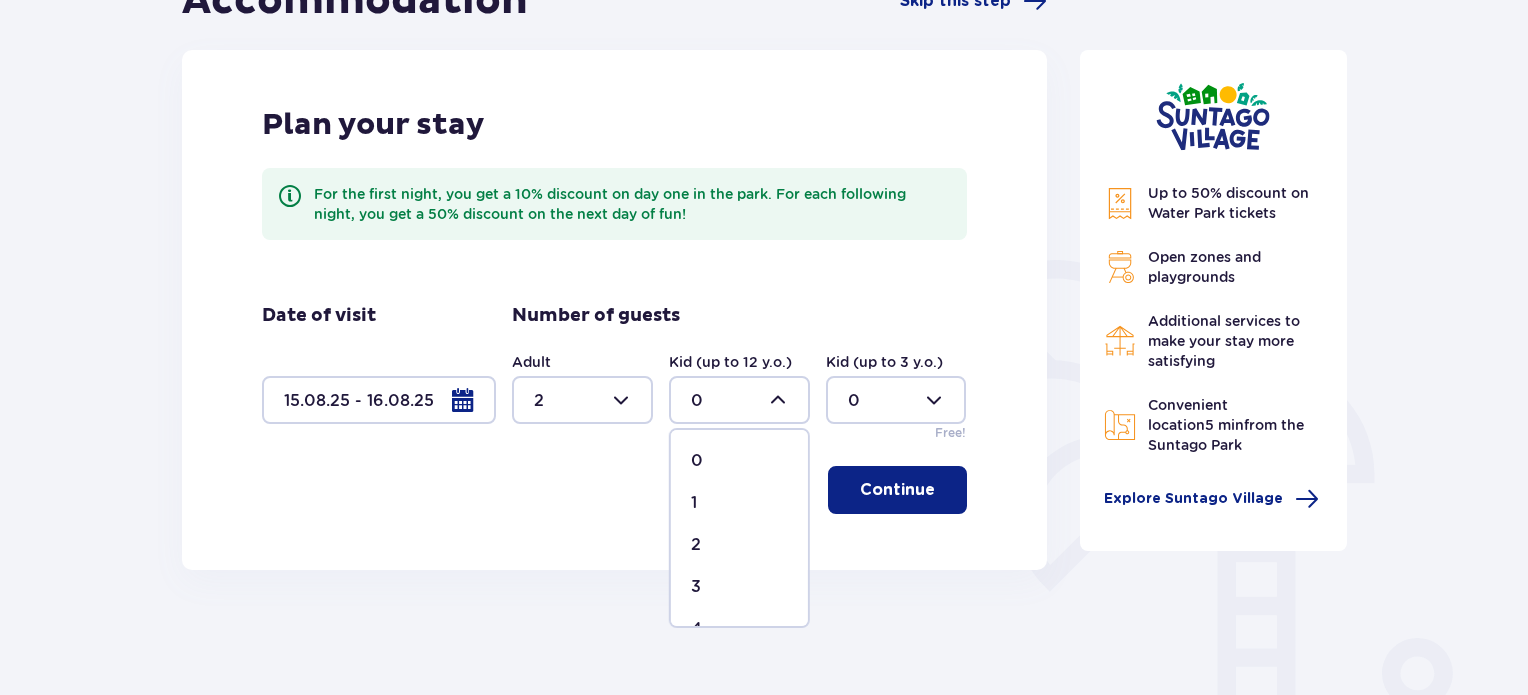 click on "2" at bounding box center [739, 545] 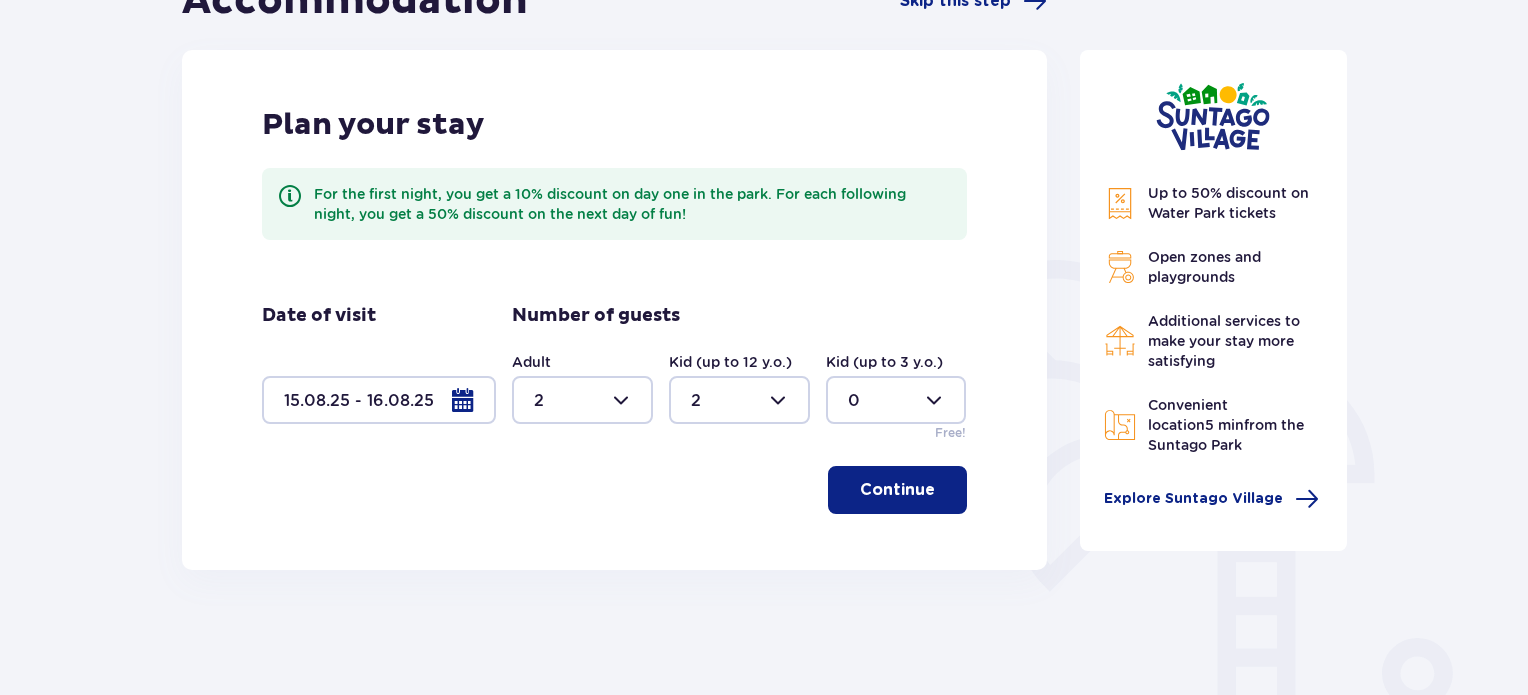 click at bounding box center [896, 400] 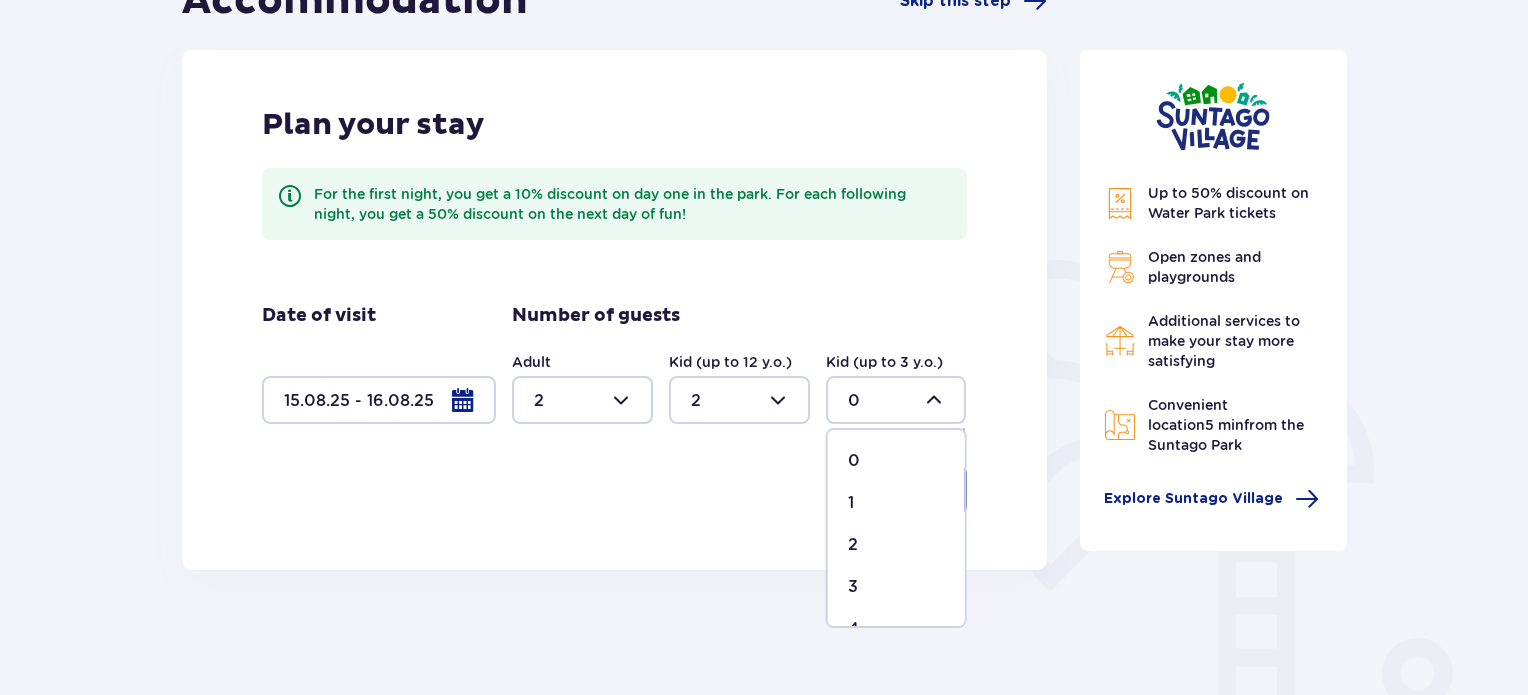 click on "1" at bounding box center (851, 503) 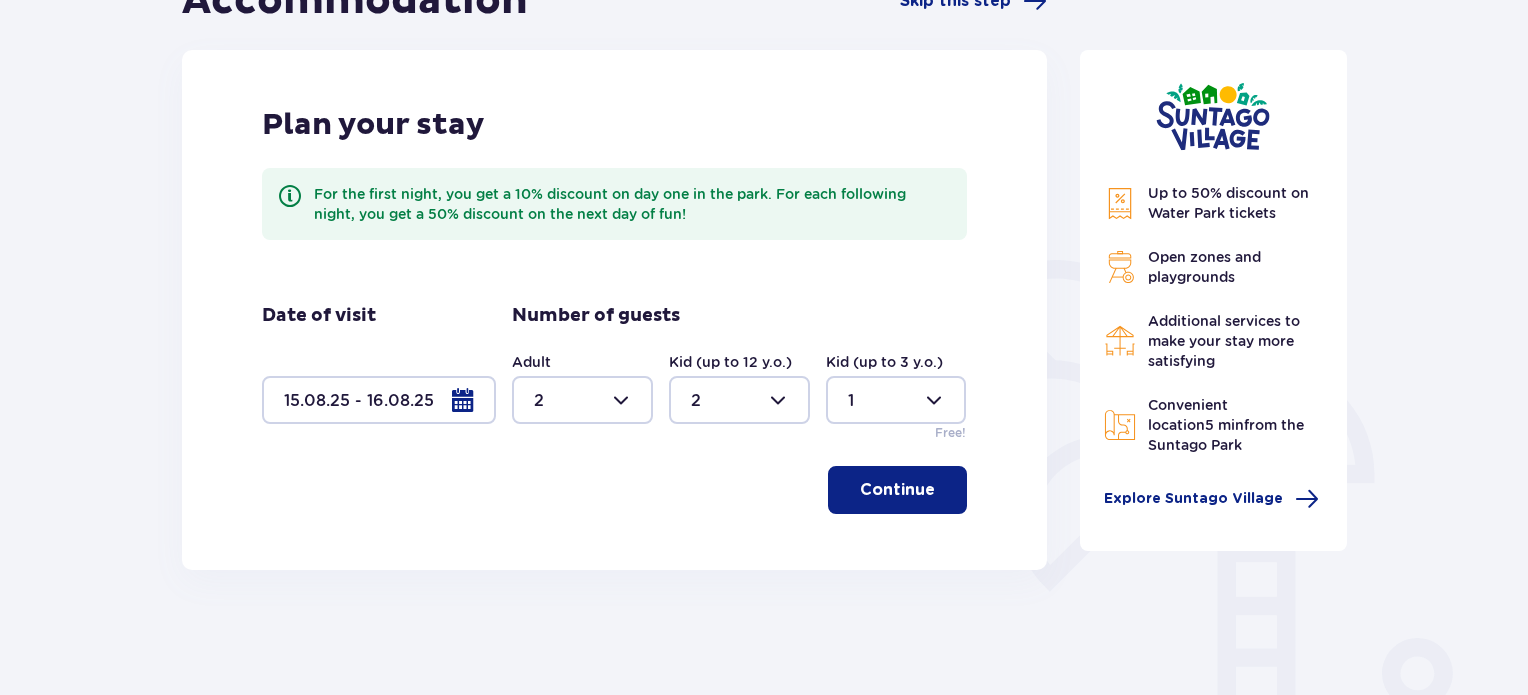 click on "Continue" at bounding box center [897, 490] 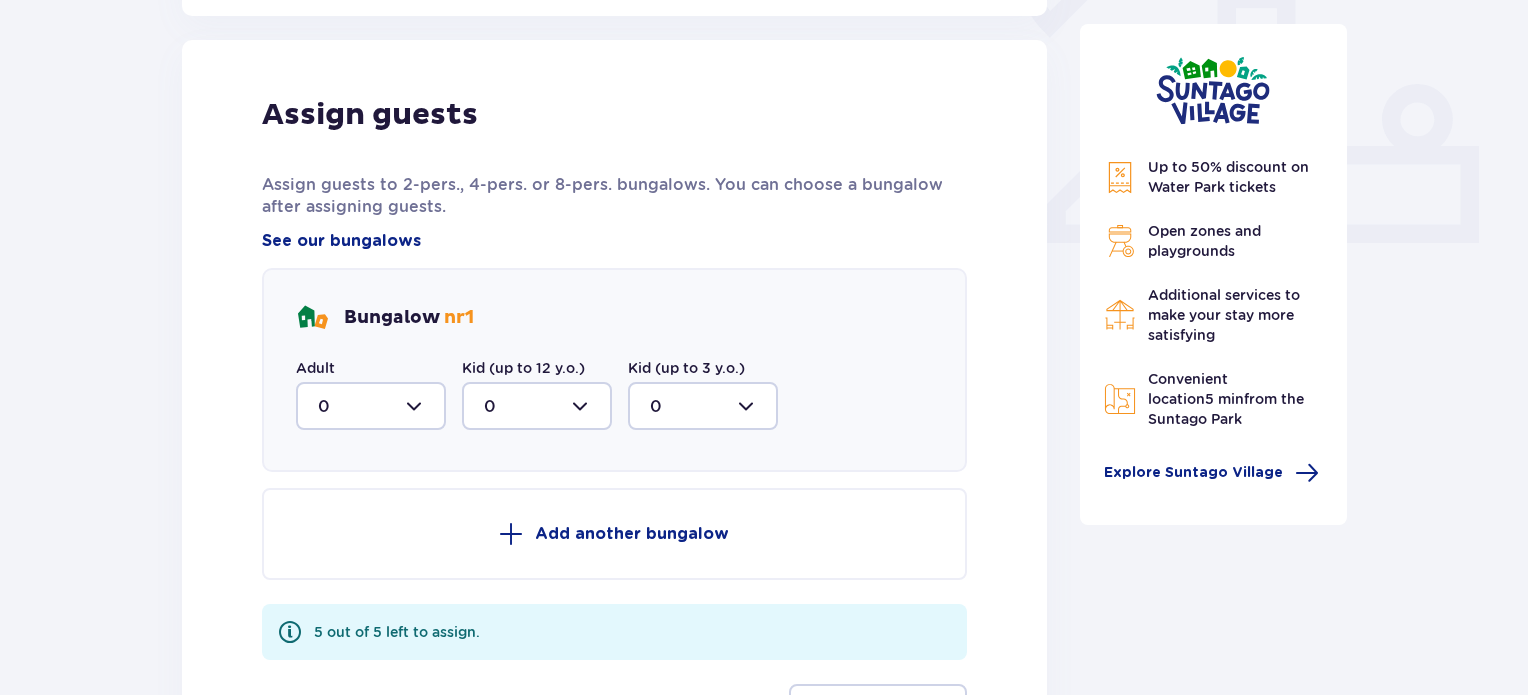 scroll, scrollTop: 806, scrollLeft: 0, axis: vertical 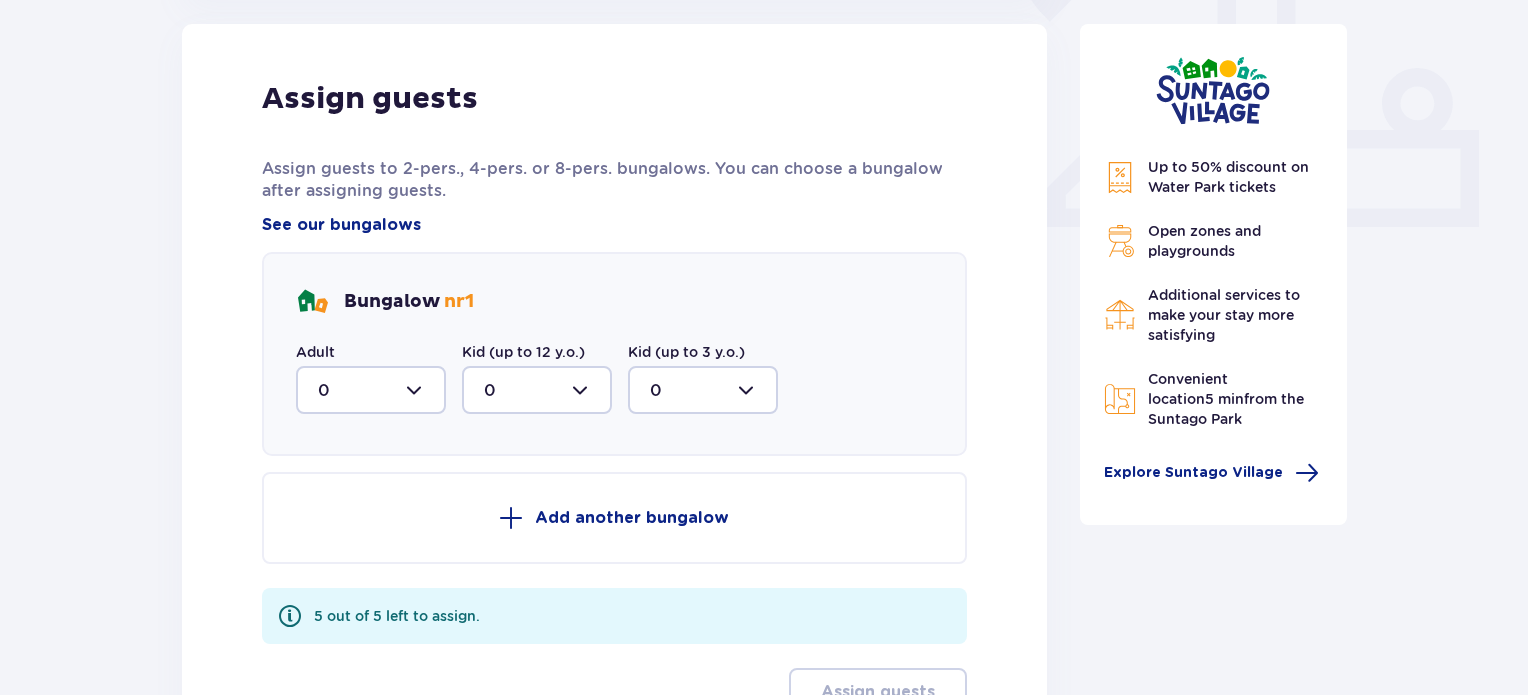 click at bounding box center [371, 390] 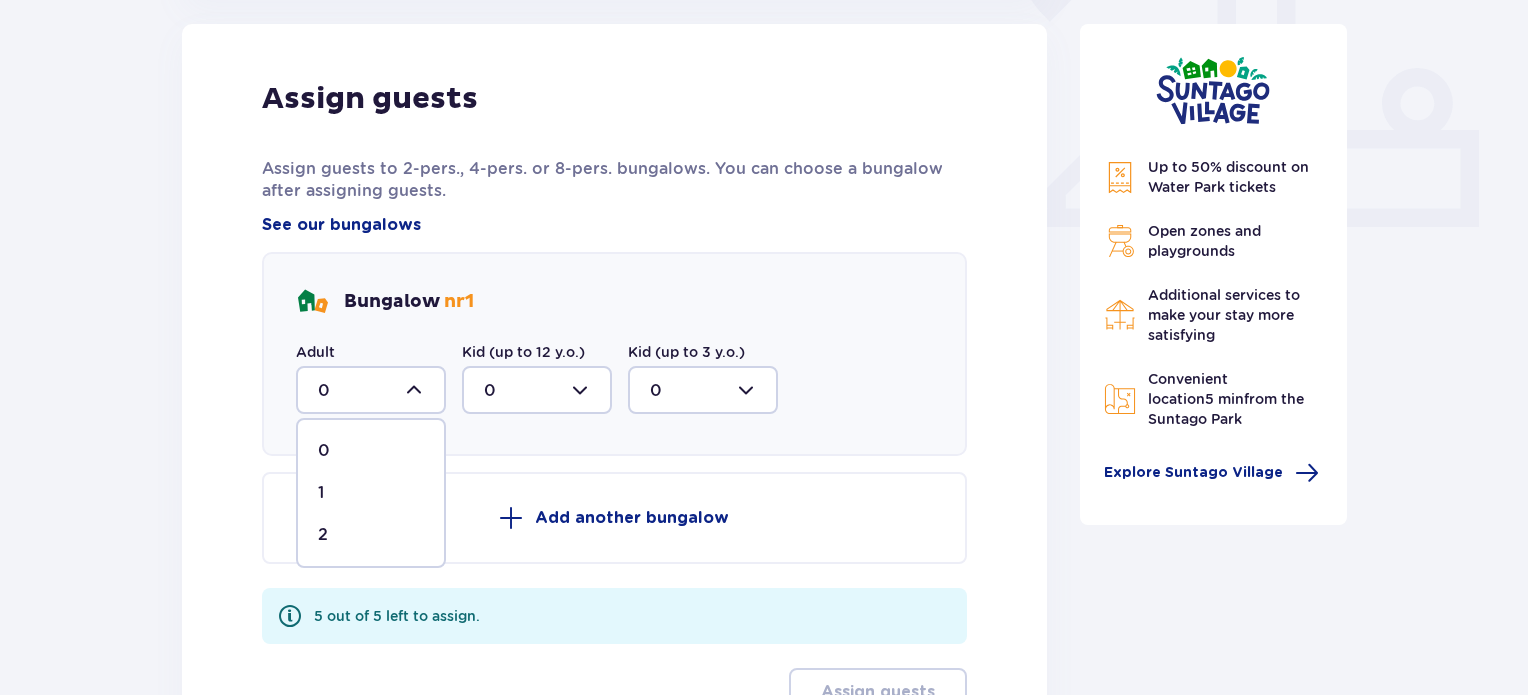 click on "2" at bounding box center [371, 535] 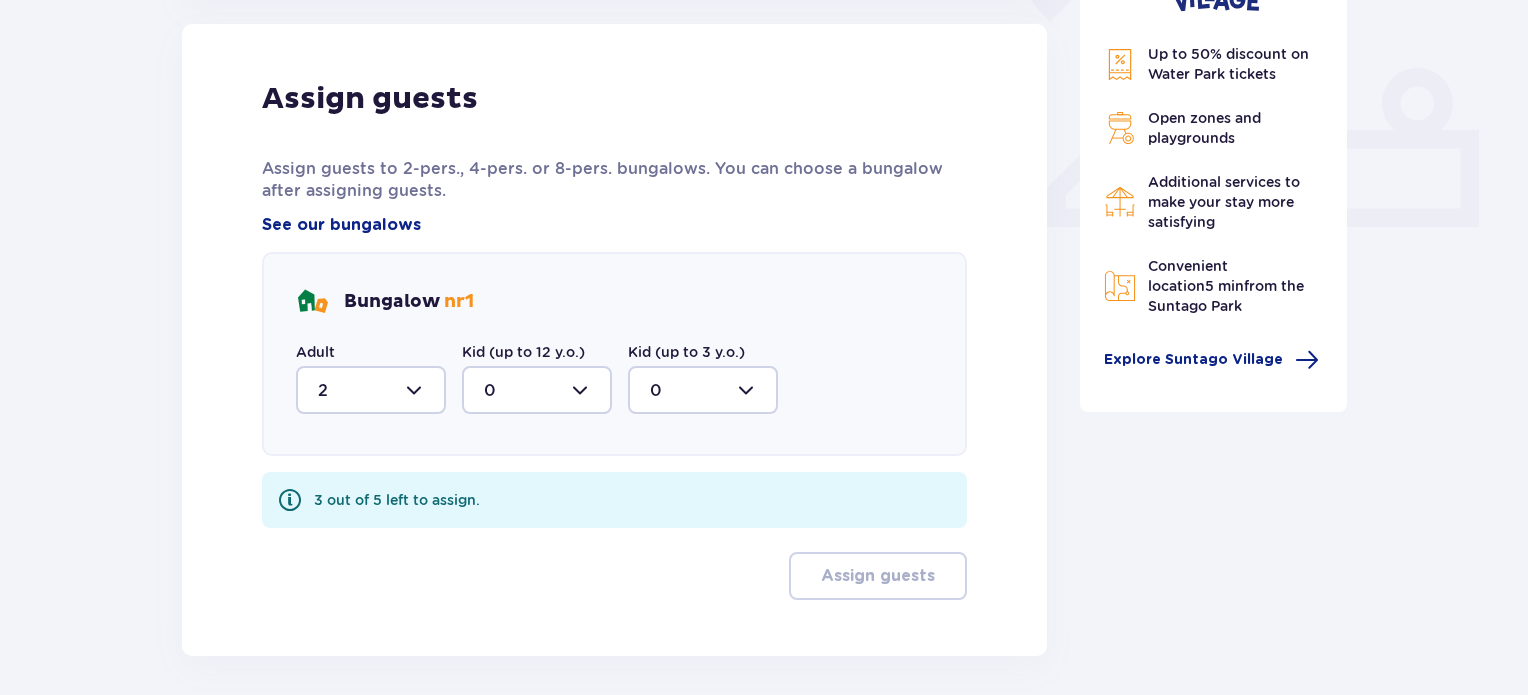 click at bounding box center (537, 390) 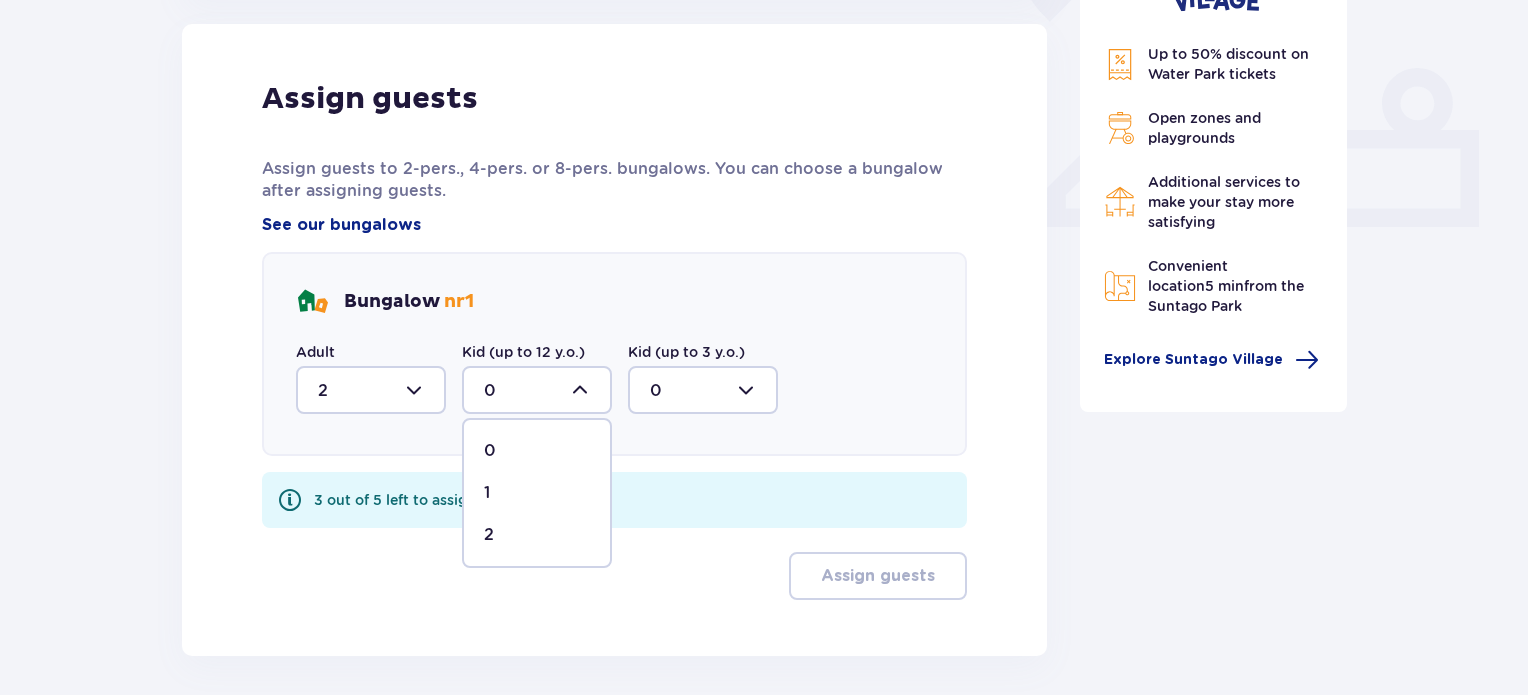 click on "2" at bounding box center (537, 535) 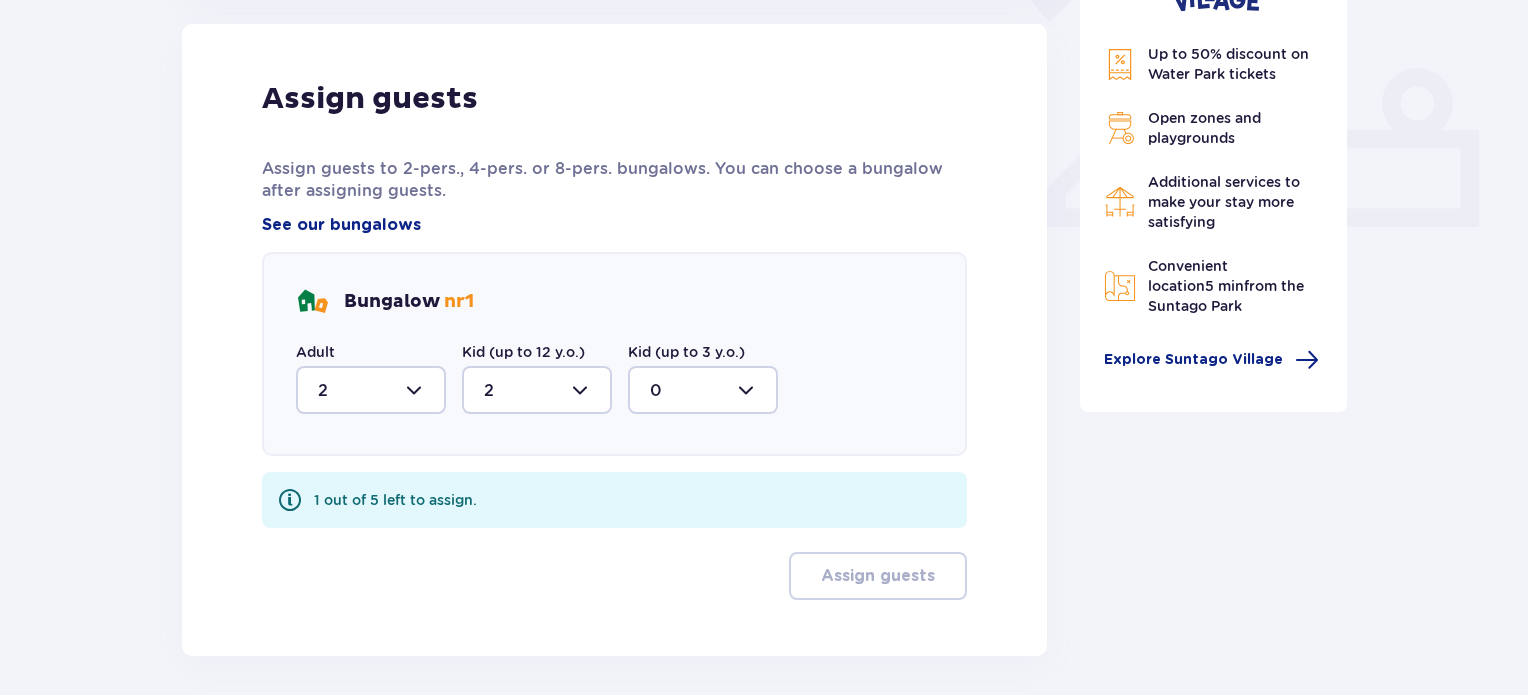 click at bounding box center [703, 390] 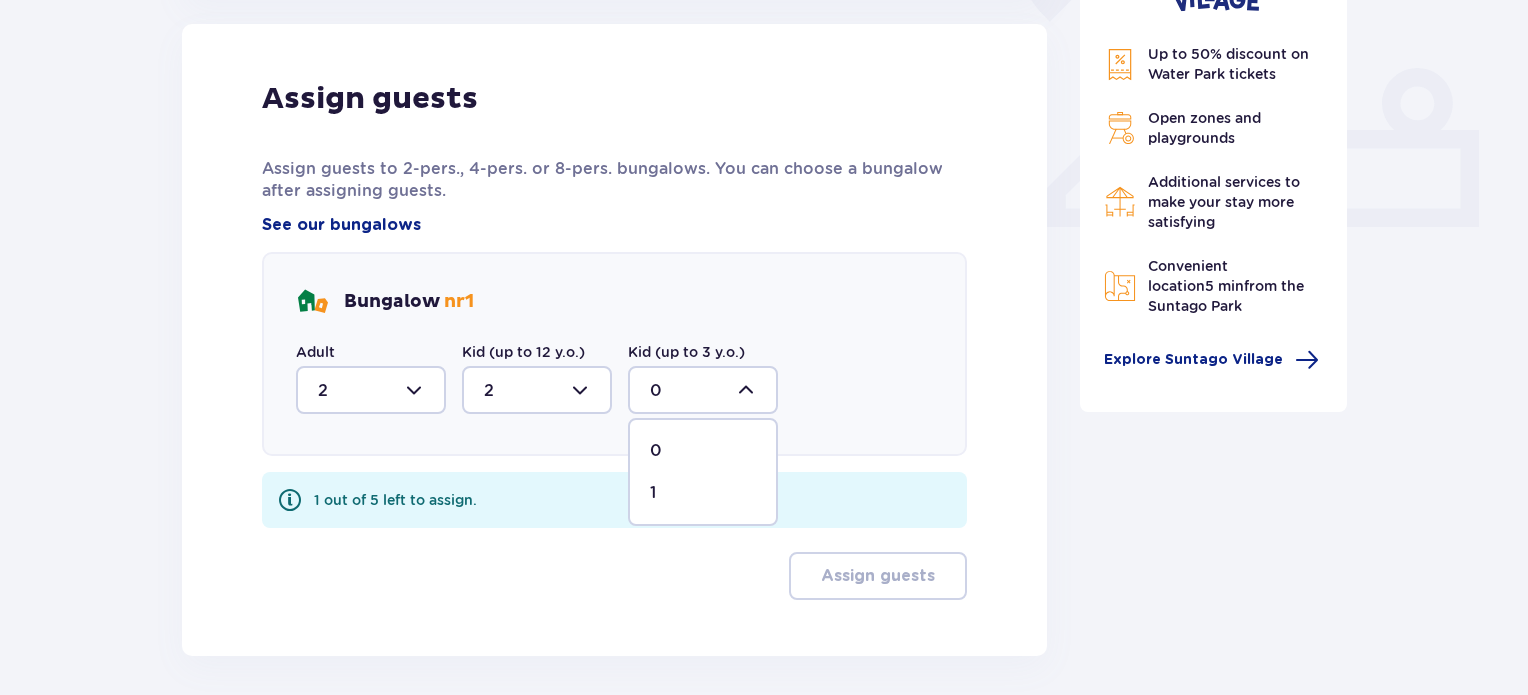 click on "1" at bounding box center [703, 493] 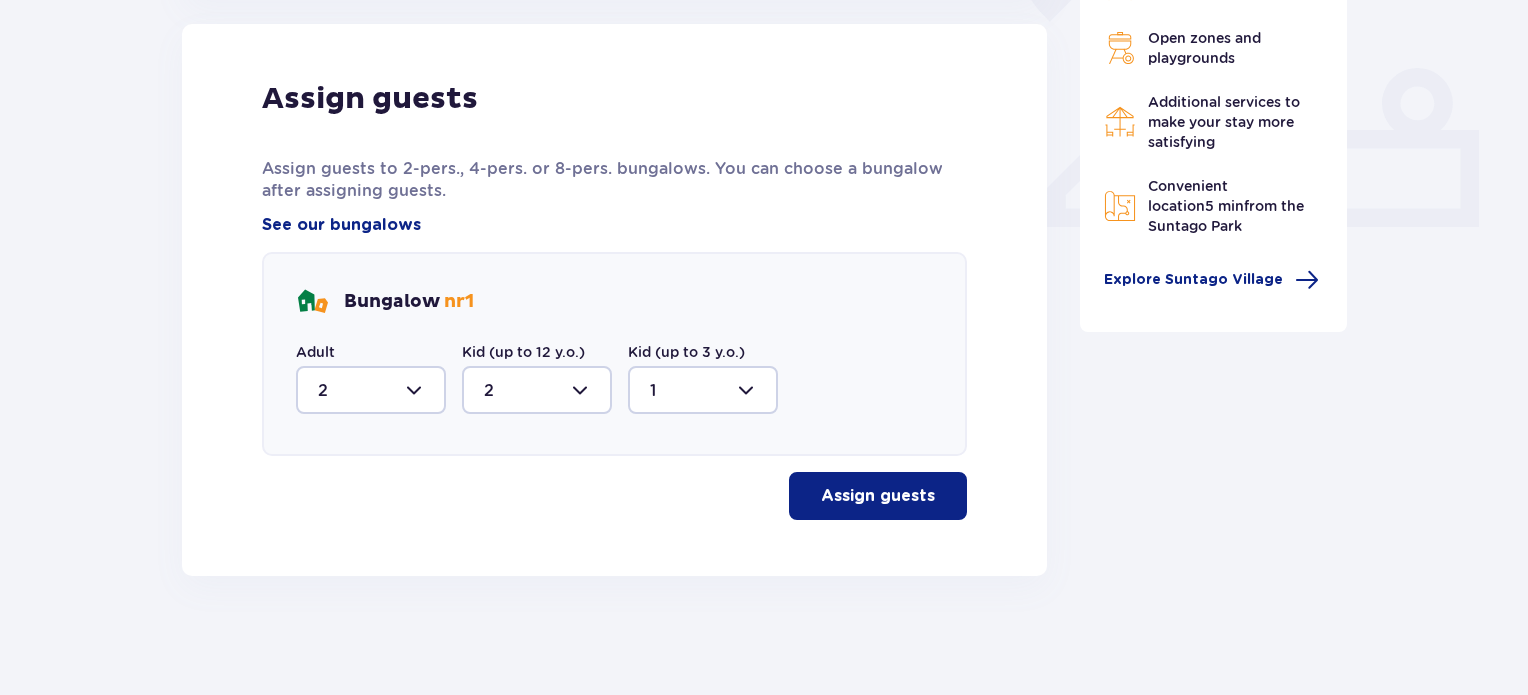 click on "Assign guests" at bounding box center (878, 496) 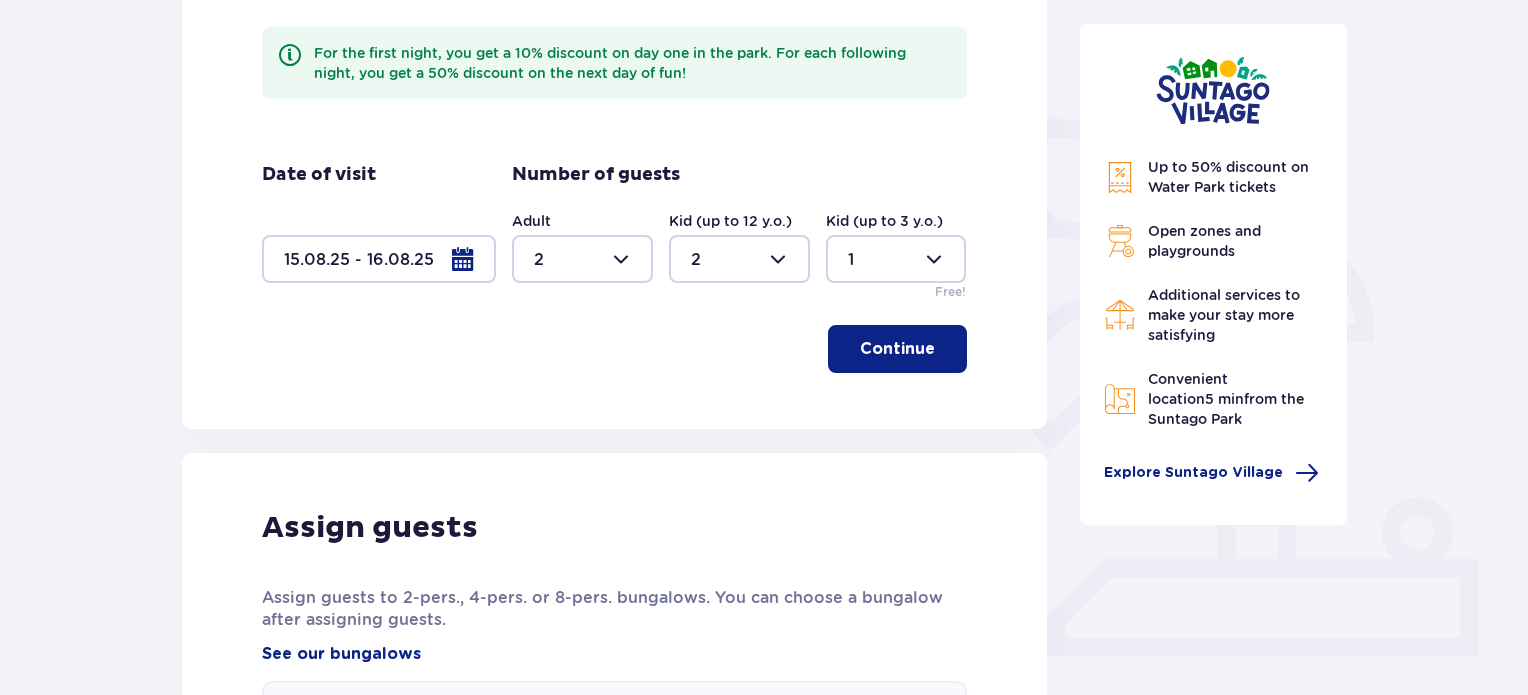 scroll, scrollTop: 329, scrollLeft: 0, axis: vertical 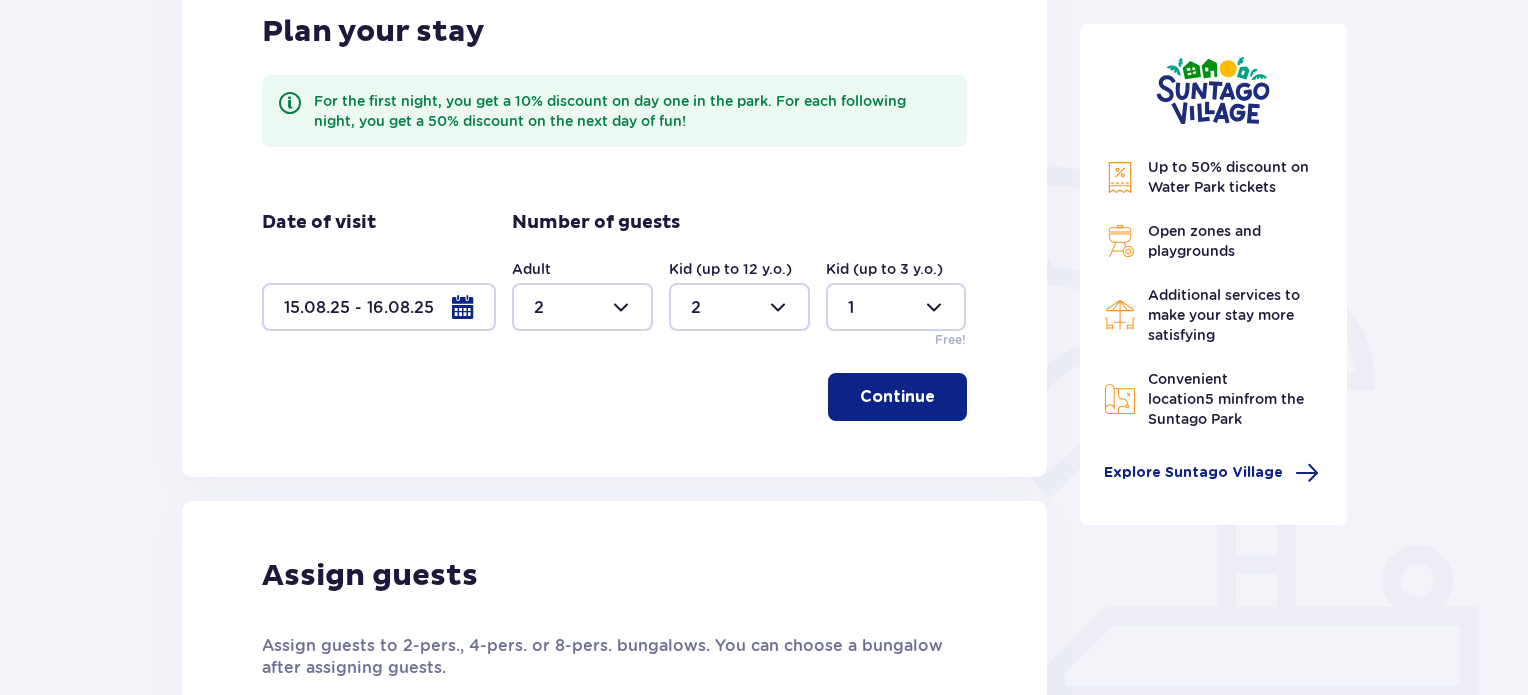 click at bounding box center (379, 307) 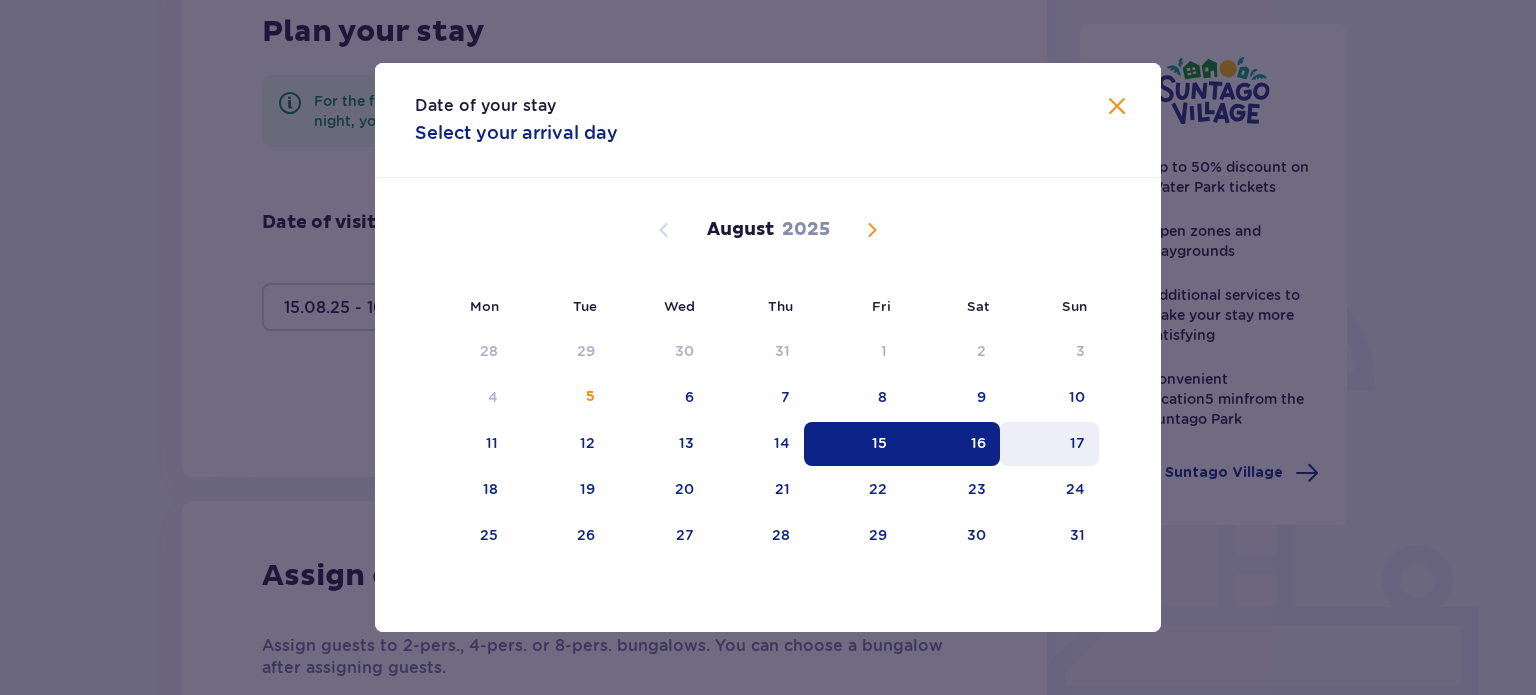 click on "17" at bounding box center (1049, 444) 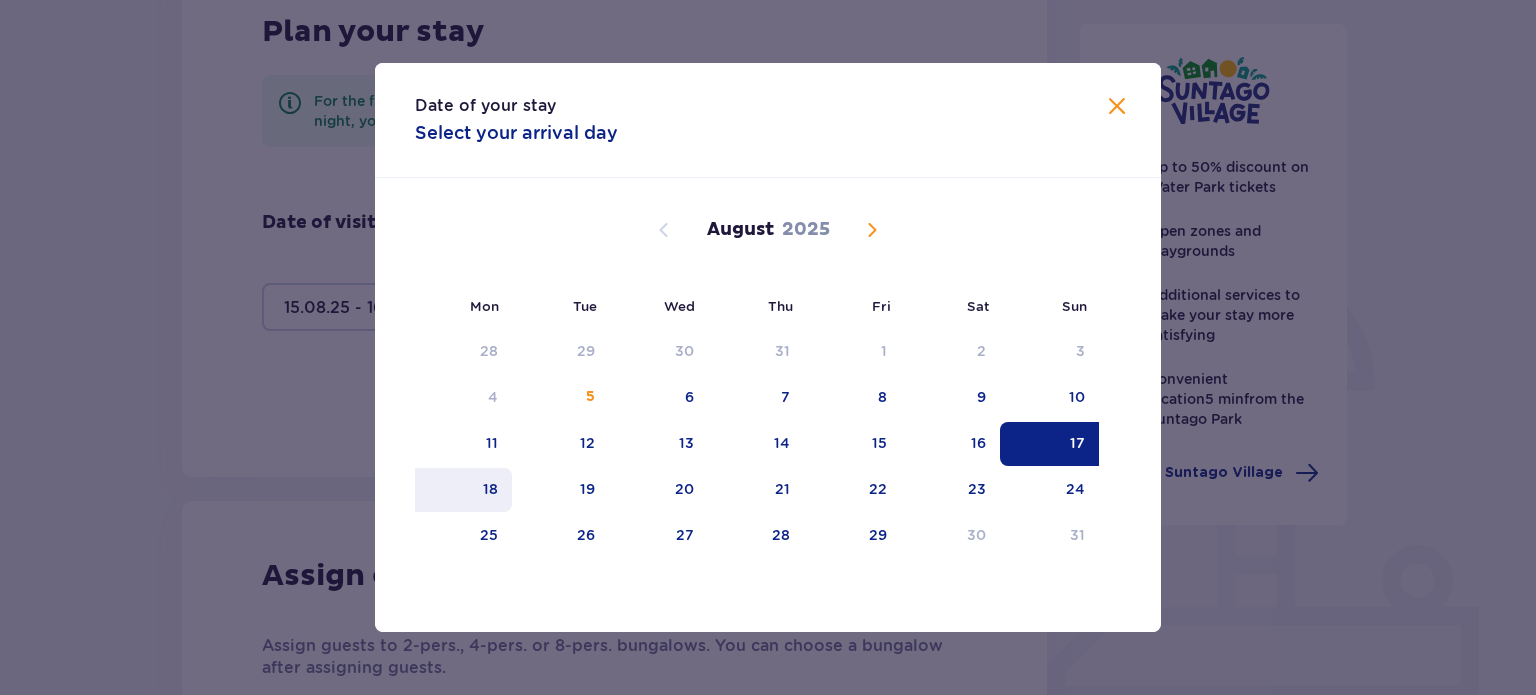 click on "18" at bounding box center (463, 490) 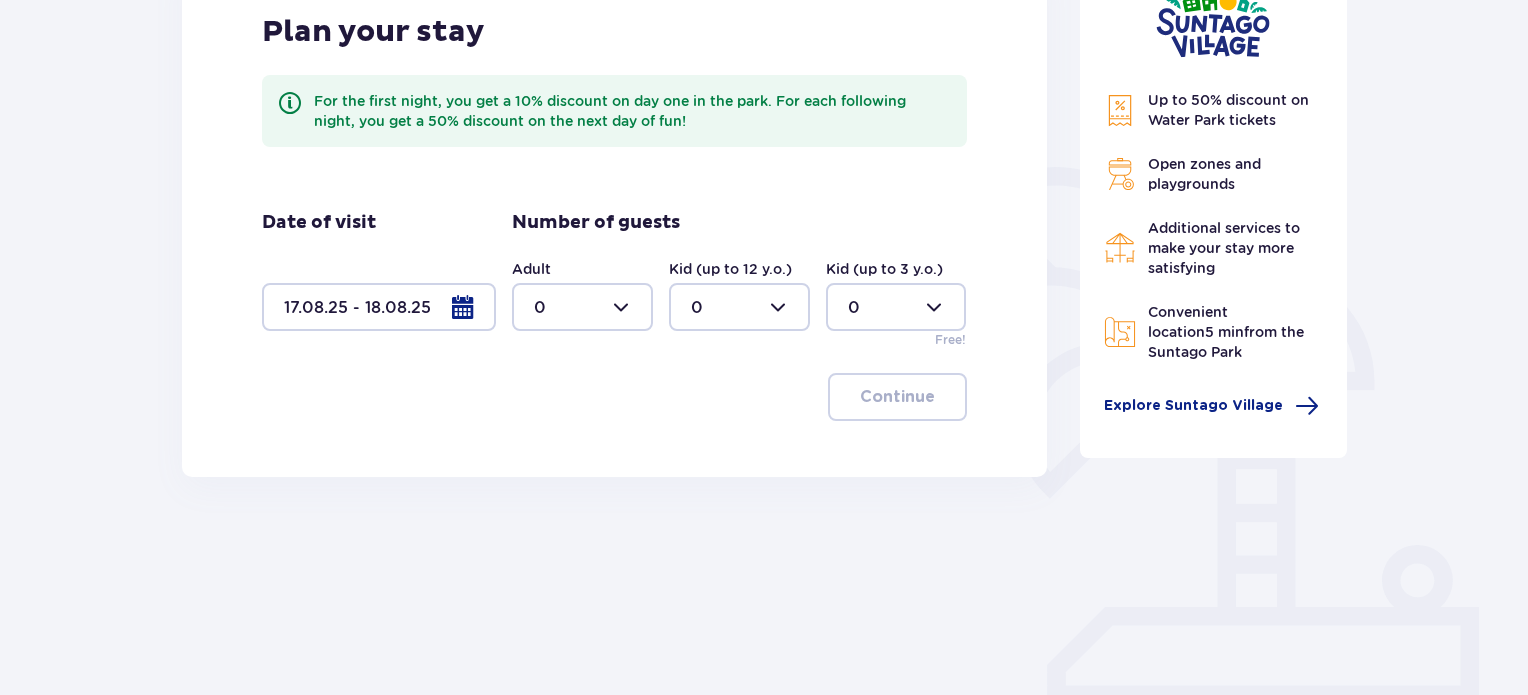 click at bounding box center (582, 307) 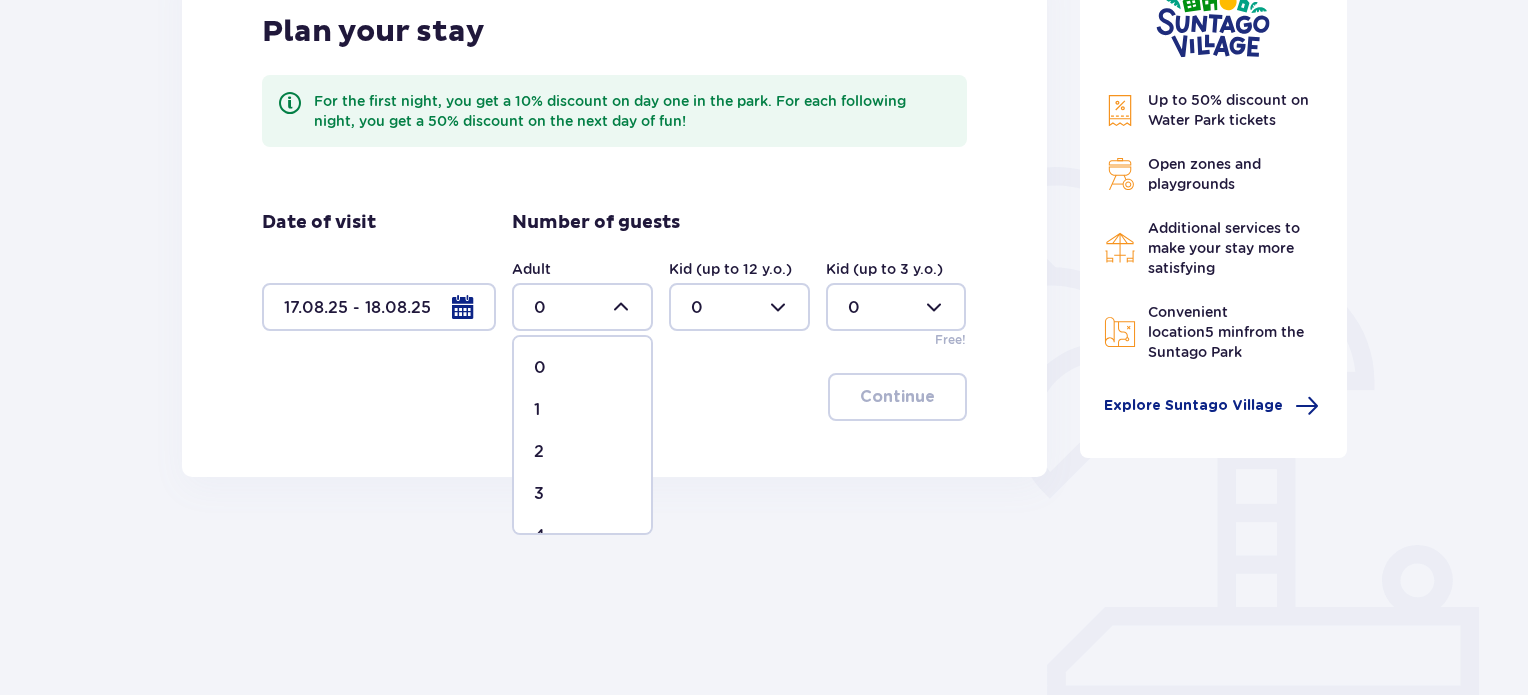 drag, startPoint x: 564, startPoint y: 451, endPoint x: 575, endPoint y: 443, distance: 13.601471 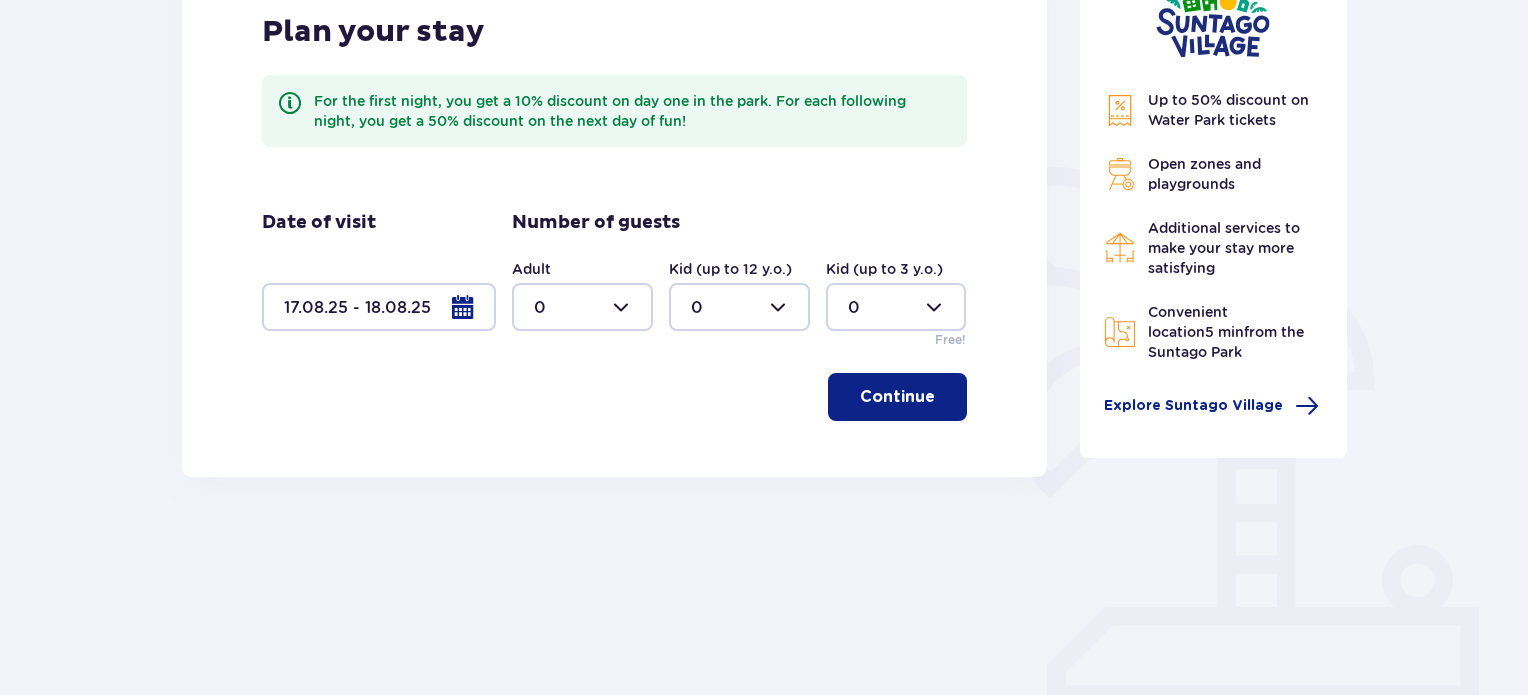 type on "2" 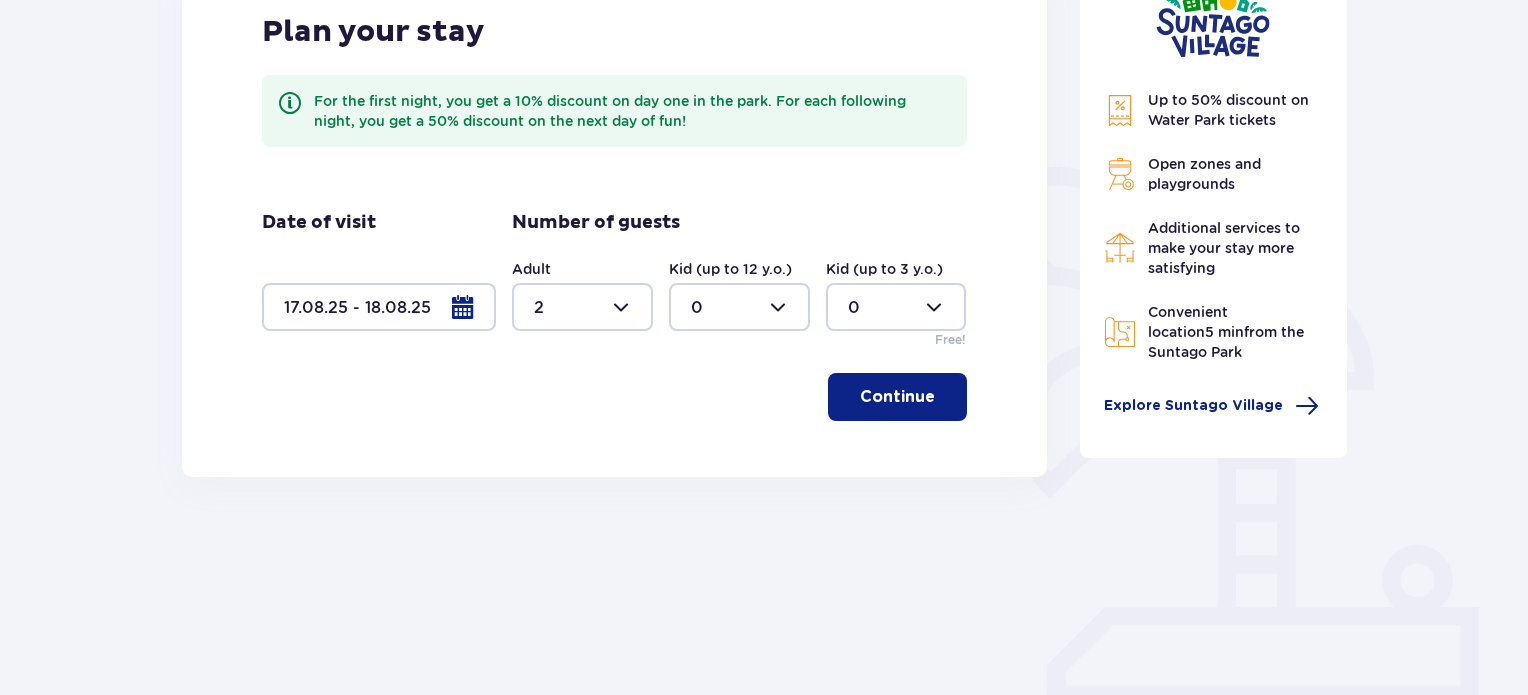 click at bounding box center (739, 307) 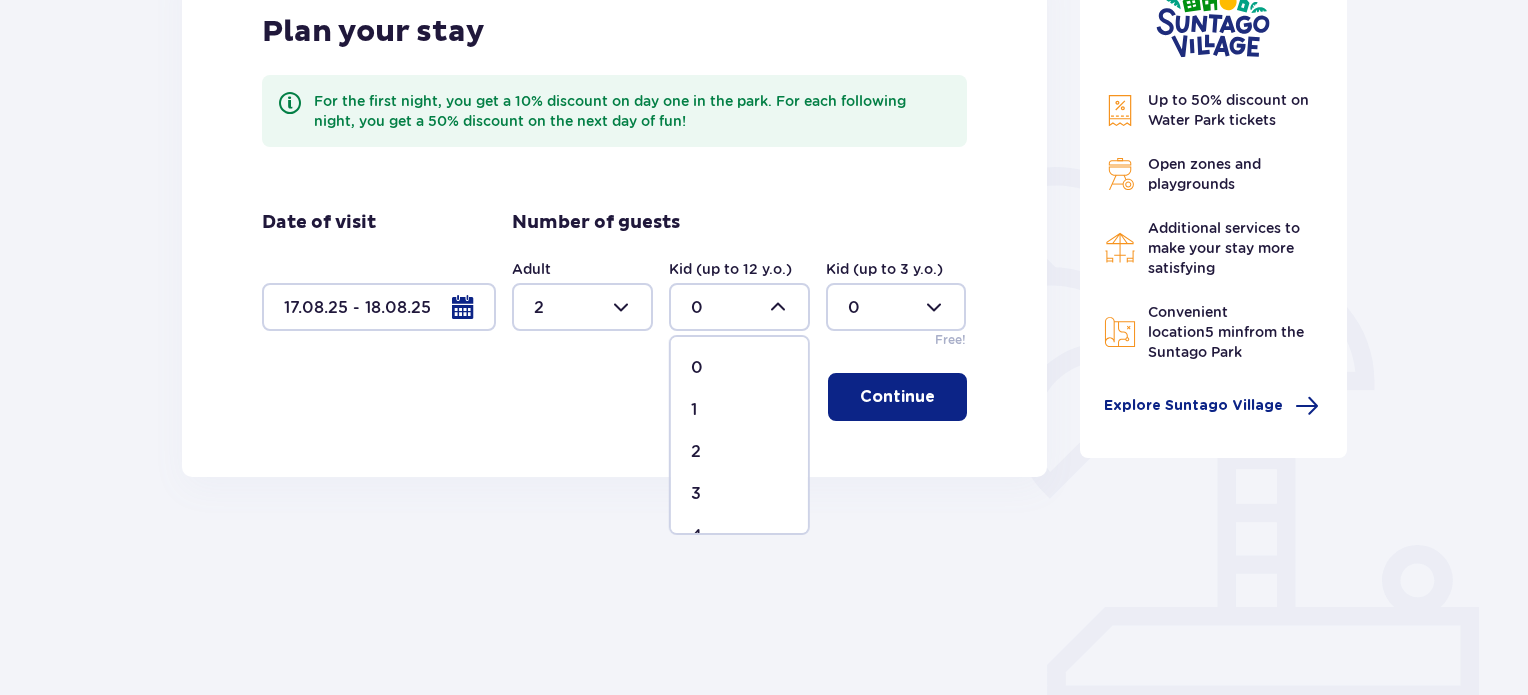 click on "1" at bounding box center (739, 410) 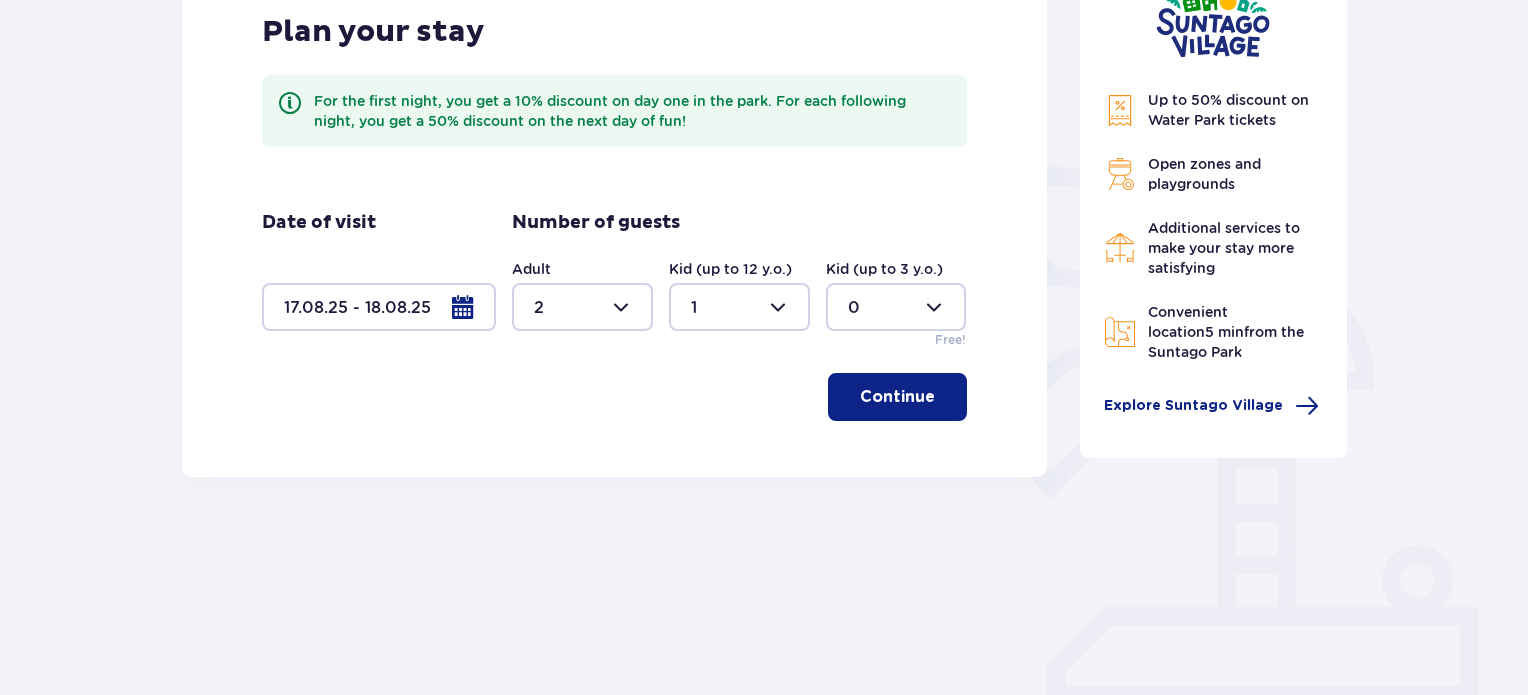click at bounding box center (739, 307) 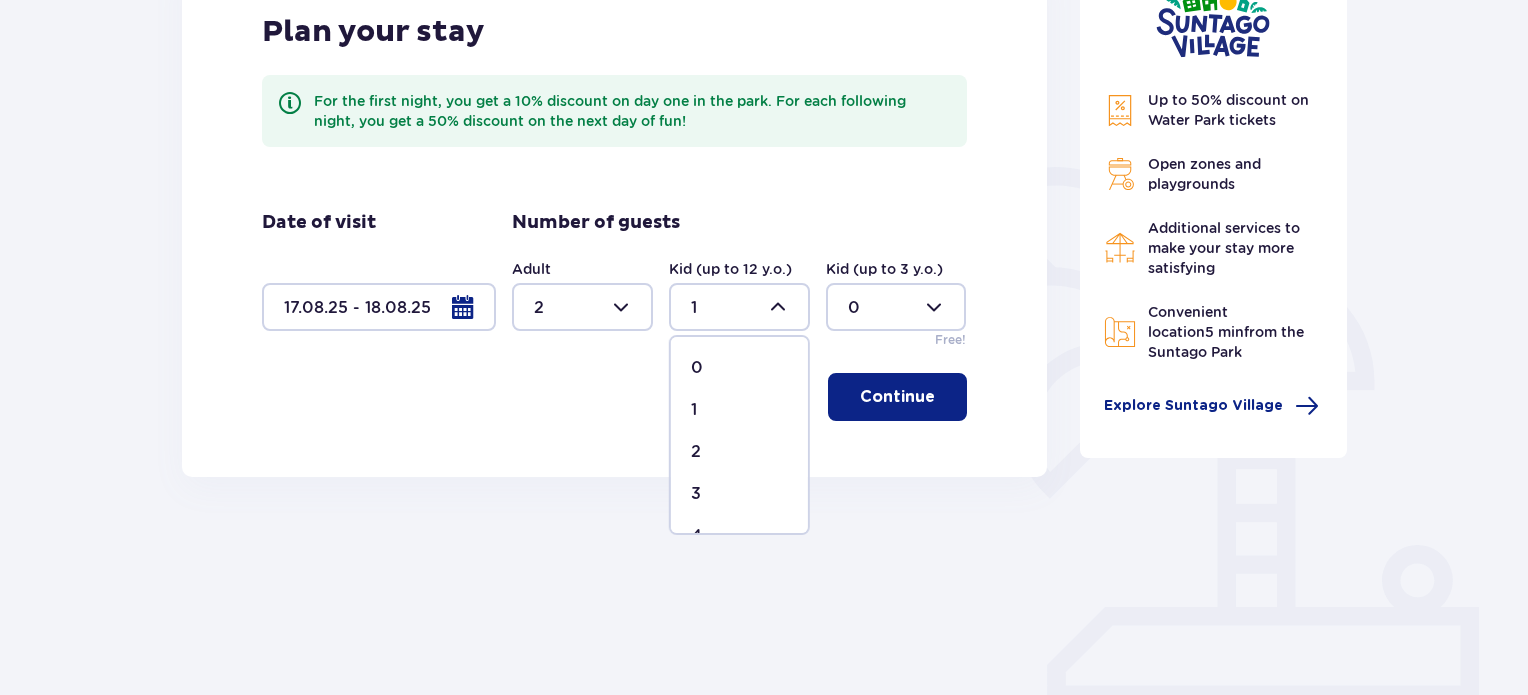 drag, startPoint x: 712, startPoint y: 444, endPoint x: 726, endPoint y: 430, distance: 19.79899 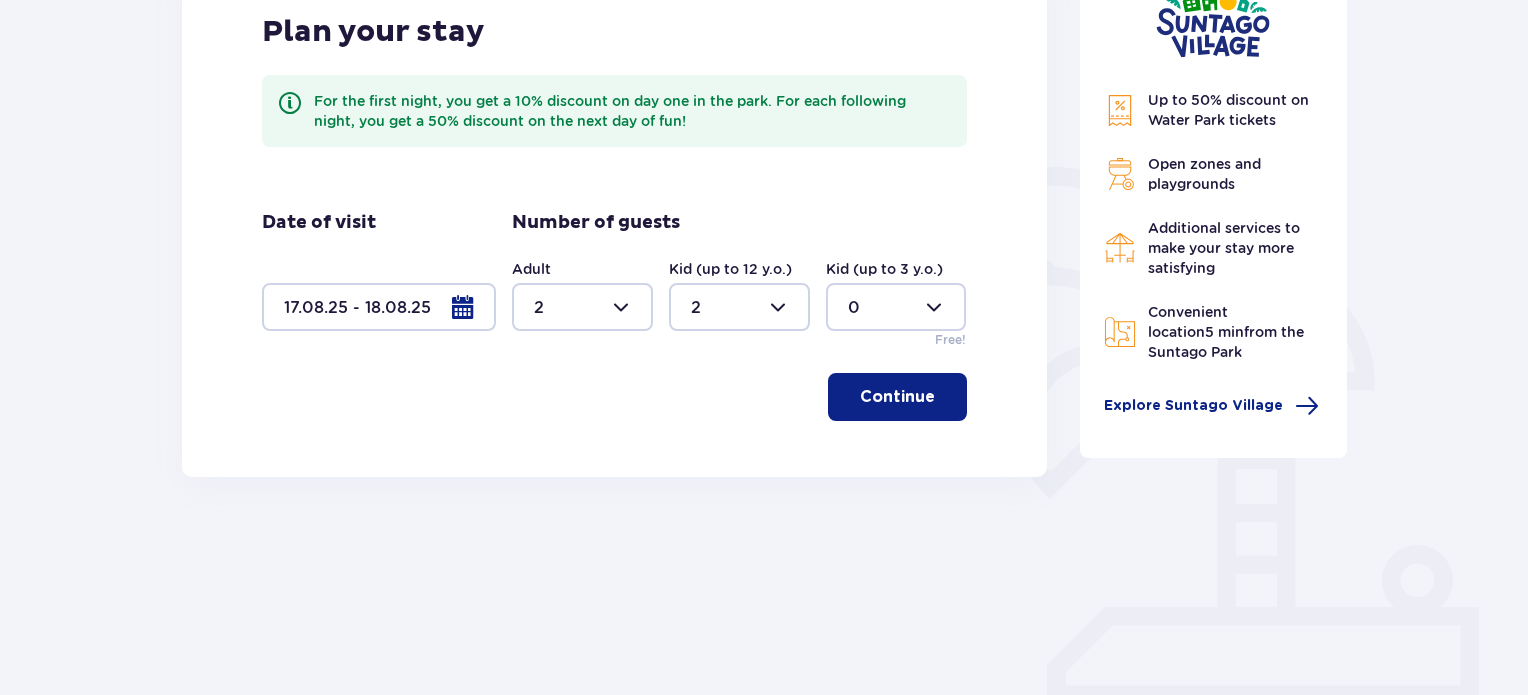 click at bounding box center (896, 307) 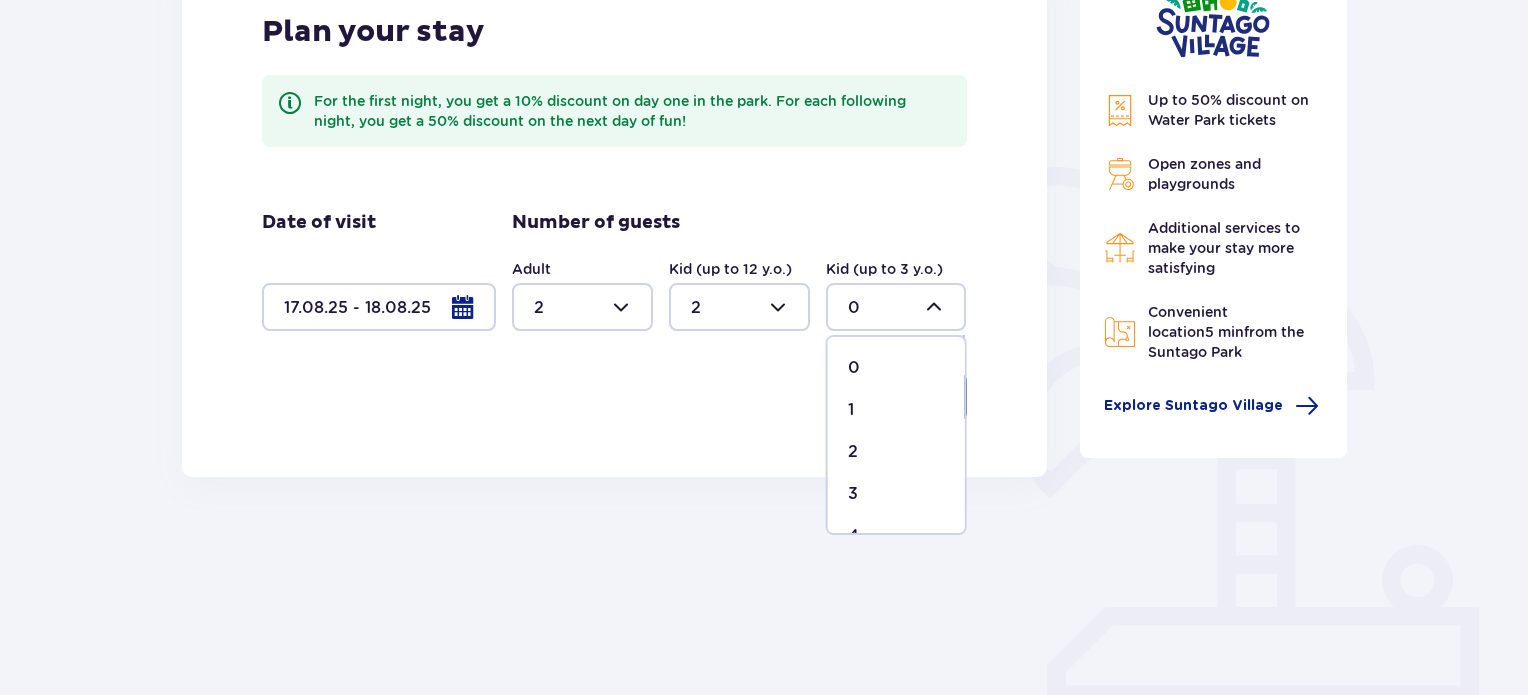 click on "1" at bounding box center (896, 410) 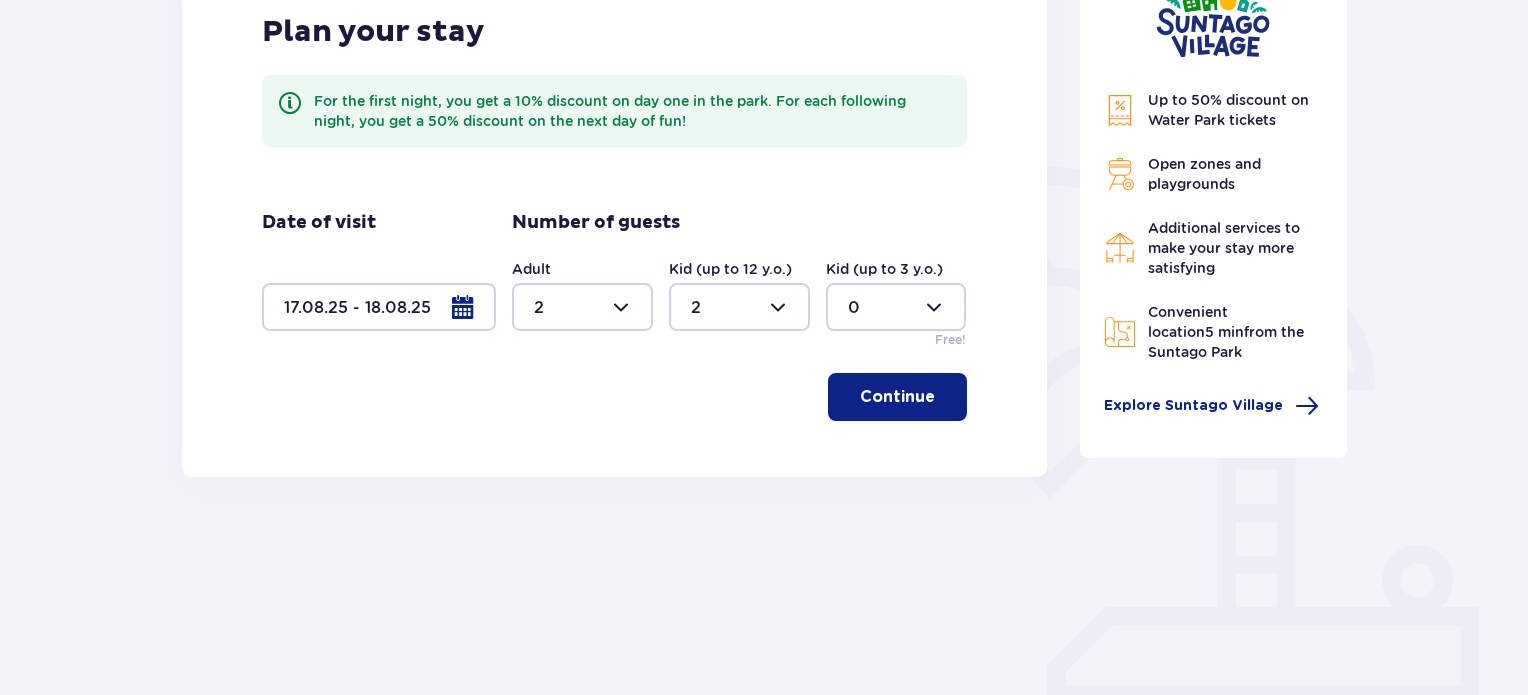 type on "1" 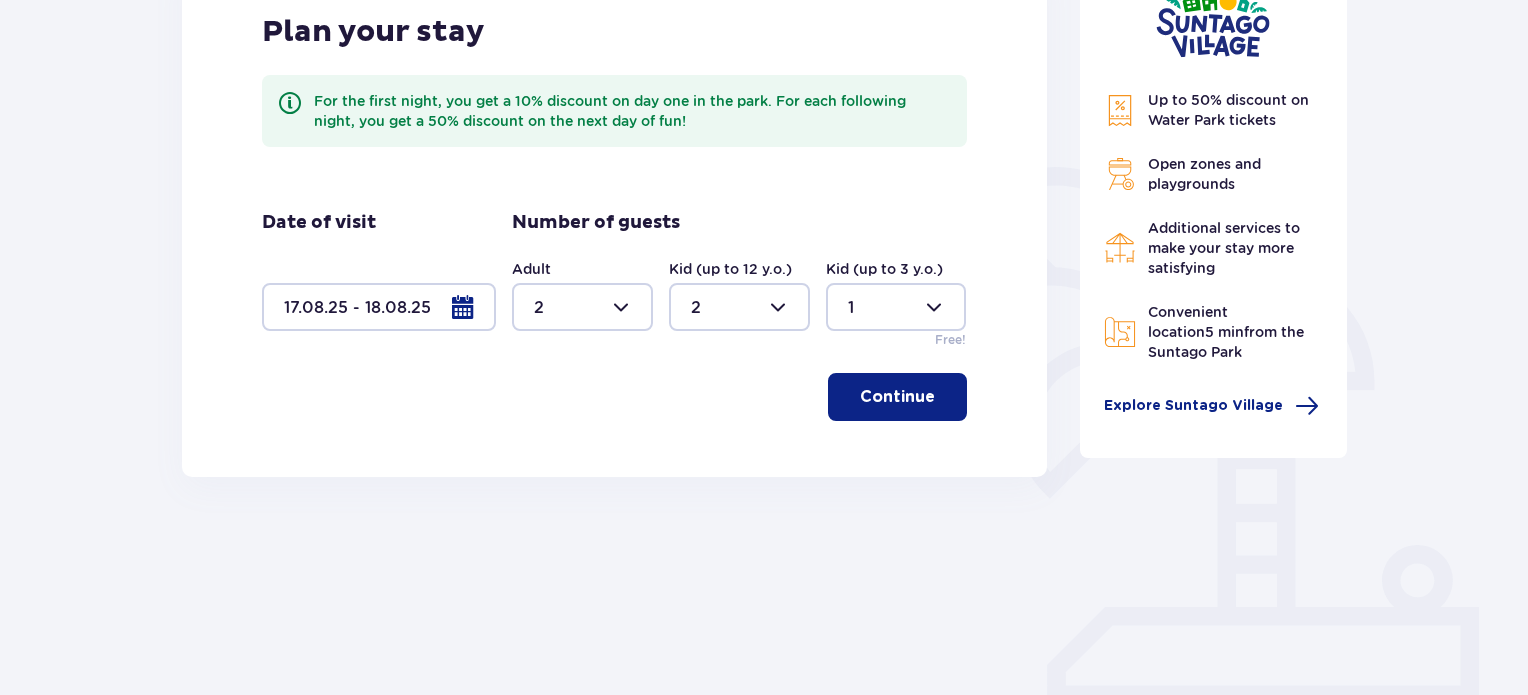 click on "Continue" at bounding box center (897, 397) 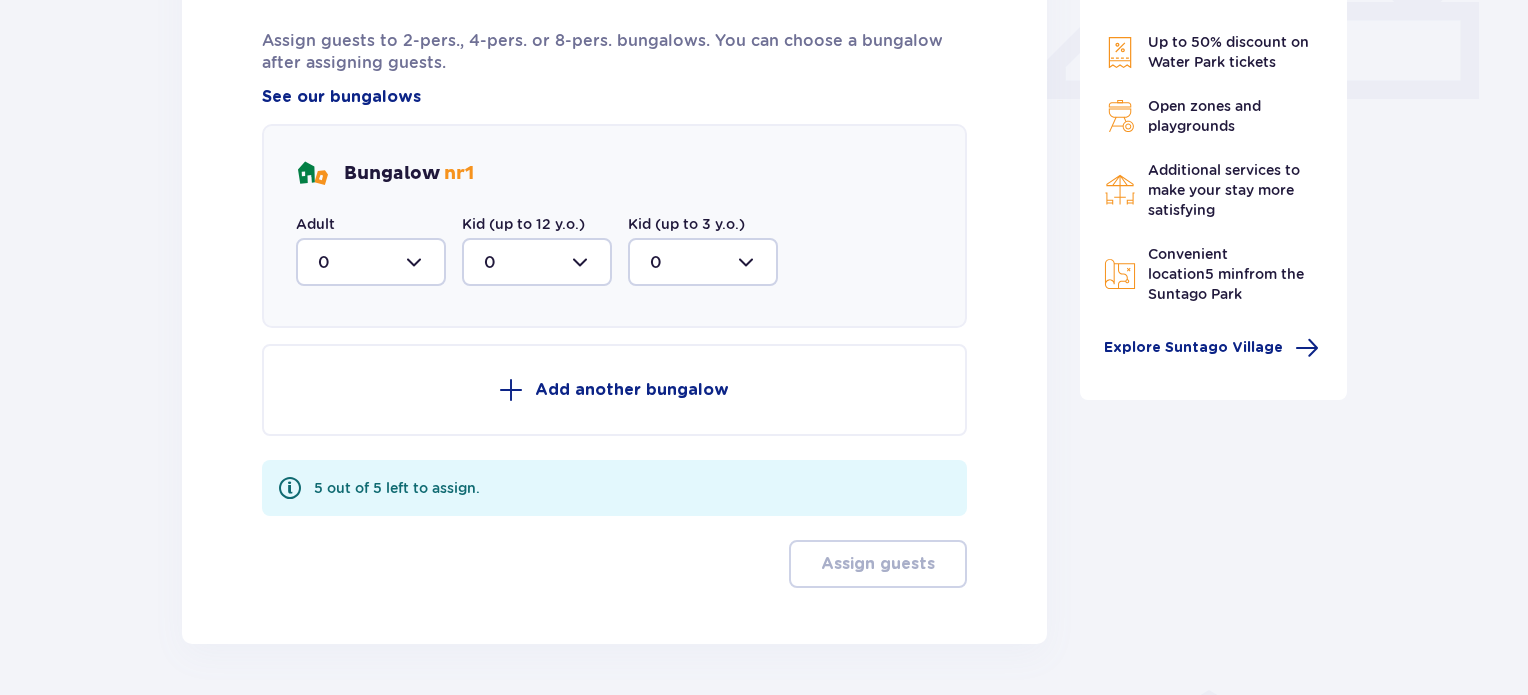 scroll, scrollTop: 801, scrollLeft: 0, axis: vertical 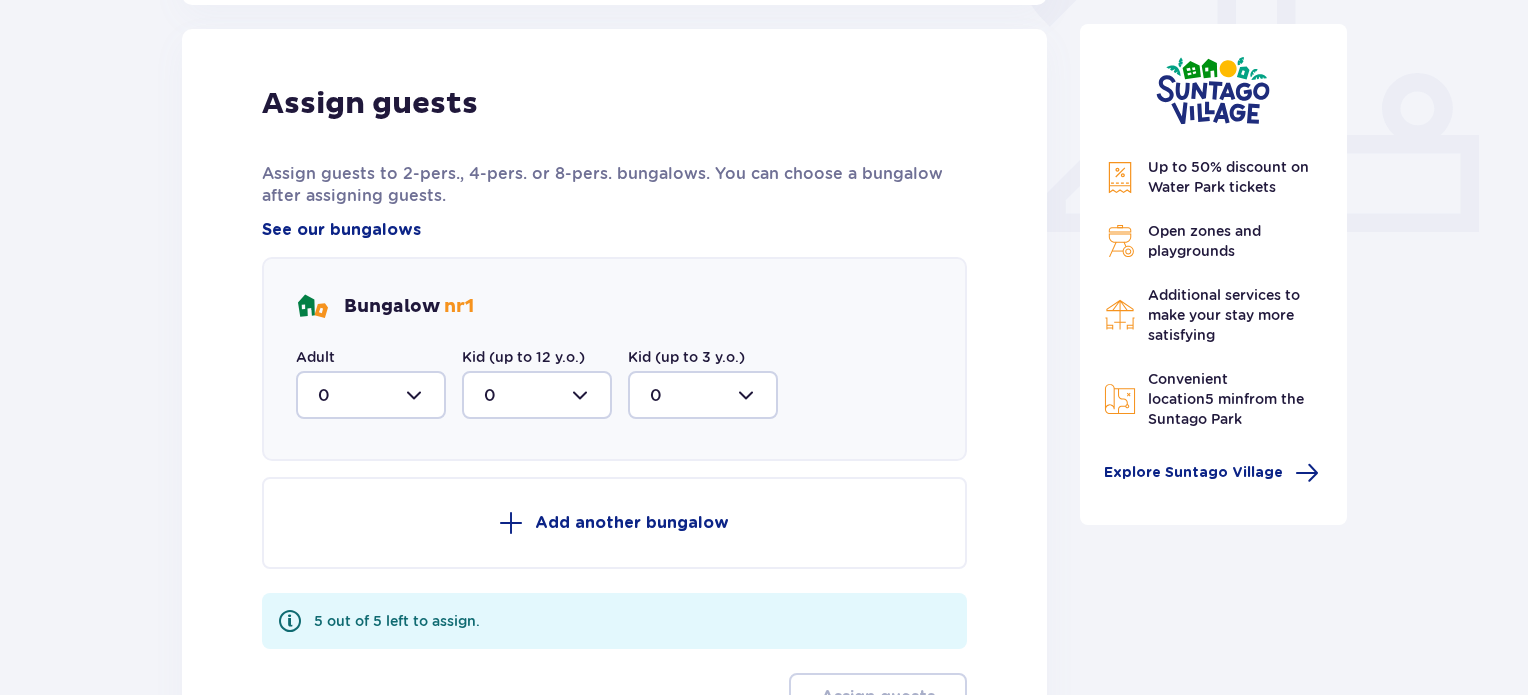 click at bounding box center (371, 395) 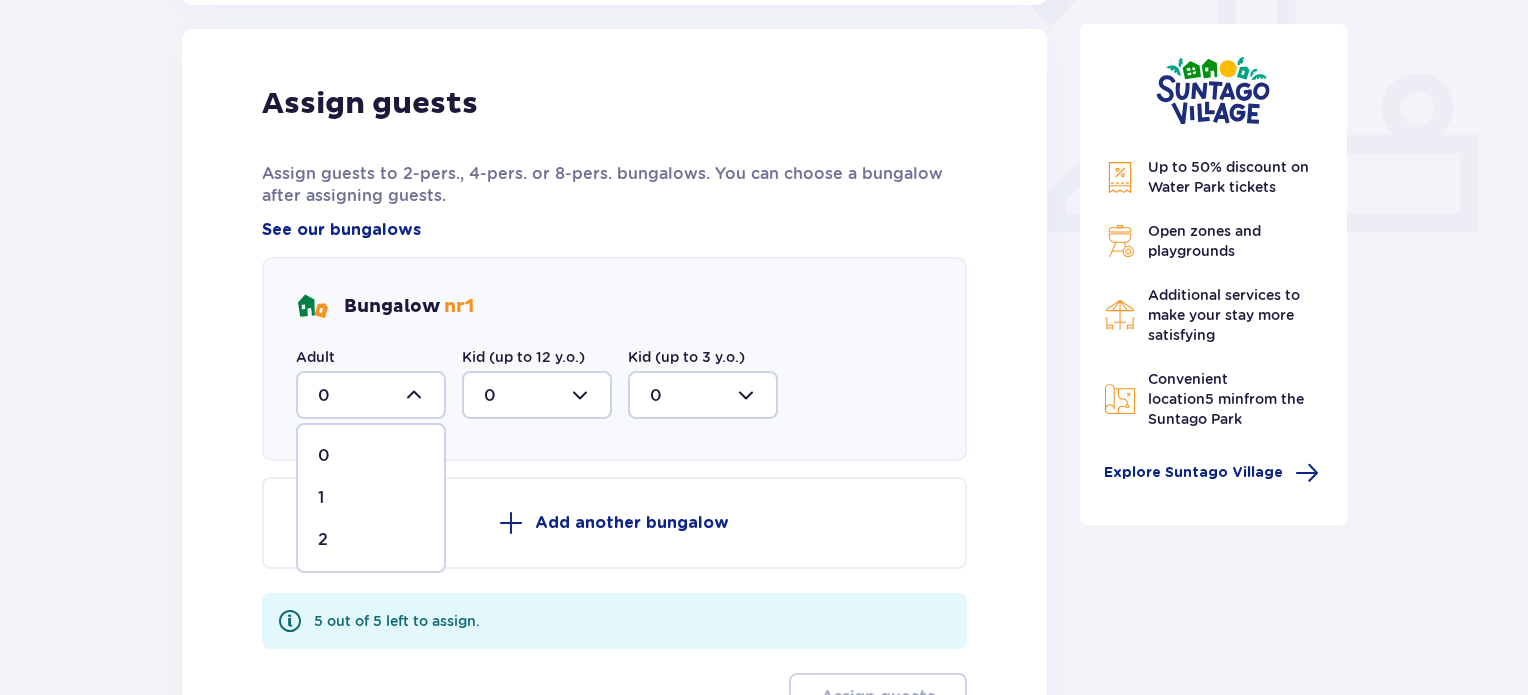 drag, startPoint x: 356, startPoint y: 545, endPoint x: 364, endPoint y: 536, distance: 12.0415945 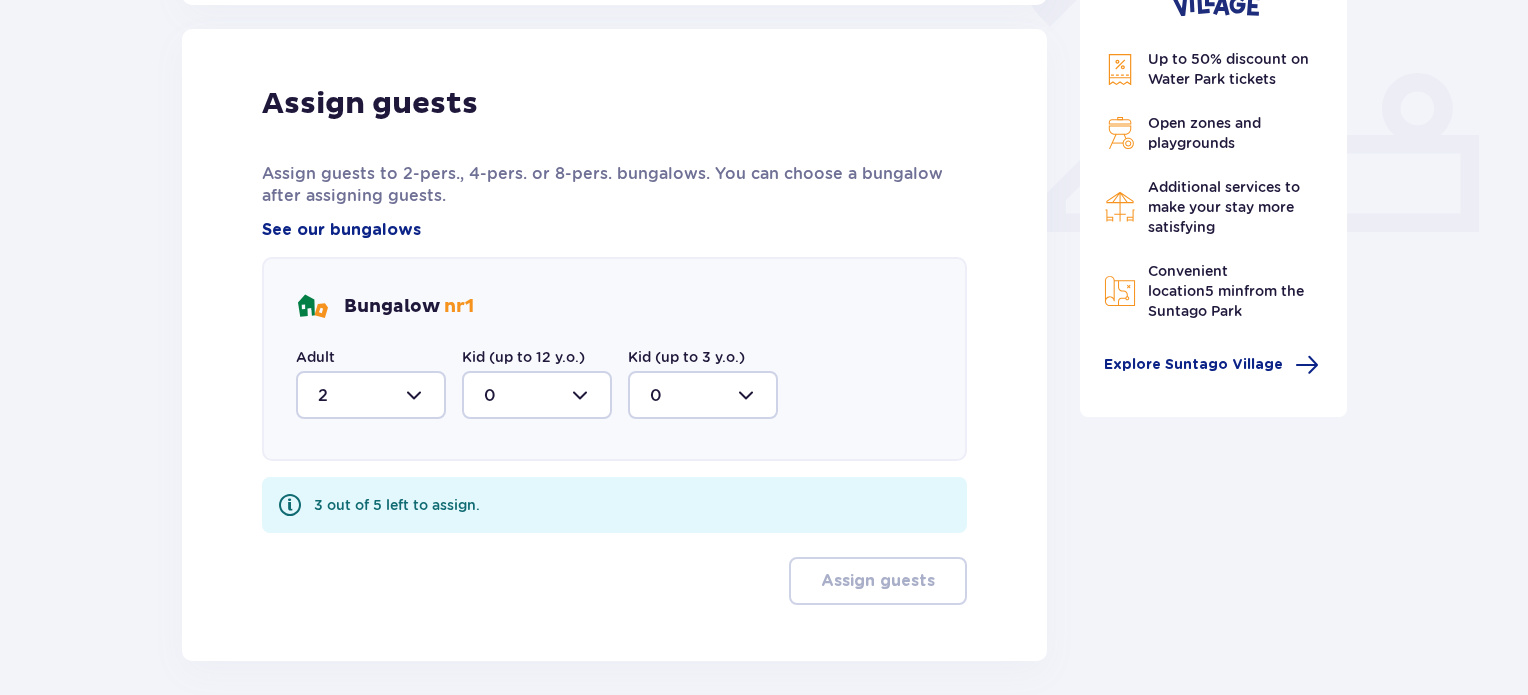 click at bounding box center (537, 395) 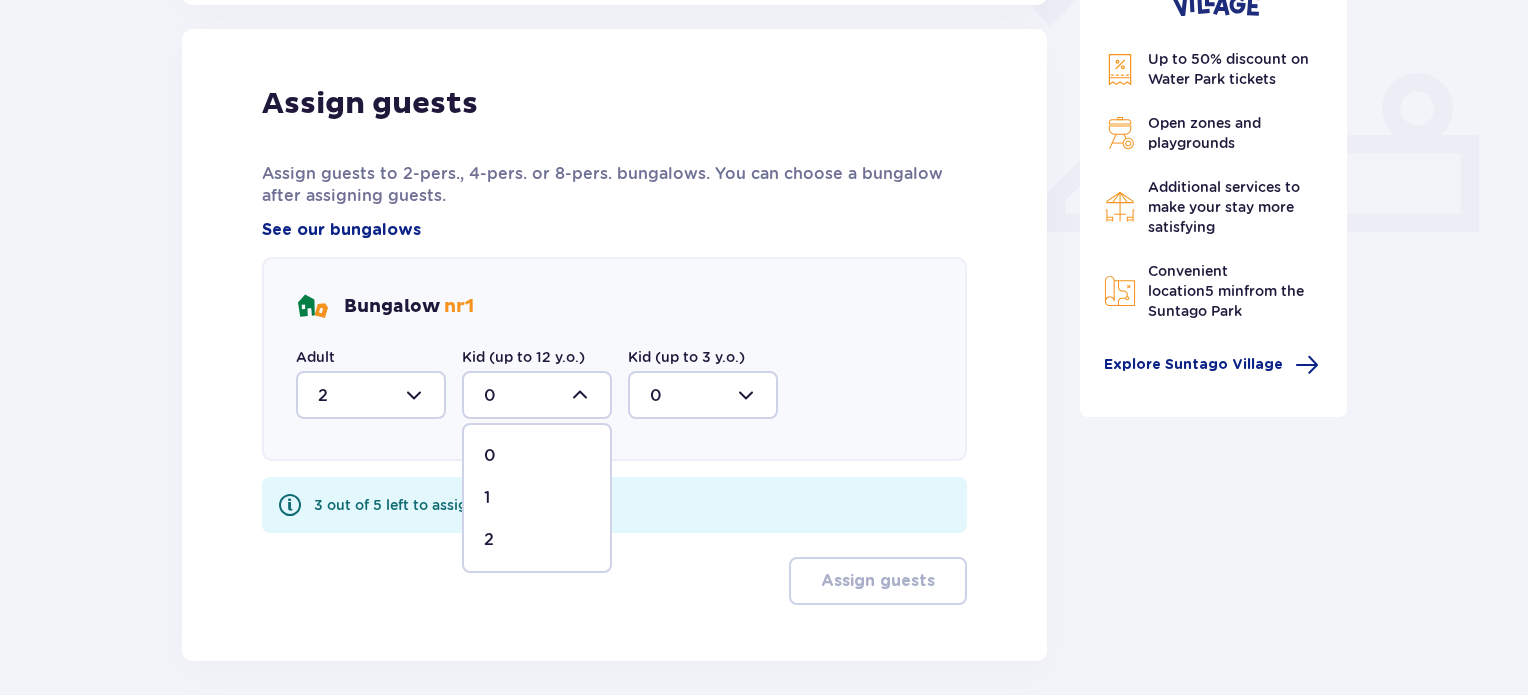 click on "1" at bounding box center [537, 498] 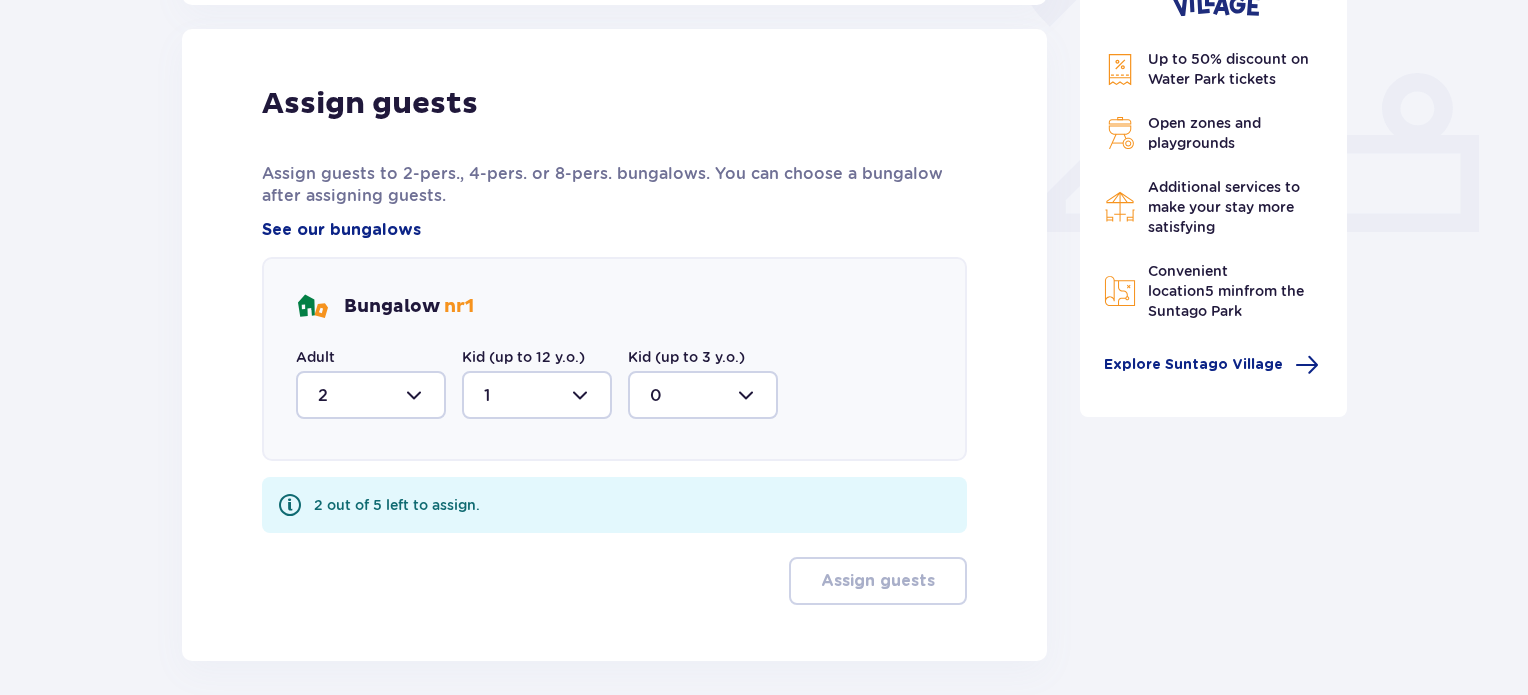 click at bounding box center [537, 395] 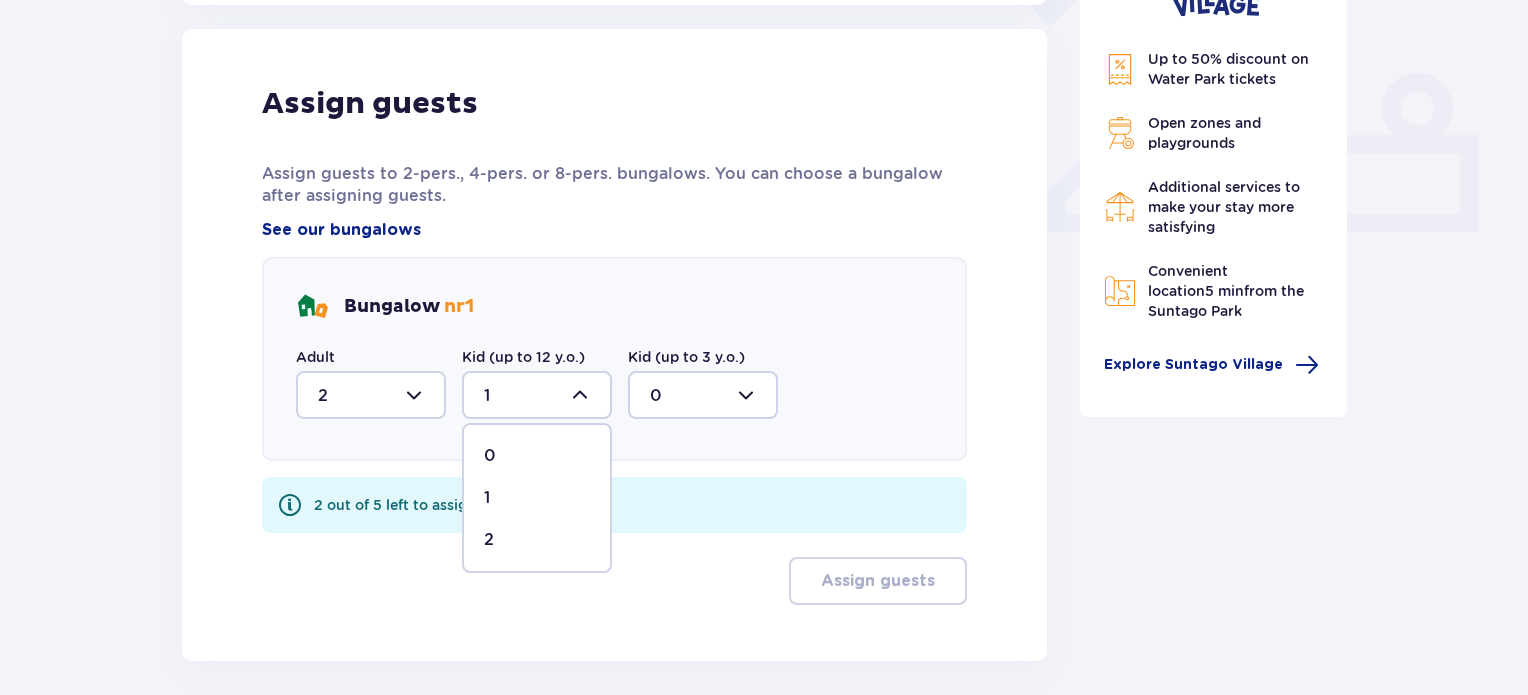 click on "2" at bounding box center (537, 540) 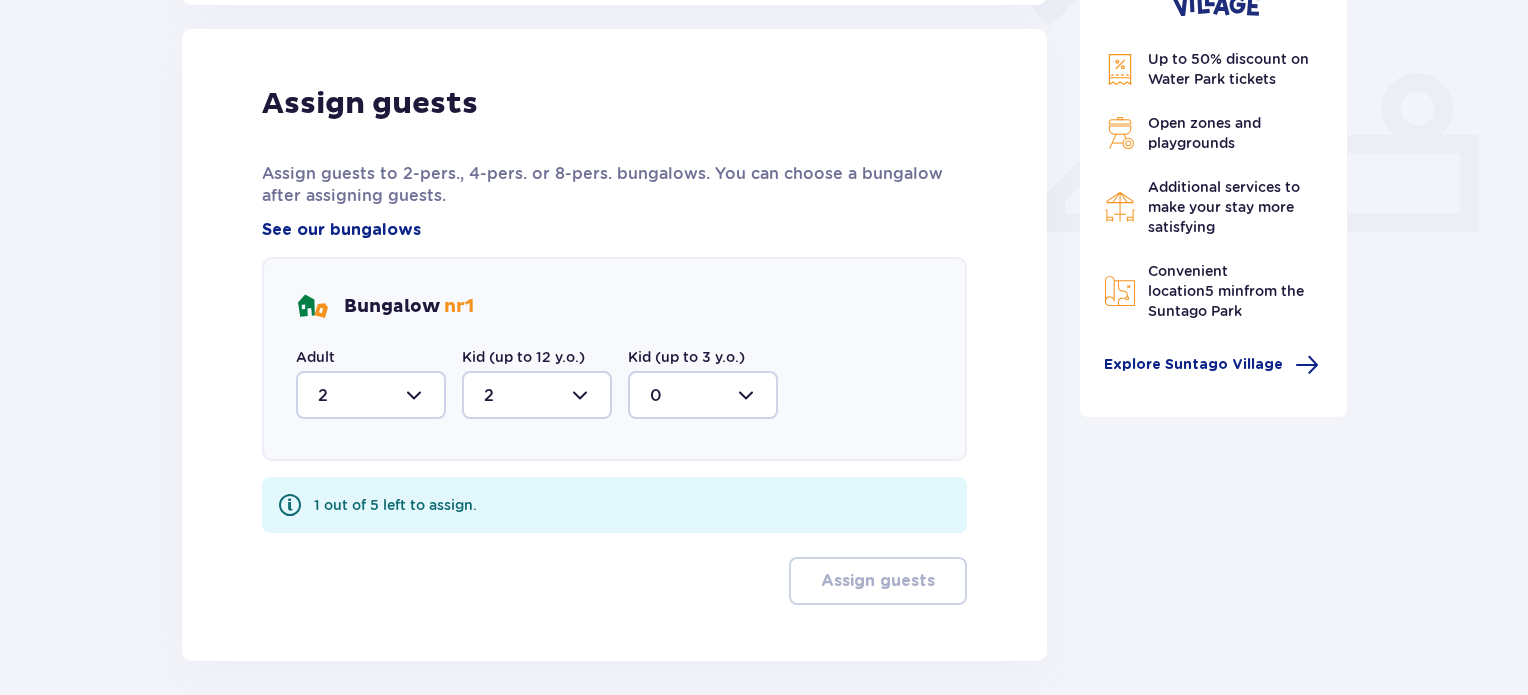 click at bounding box center [703, 395] 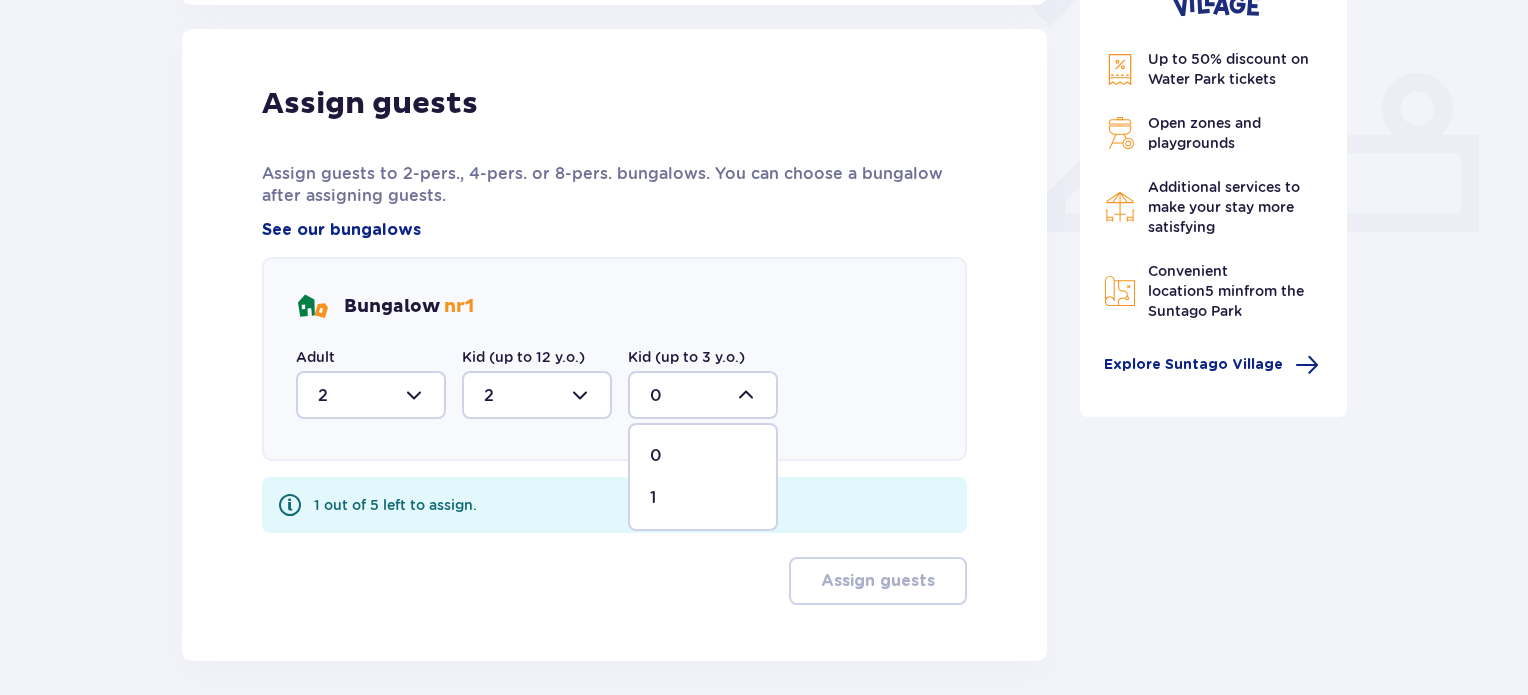 click on "1" at bounding box center [653, 498] 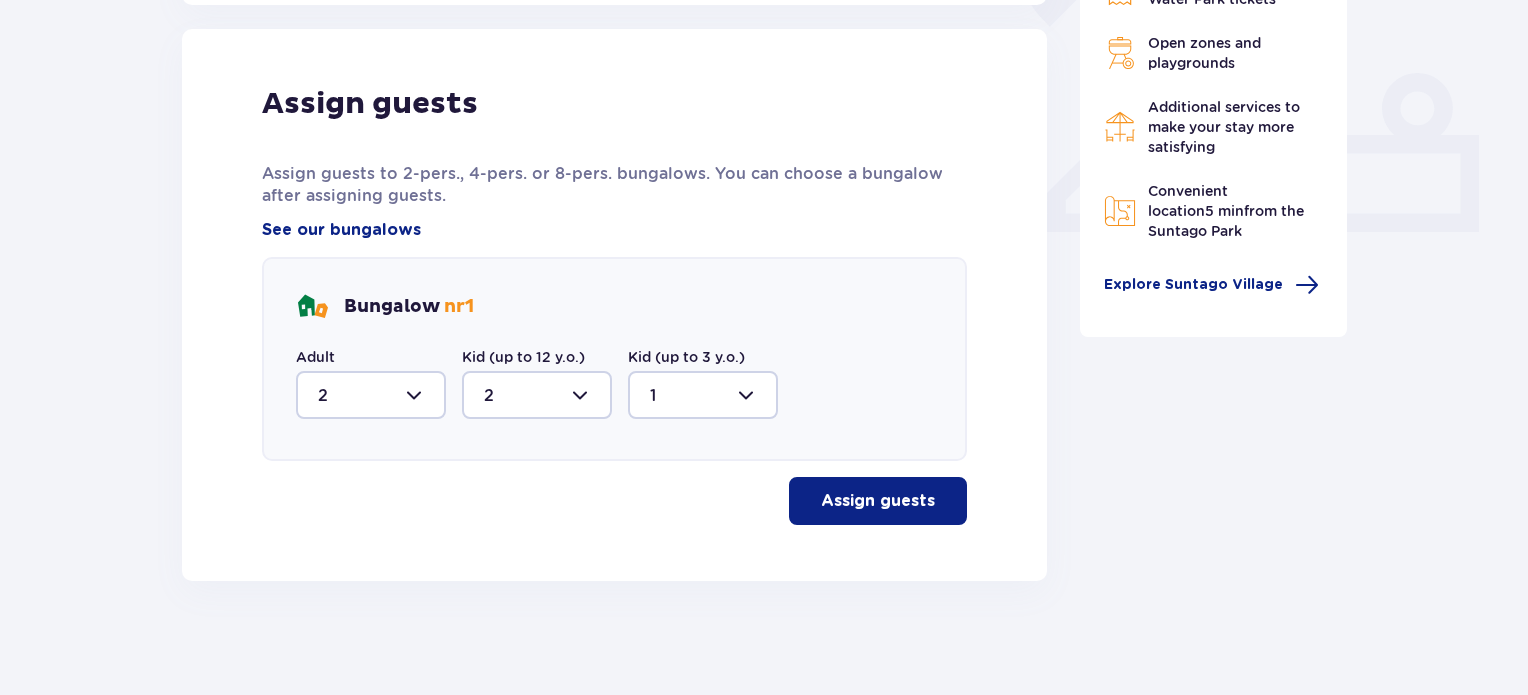 click on "Assign guests" at bounding box center [878, 501] 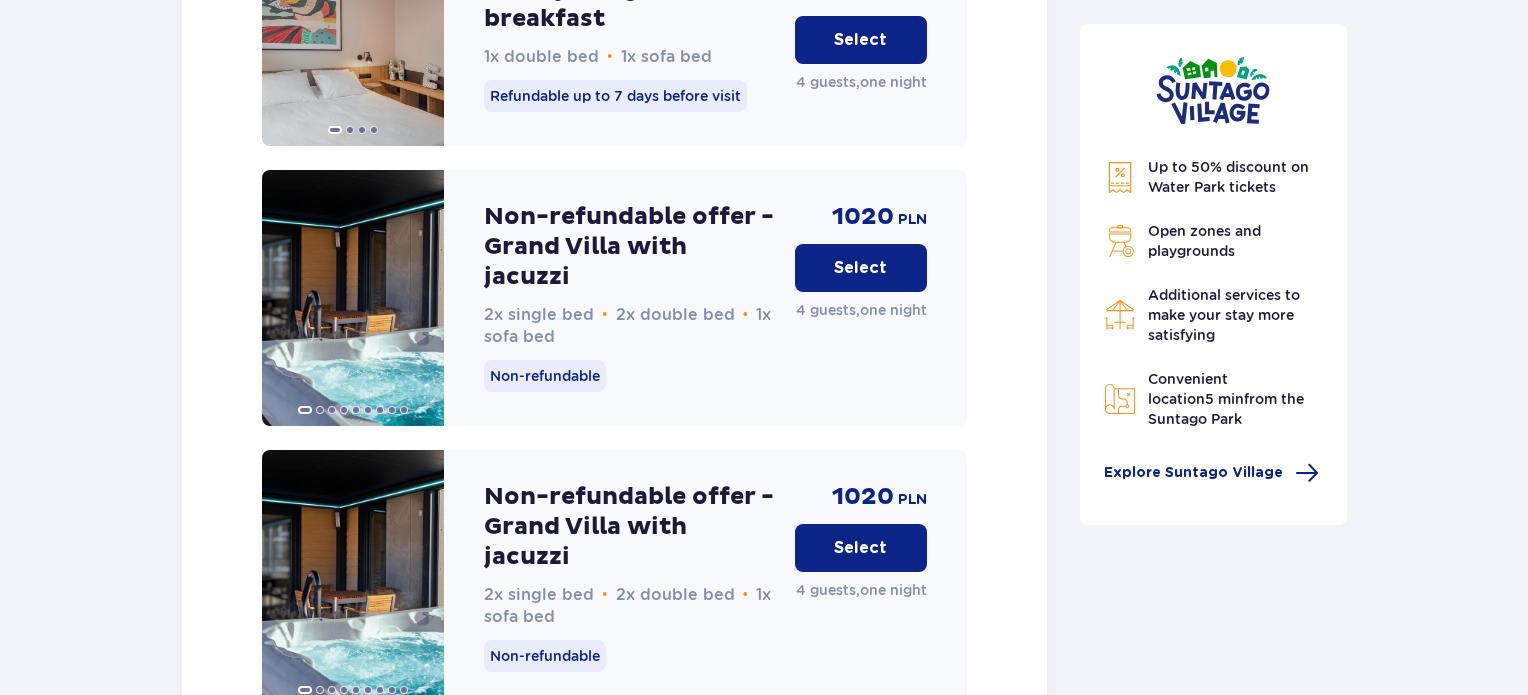 scroll, scrollTop: 3381, scrollLeft: 0, axis: vertical 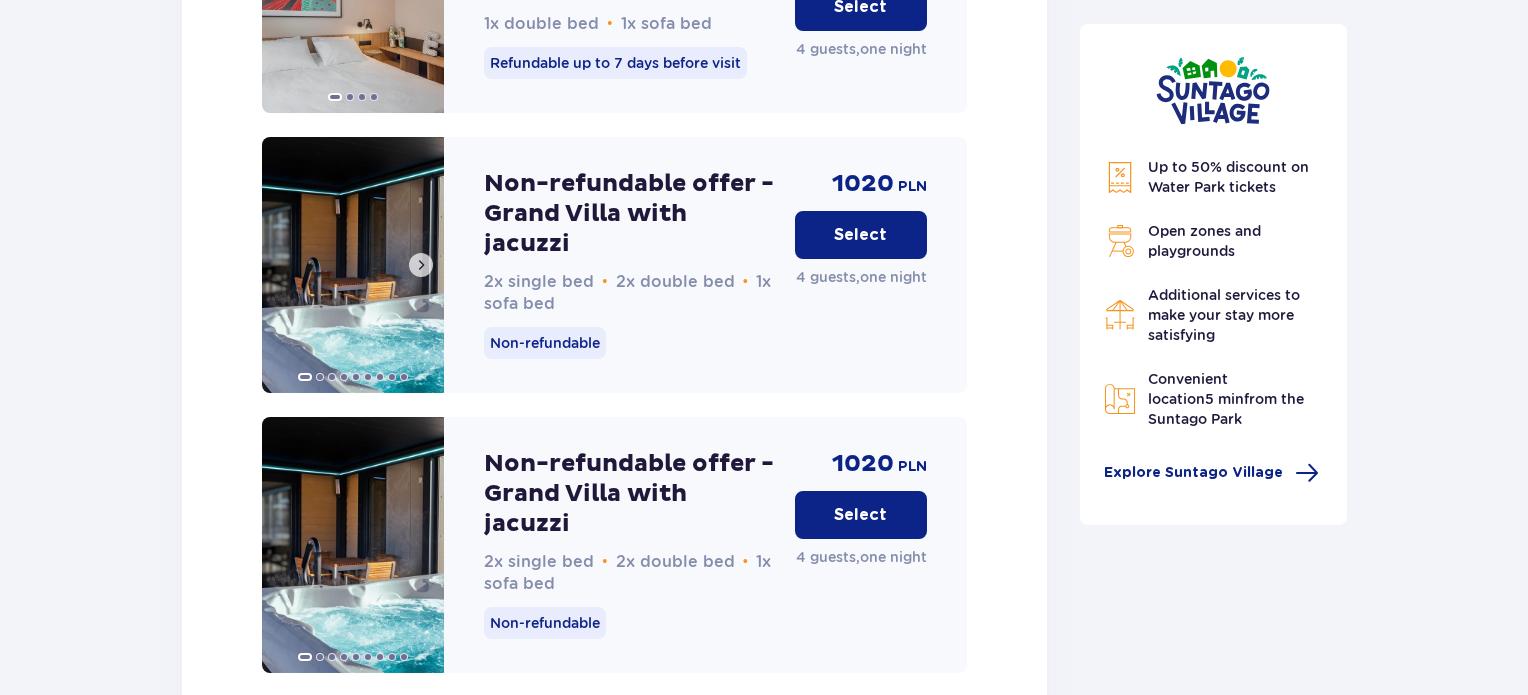click at bounding box center (421, 265) 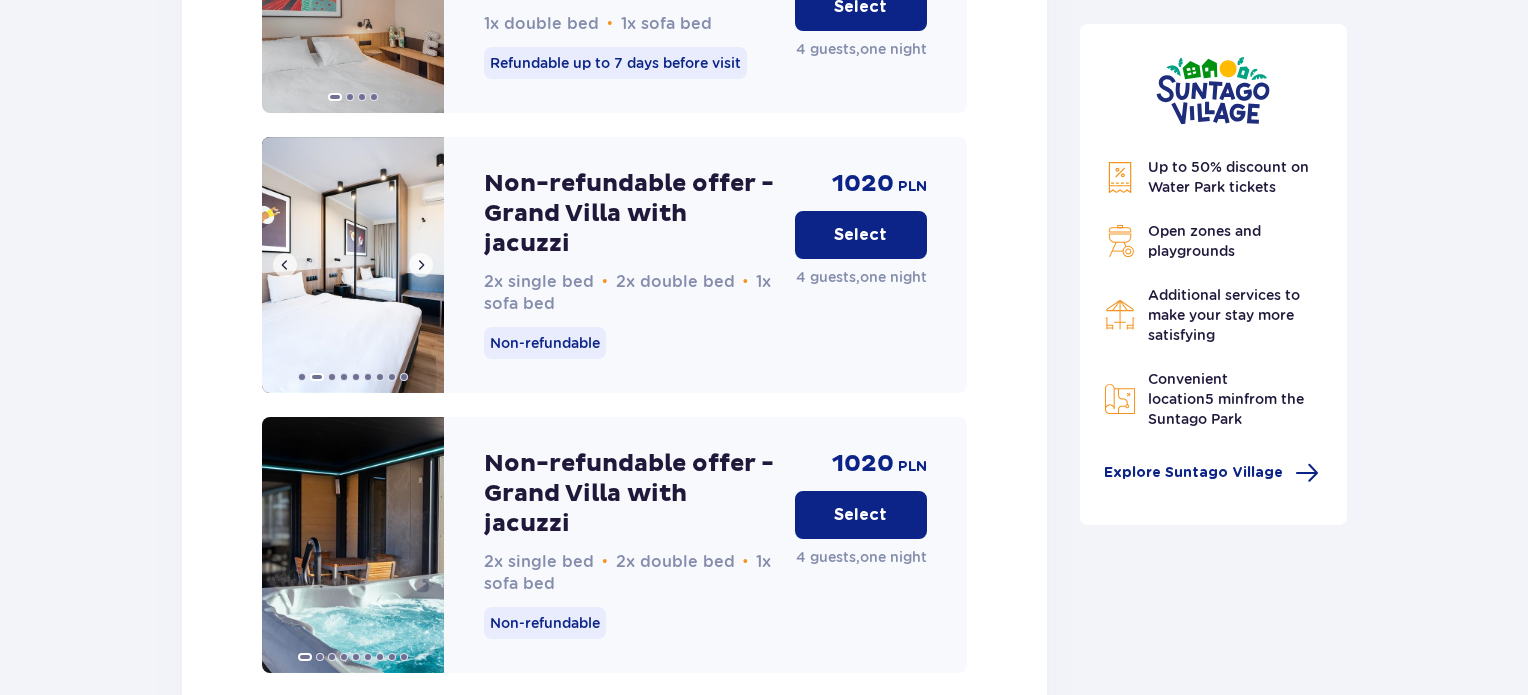 click at bounding box center (421, 265) 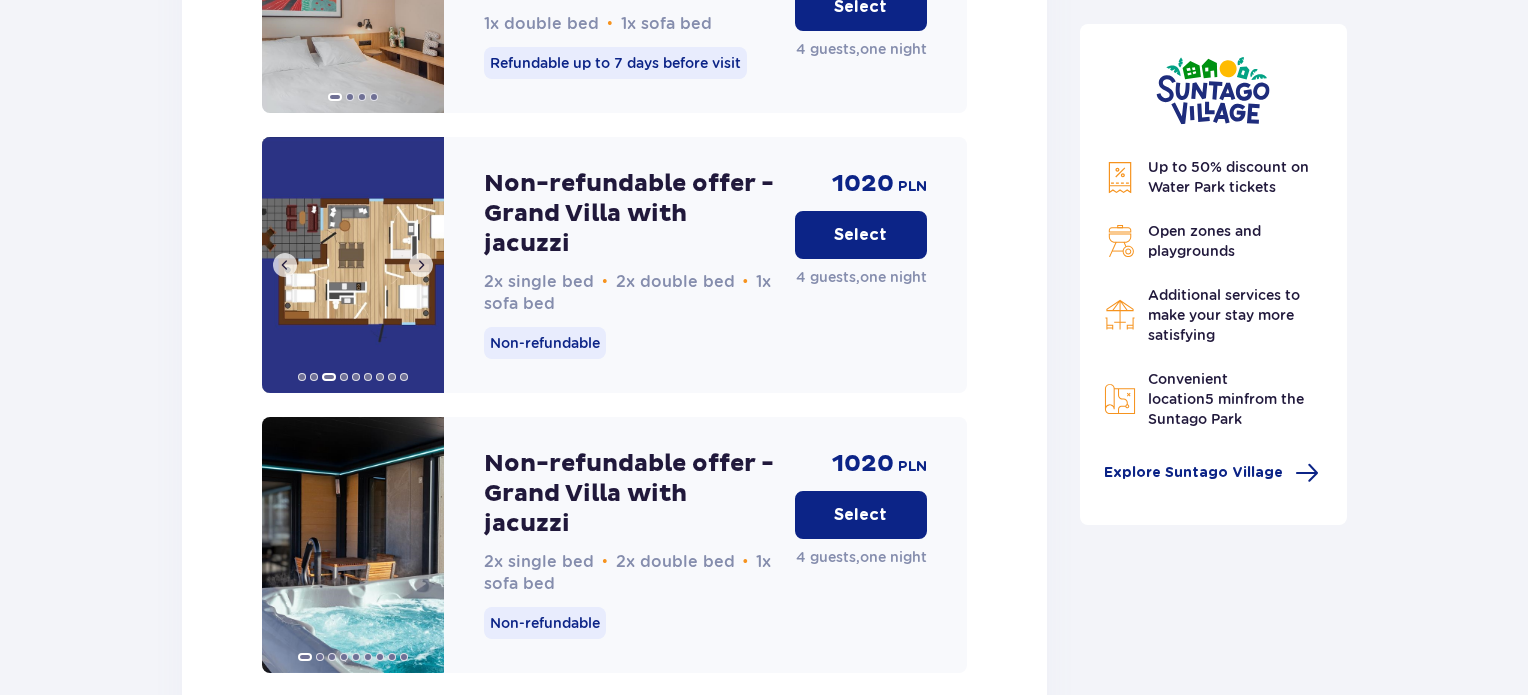 click at bounding box center (421, 265) 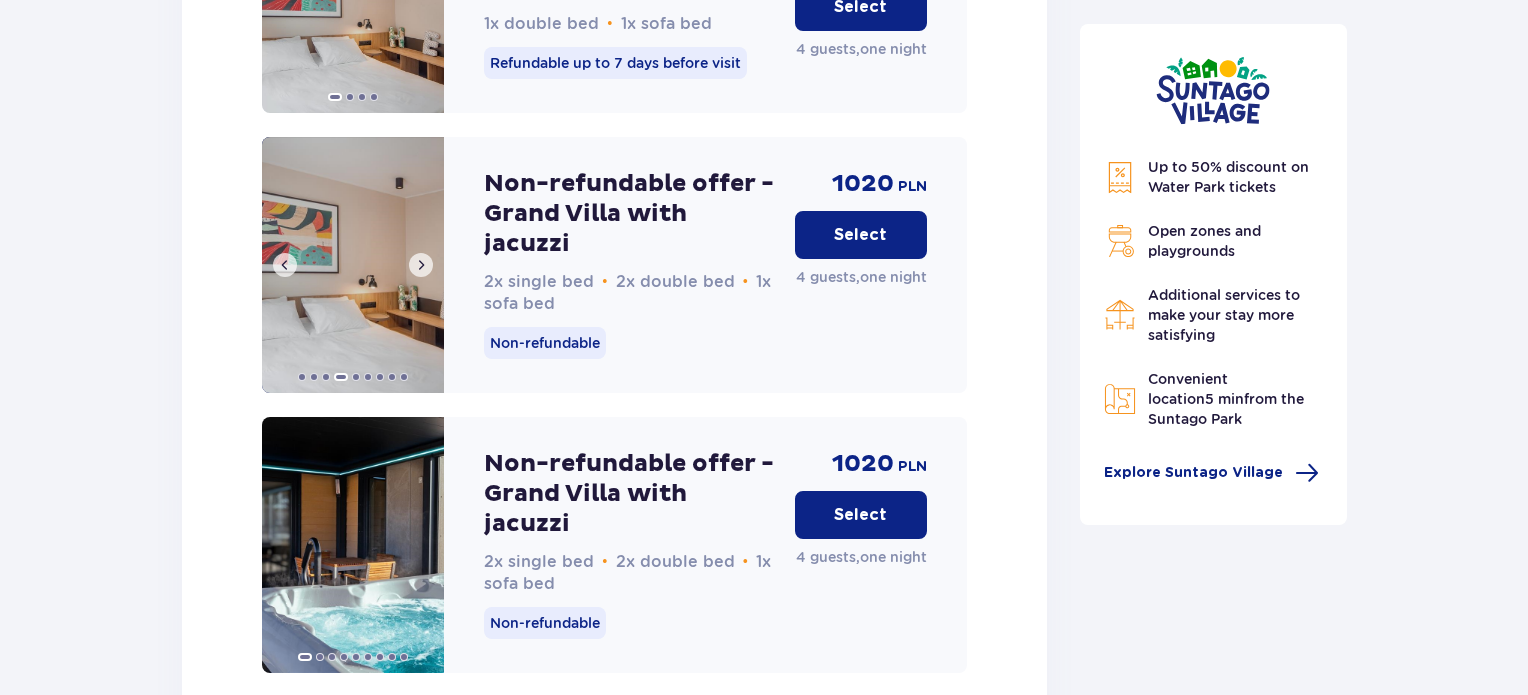 click at bounding box center (421, 265) 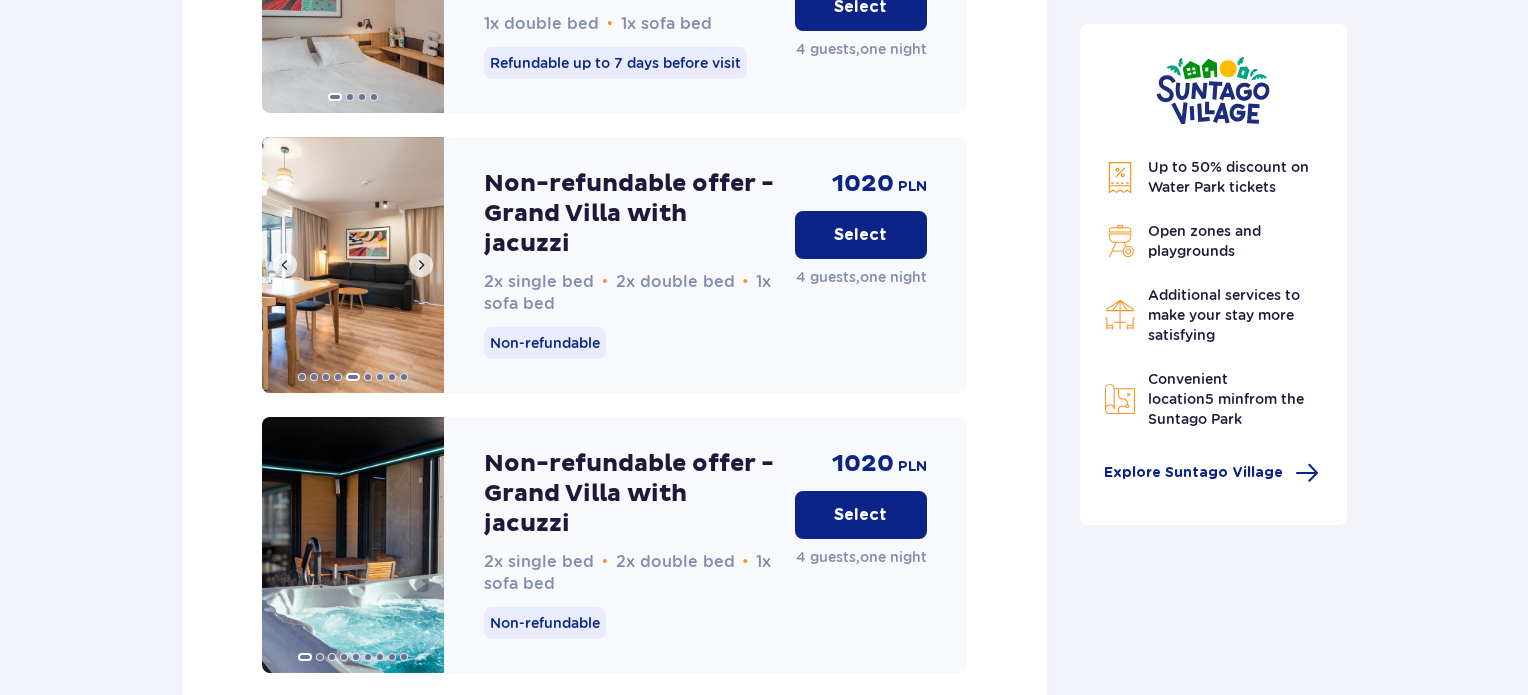 click at bounding box center (421, 265) 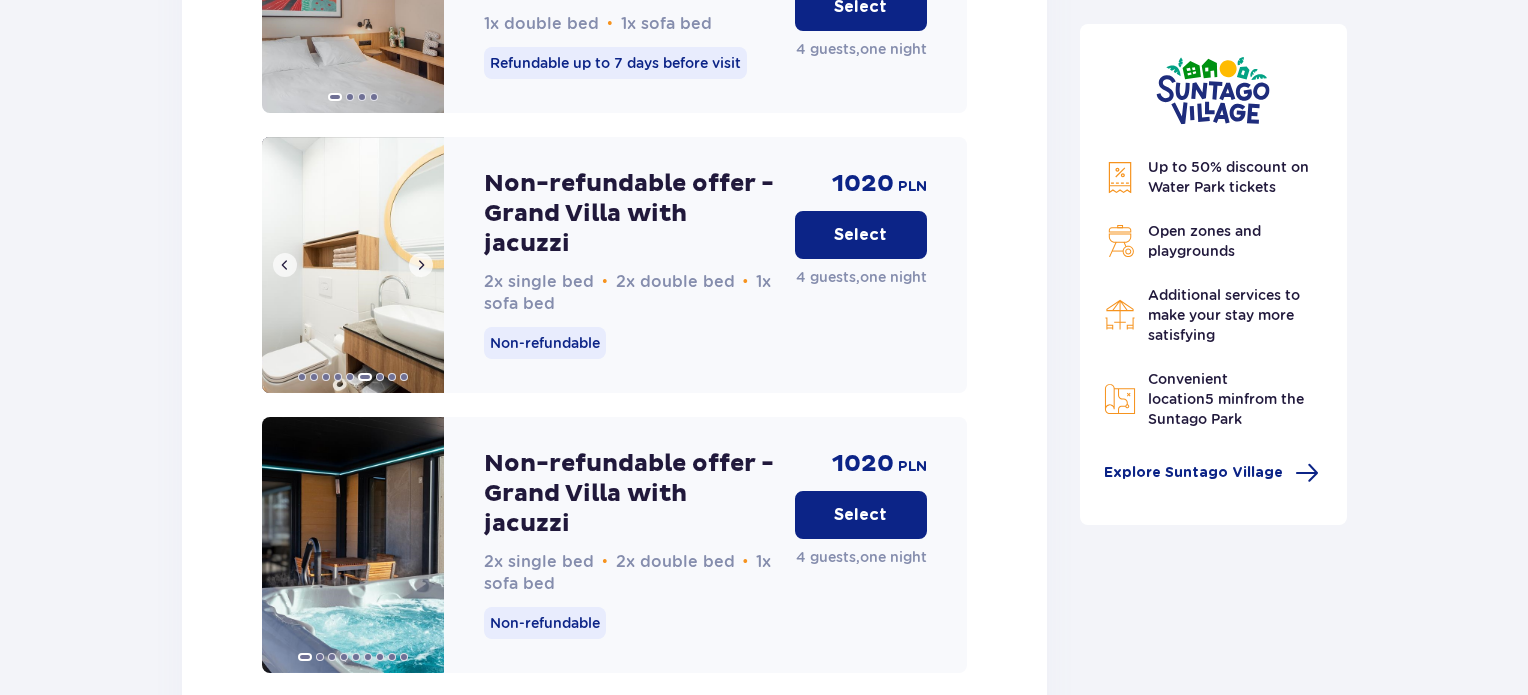 click at bounding box center (421, 265) 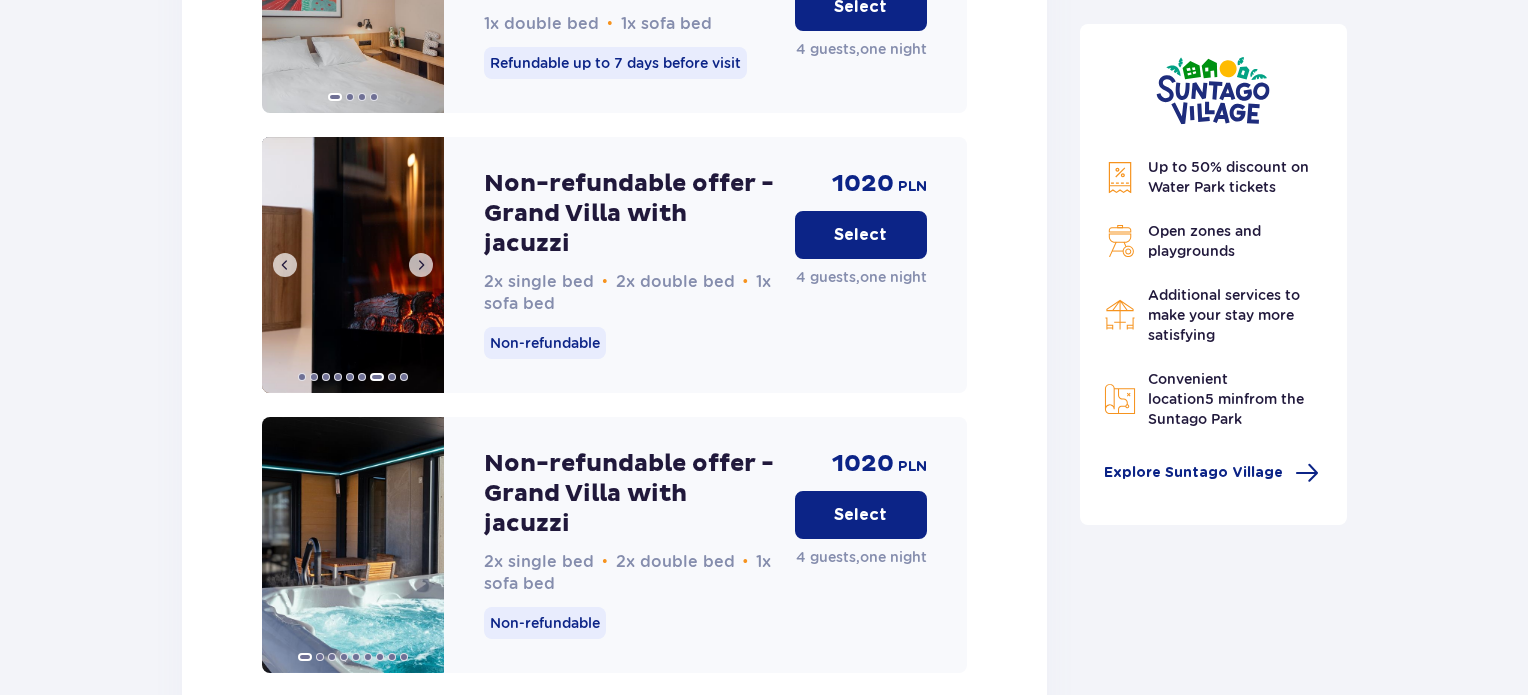 click at bounding box center [421, 265] 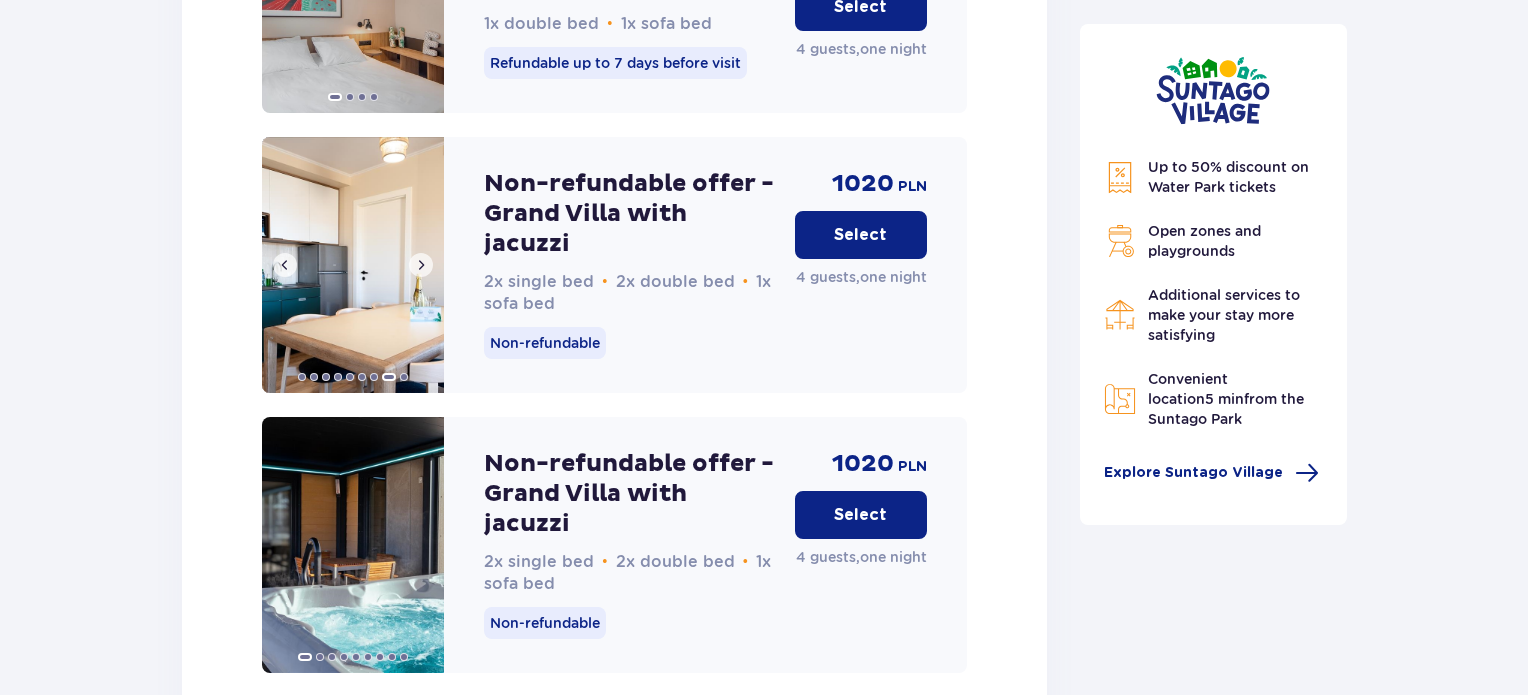 click at bounding box center (421, 265) 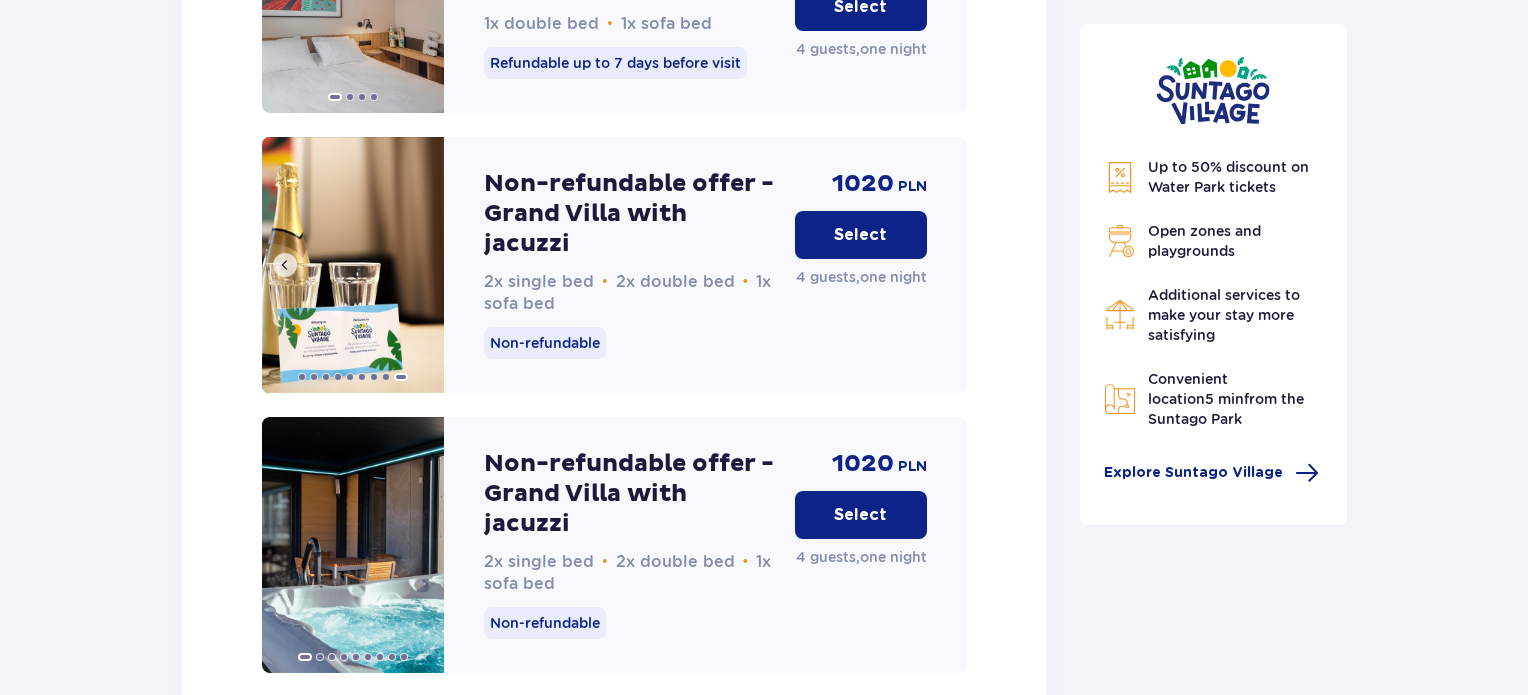 click at bounding box center (353, 265) 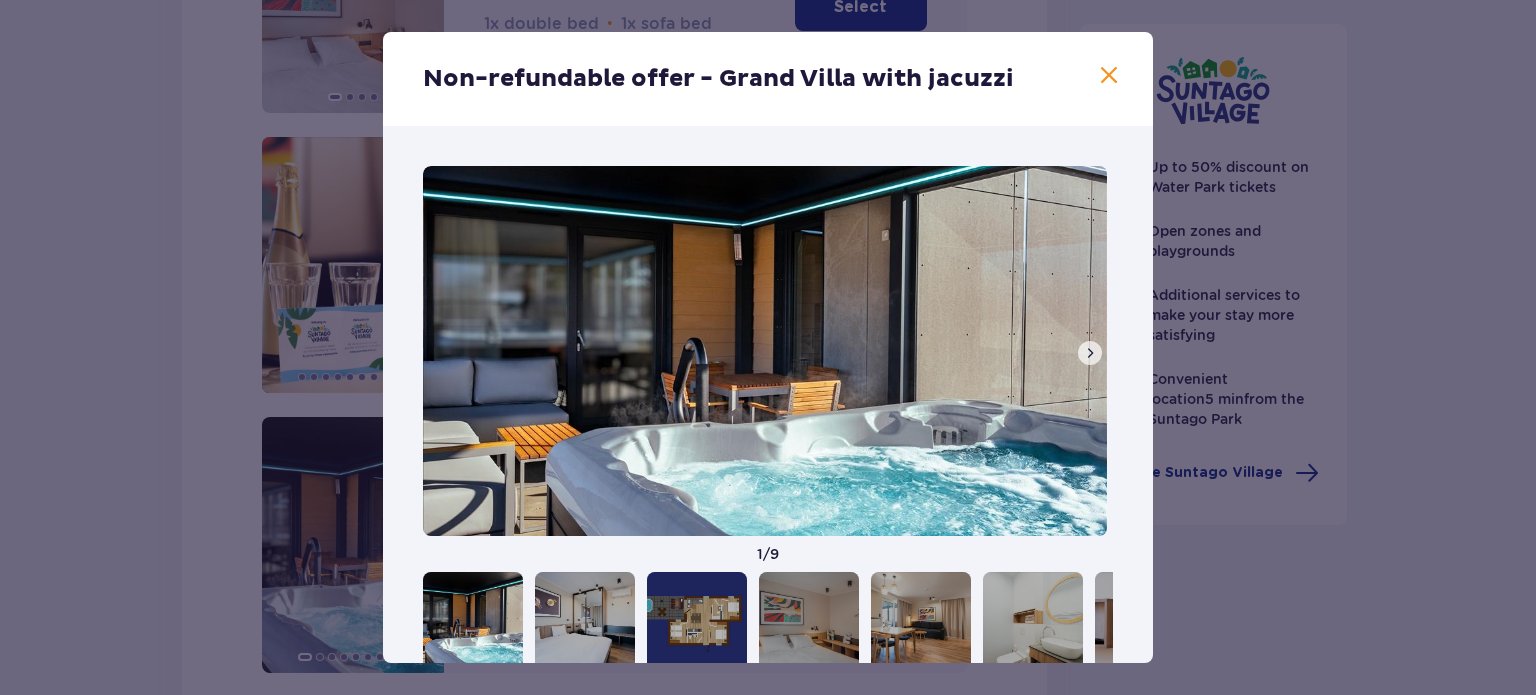 click on "Non-refundable offer - Grand Villa with jacuzzi 1  /  9" at bounding box center (768, 347) 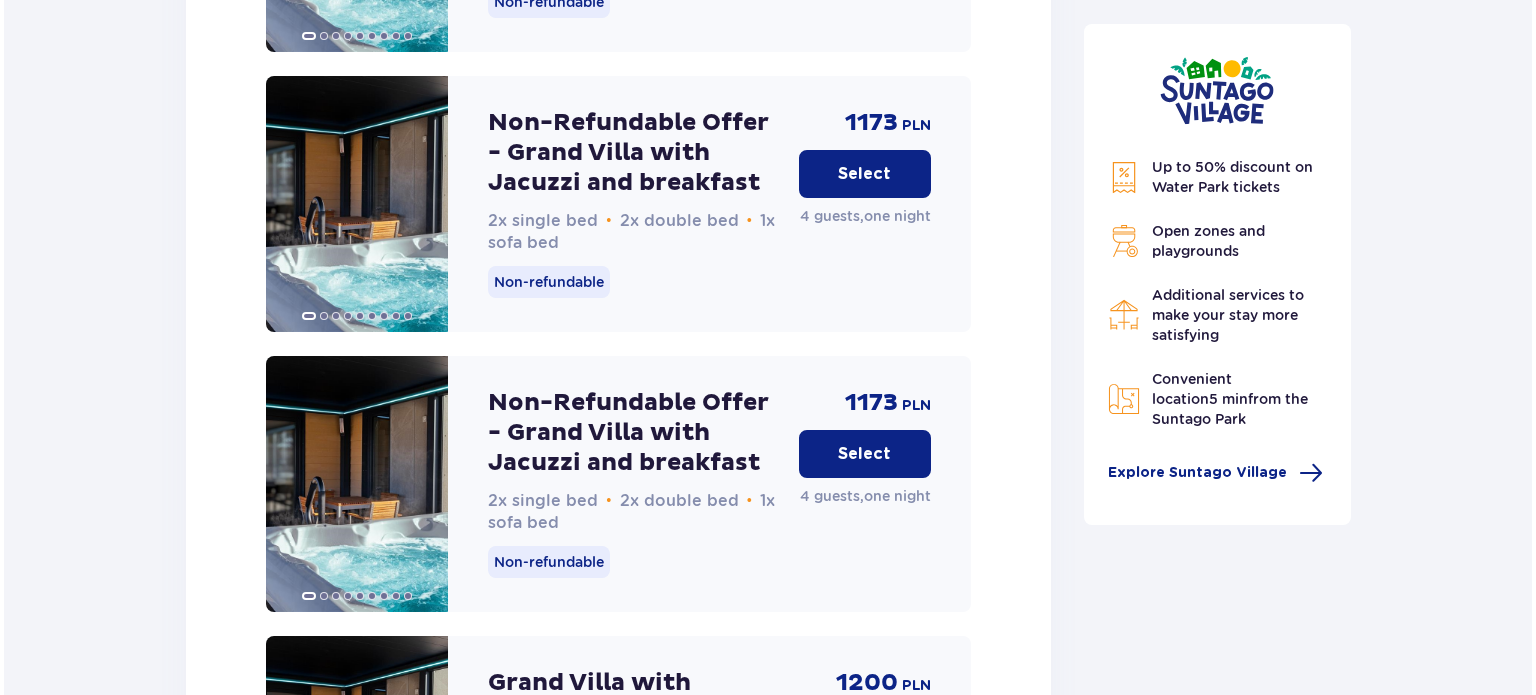 scroll, scrollTop: 3945, scrollLeft: 0, axis: vertical 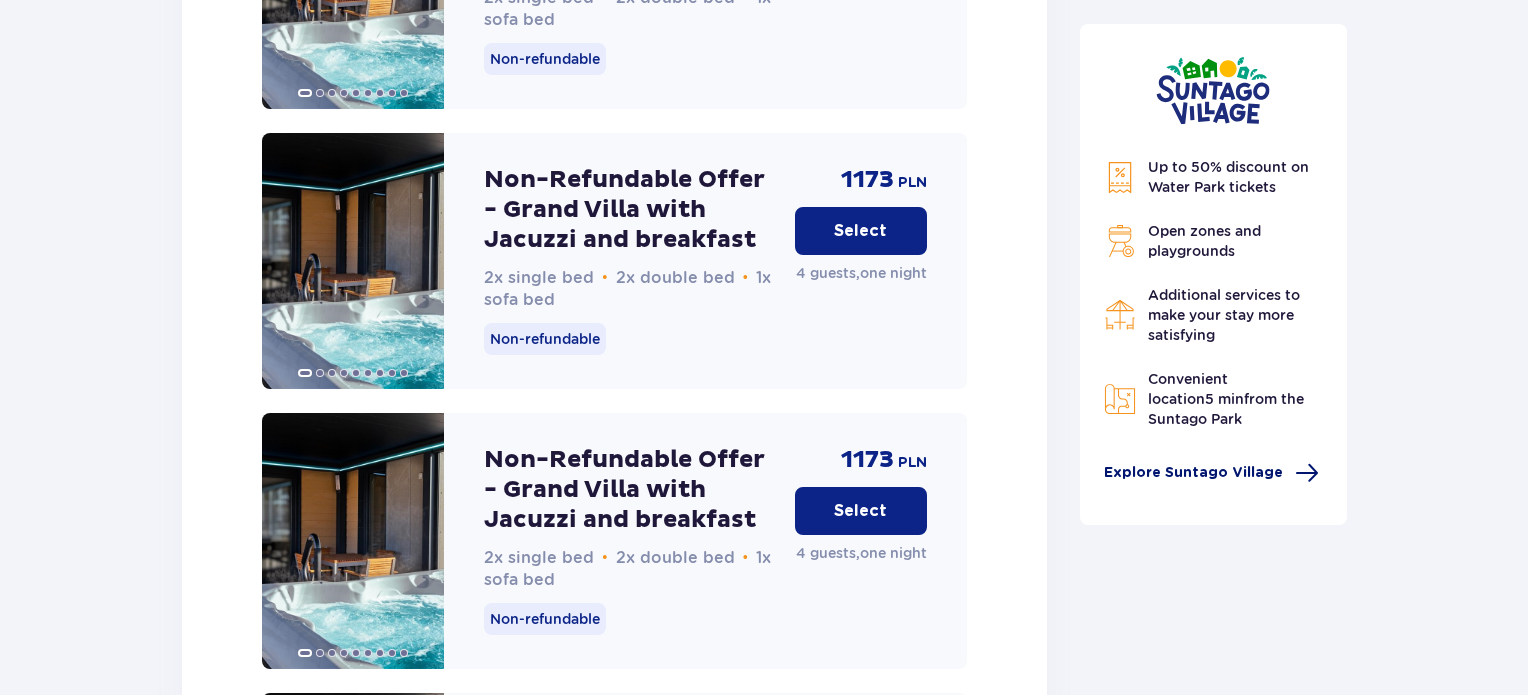 click on "Explore Suntago Village" at bounding box center (1193, 473) 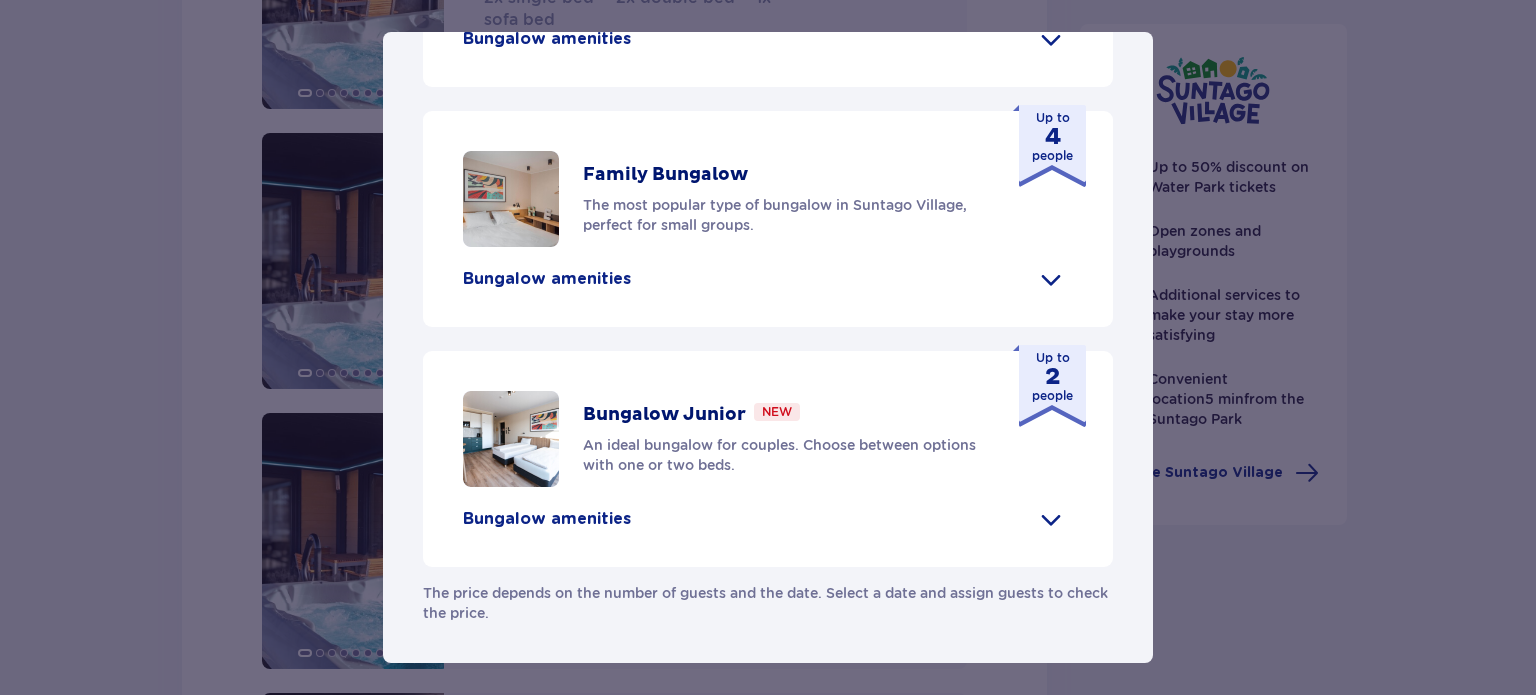 scroll, scrollTop: 1067, scrollLeft: 0, axis: vertical 